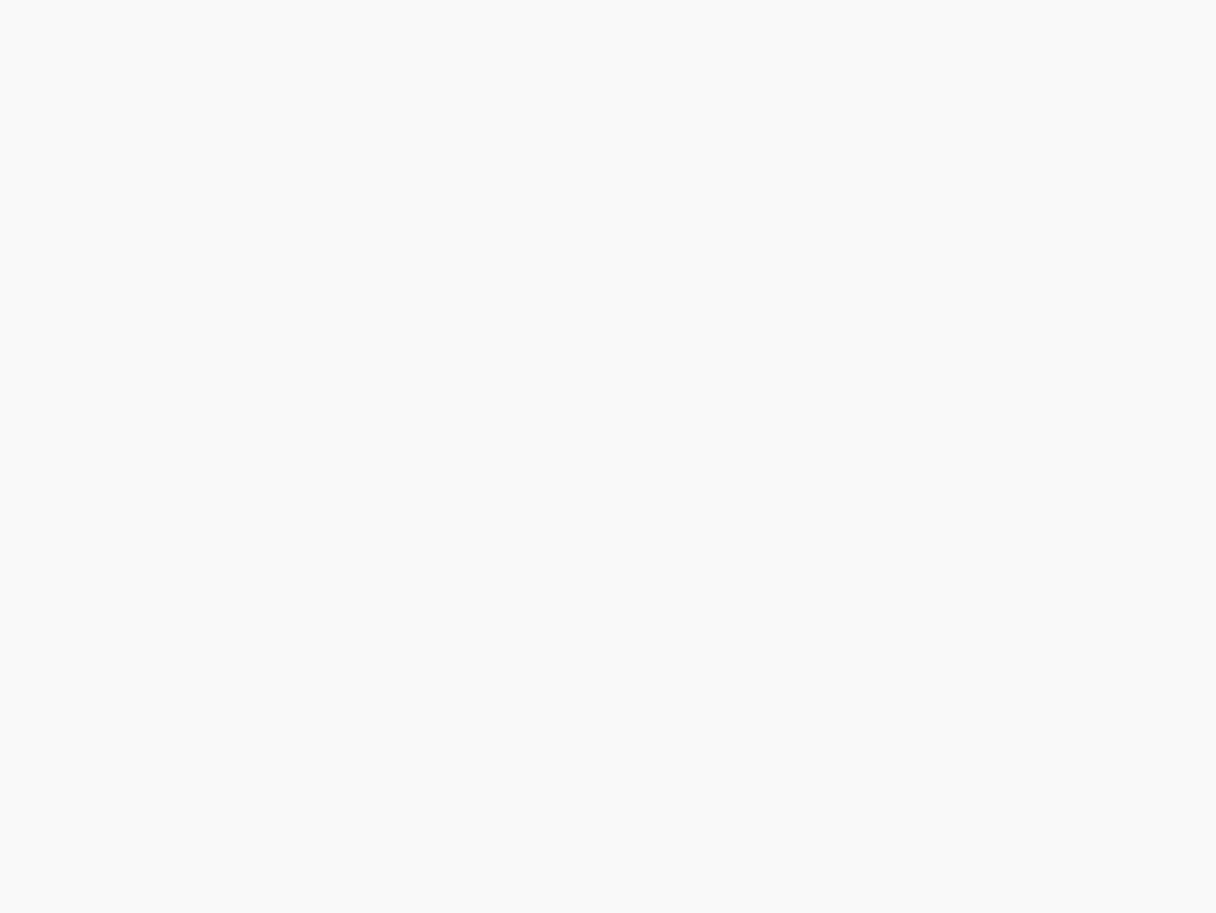 scroll, scrollTop: 0, scrollLeft: 0, axis: both 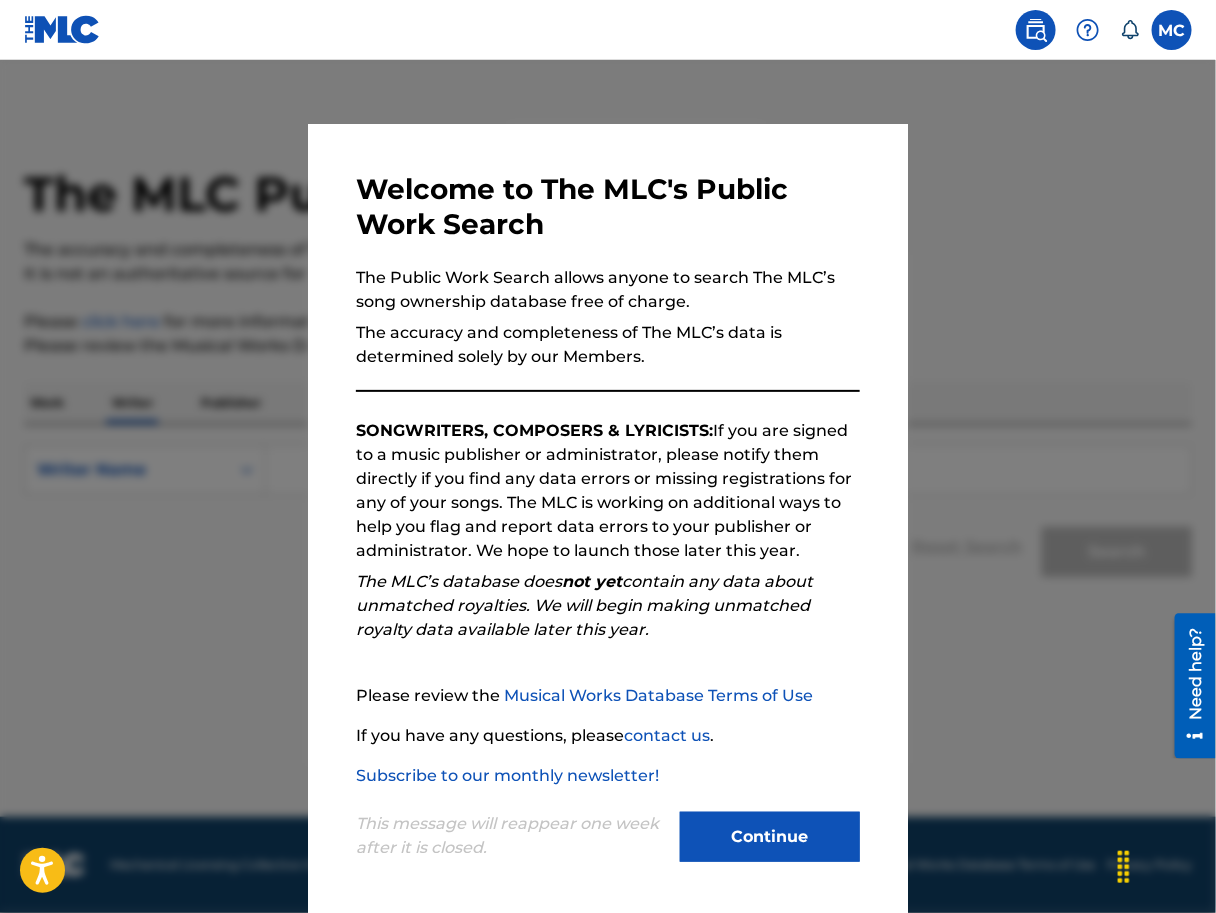 click on "Continue" at bounding box center (770, 837) 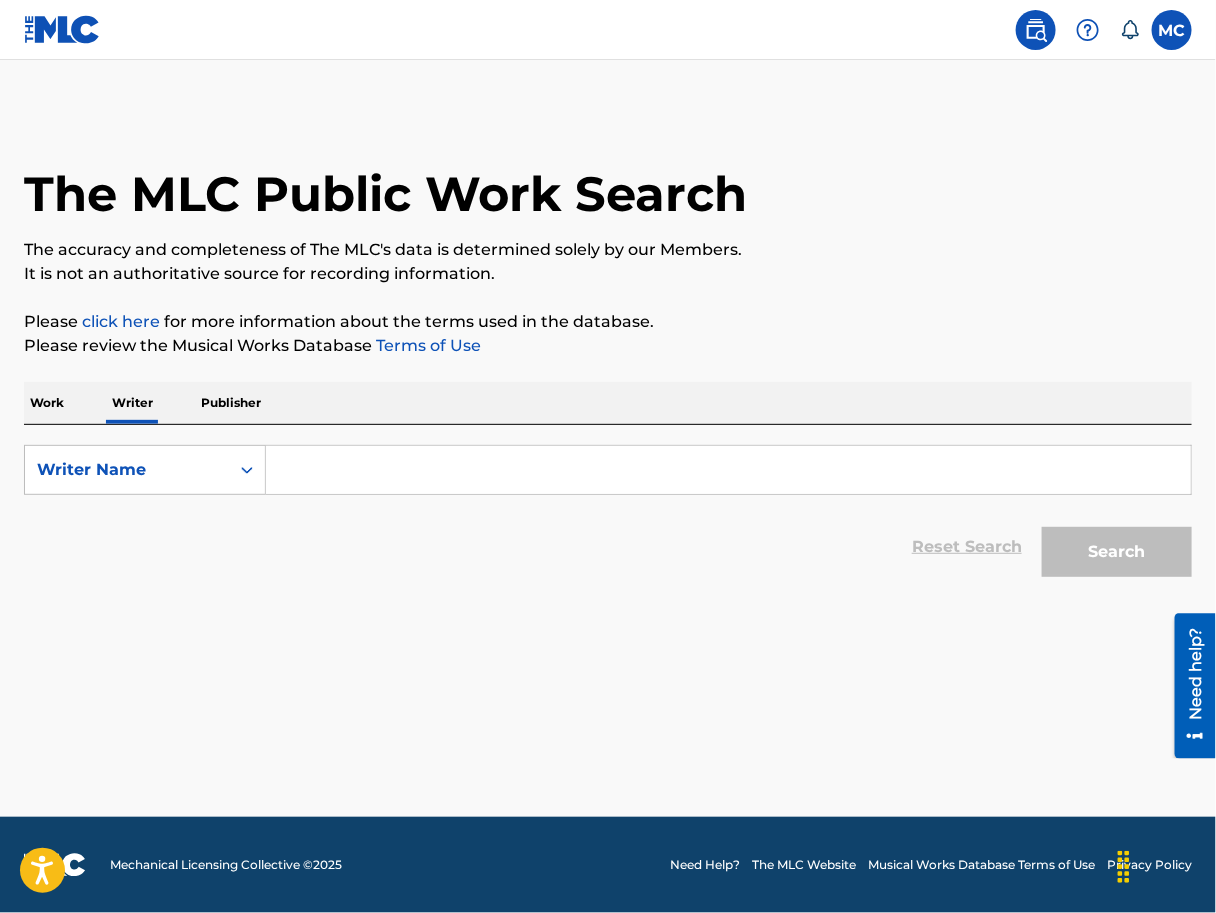 click at bounding box center [728, 470] 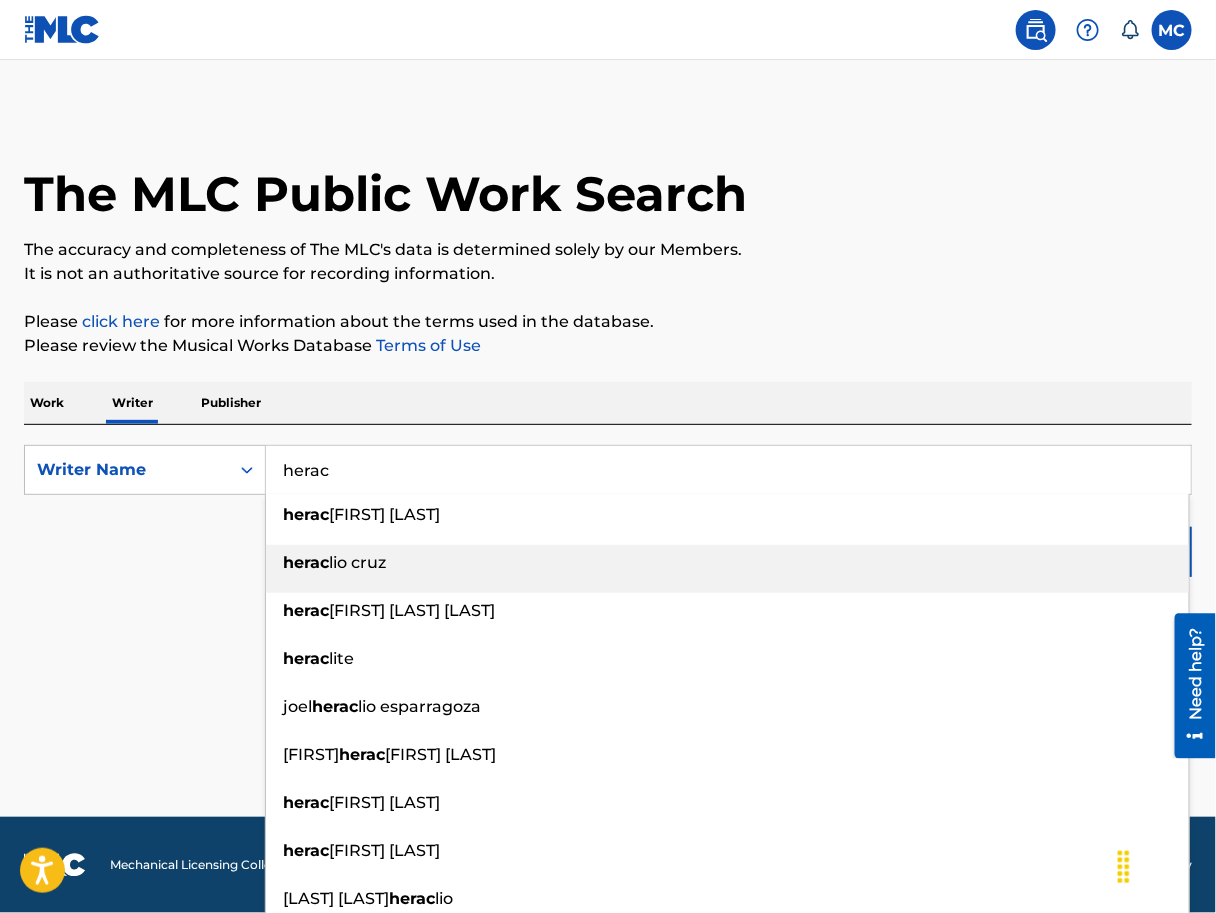 click on "[FIRST] [LAST]" at bounding box center (727, 563) 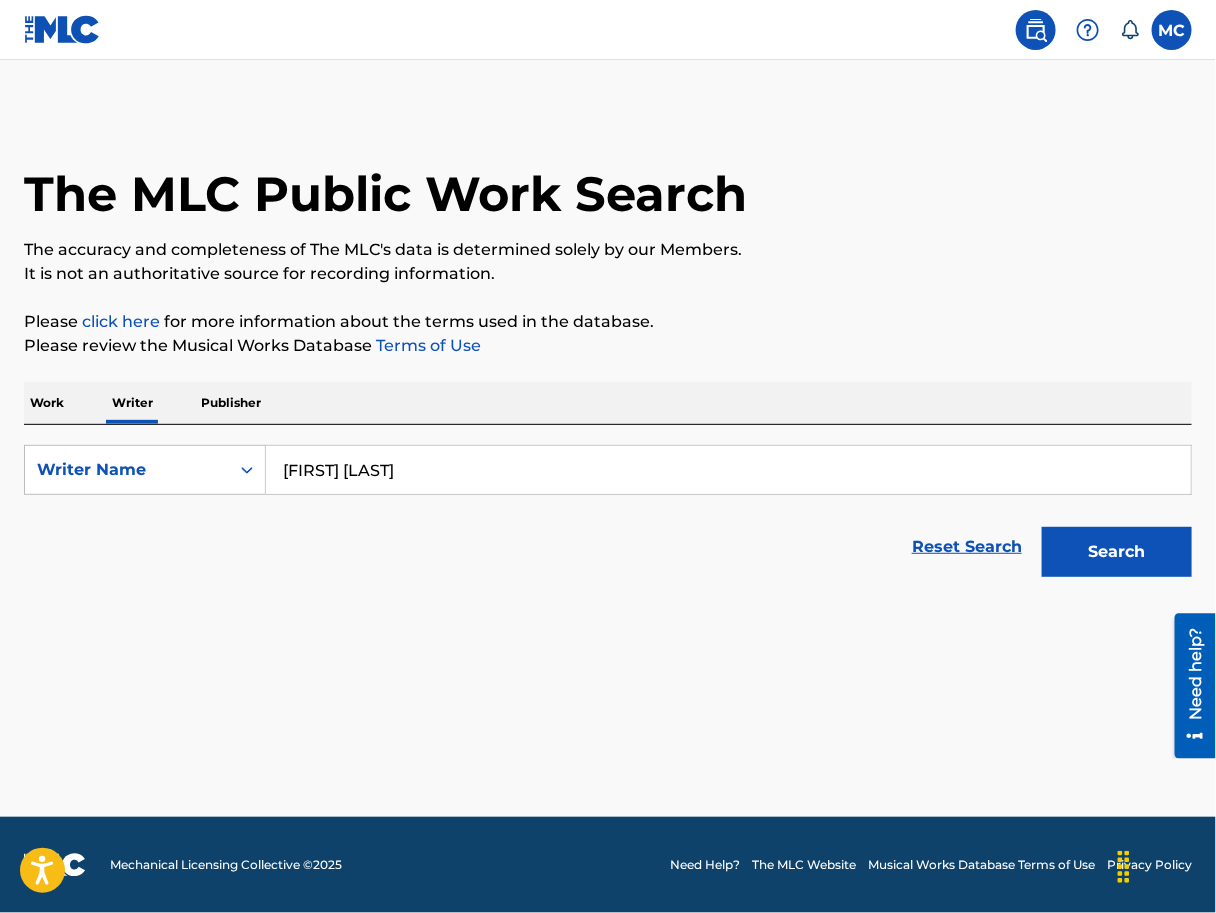 click on "Search" at bounding box center [1117, 552] 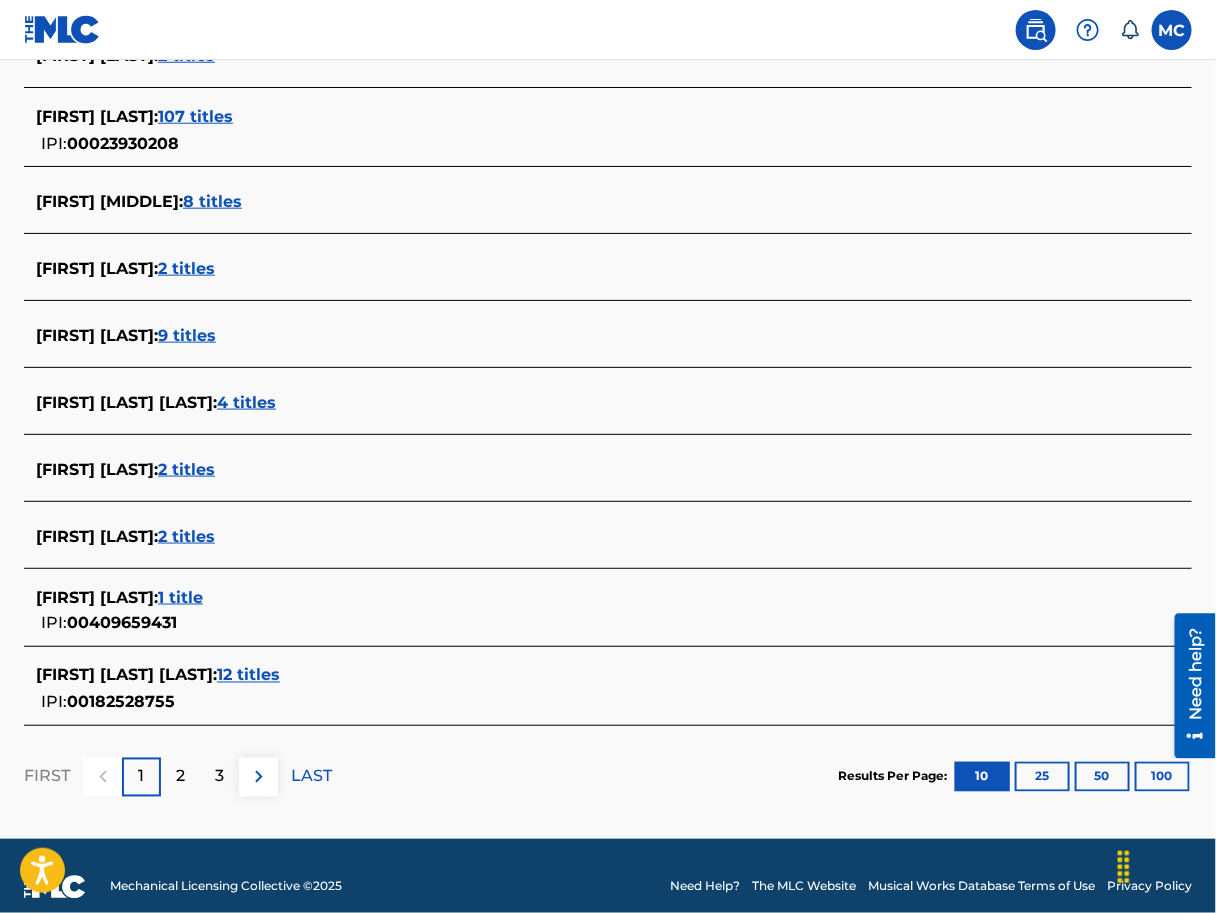 scroll, scrollTop: 600, scrollLeft: 0, axis: vertical 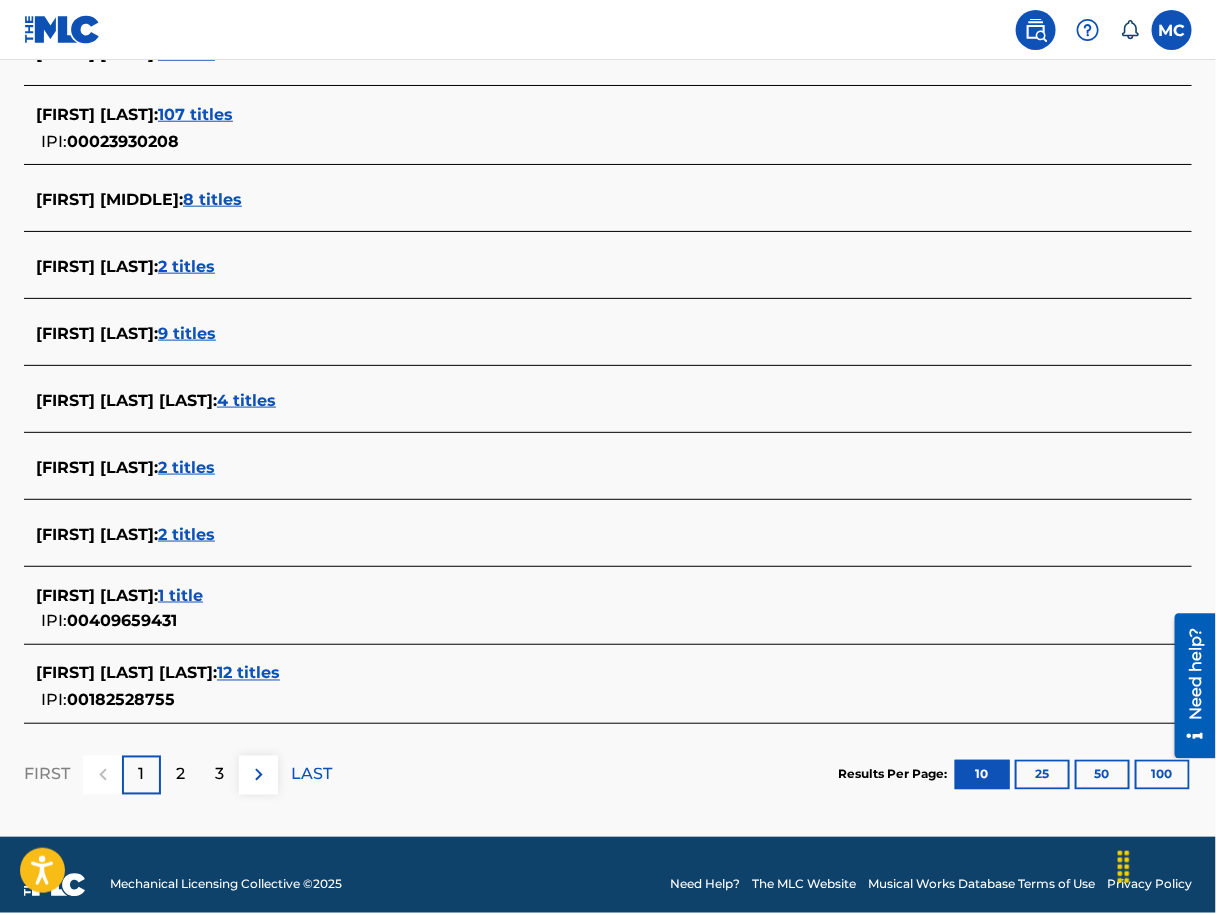 click on "The MLC Public Work Search The accuracy and completeness of The MLC's data is determined solely by our Members. It is not an authoritative source for recording information. Please   click here   for more information about the terms used in the database. Please review the Musical Works Database   Terms of Use Work Writer Publisher SearchWithCriteria08c6911d-725c-42fb-b5e2-9bc79cc03a77 Writer Name [FIRST] [LAST] :   2 titles [FIRST] [LAST] :   107 titles IPI:   00023930208 [FIRST] [LAST] :   8 titles [FIRST] [LAST] :   2 titles [FIRST] [LAST] :   9 titles [FIRST] [LAST] [LAST] :   4 titles [FIRST] [LAST] :   2 titles [FIRST] [LAST] :   1 title IPI:   00409659431 [FIRST] [LAST] [LAST] :   12 titles IPI:   00182528755 FIRST 1 2 3 LAST Results Per Page: 10 25 50 100" at bounding box center [608, 168] 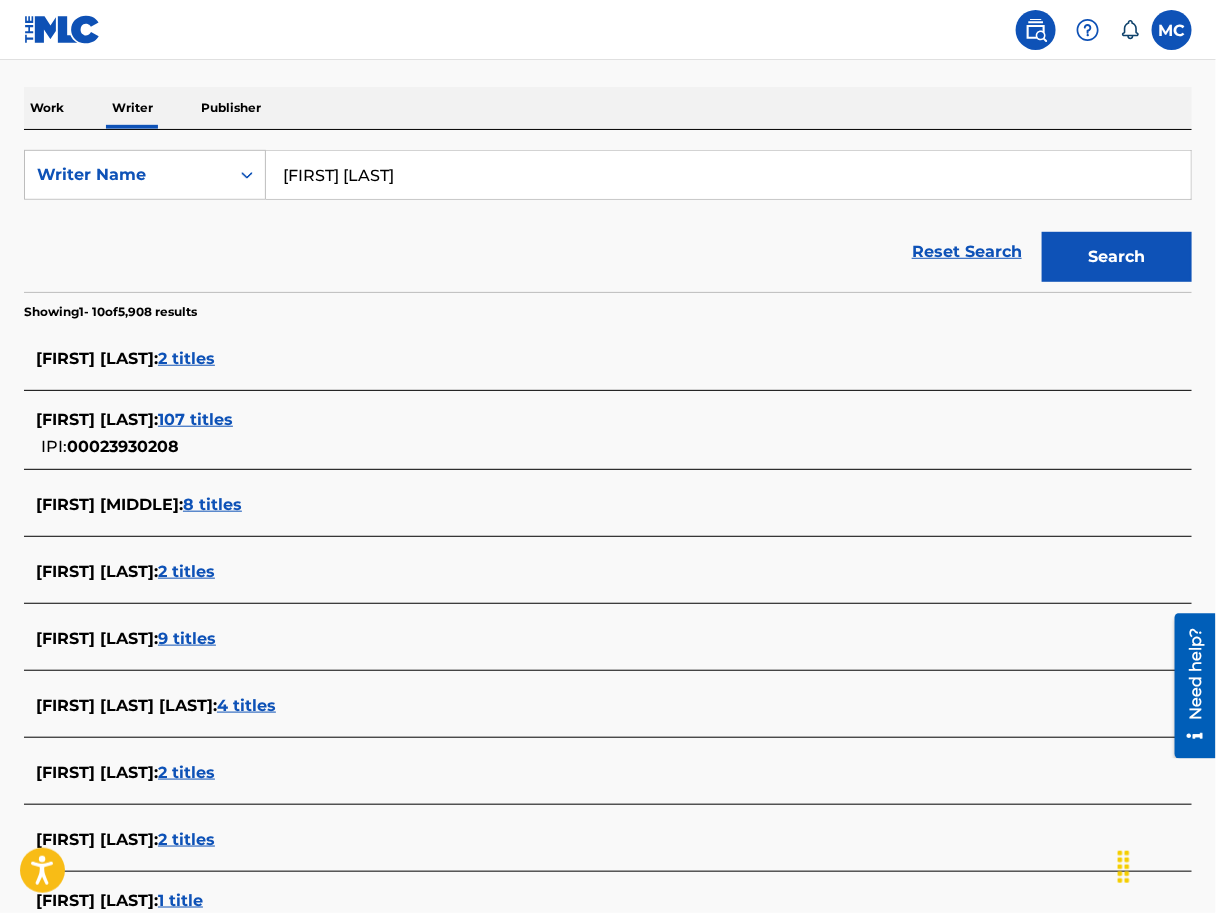 scroll, scrollTop: 237, scrollLeft: 0, axis: vertical 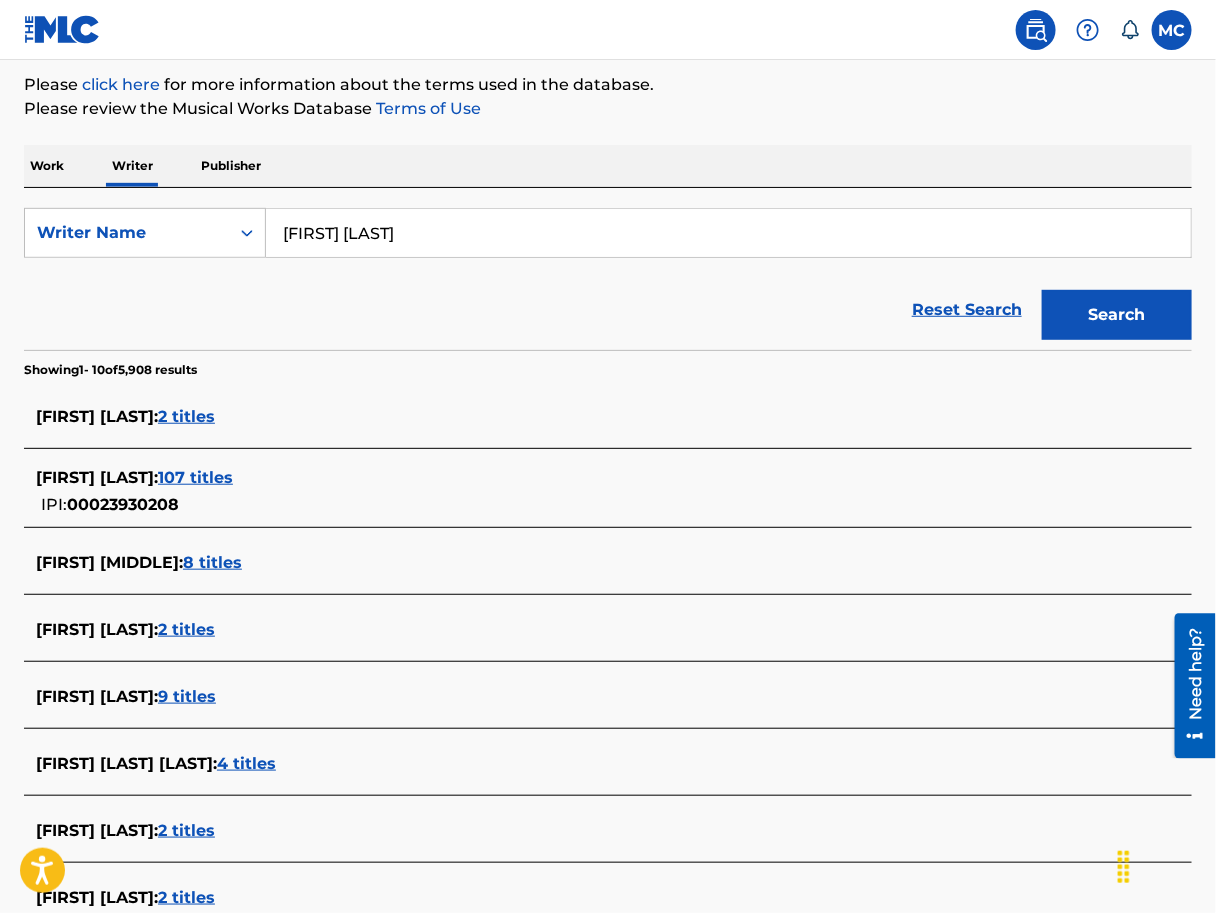 click on "[FIRST] [LAST]" at bounding box center [728, 233] 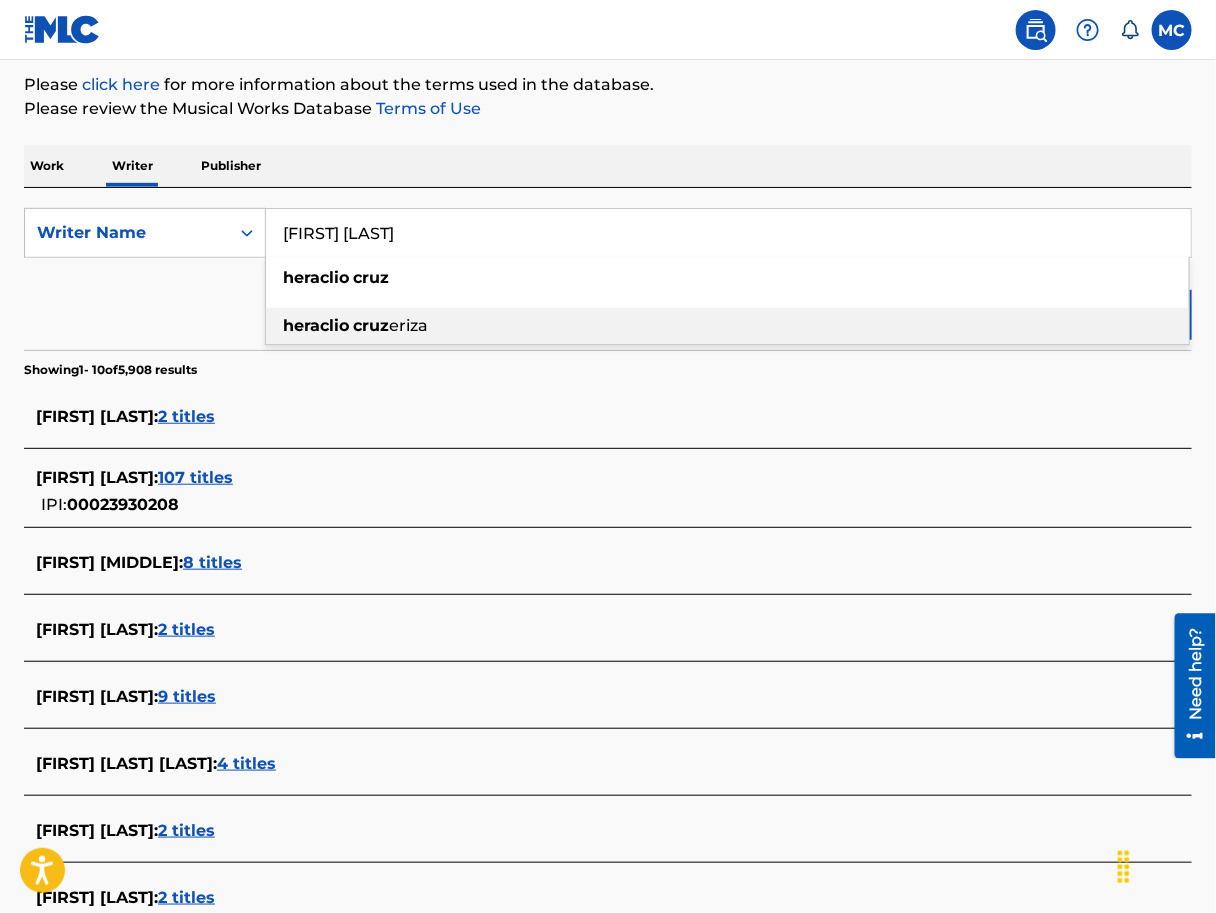 type on "[FIRST] [LAST] [LAST]" 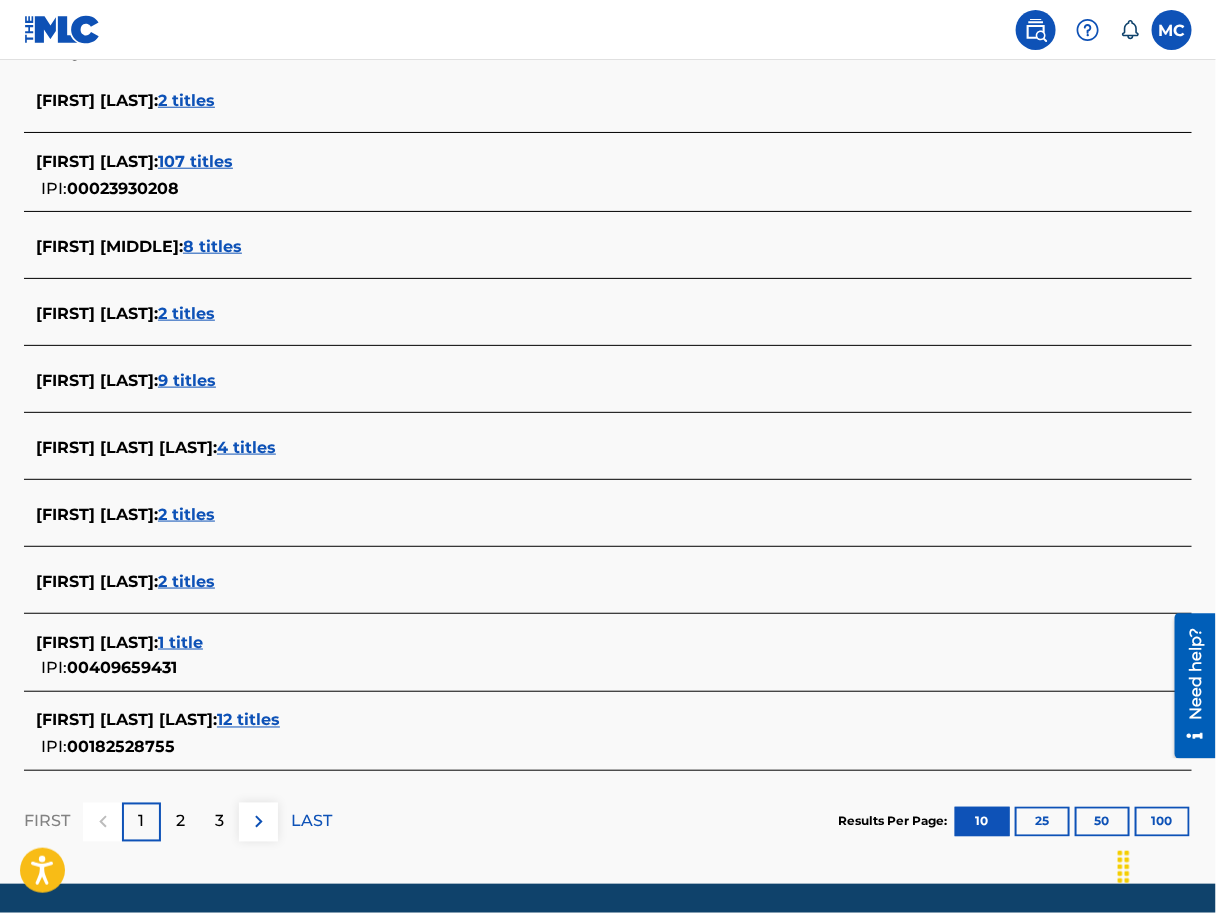 scroll, scrollTop: 621, scrollLeft: 0, axis: vertical 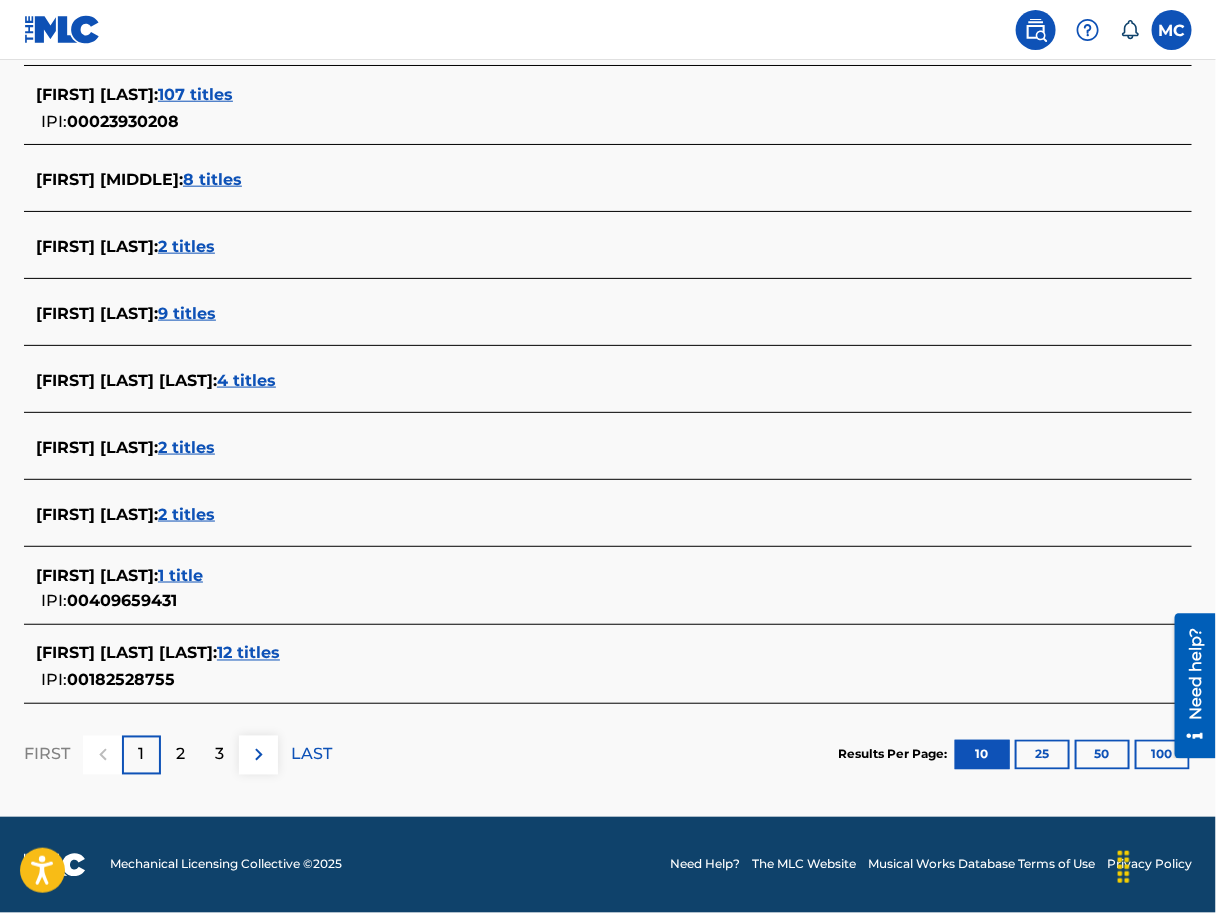 click on "25" at bounding box center [1042, 755] 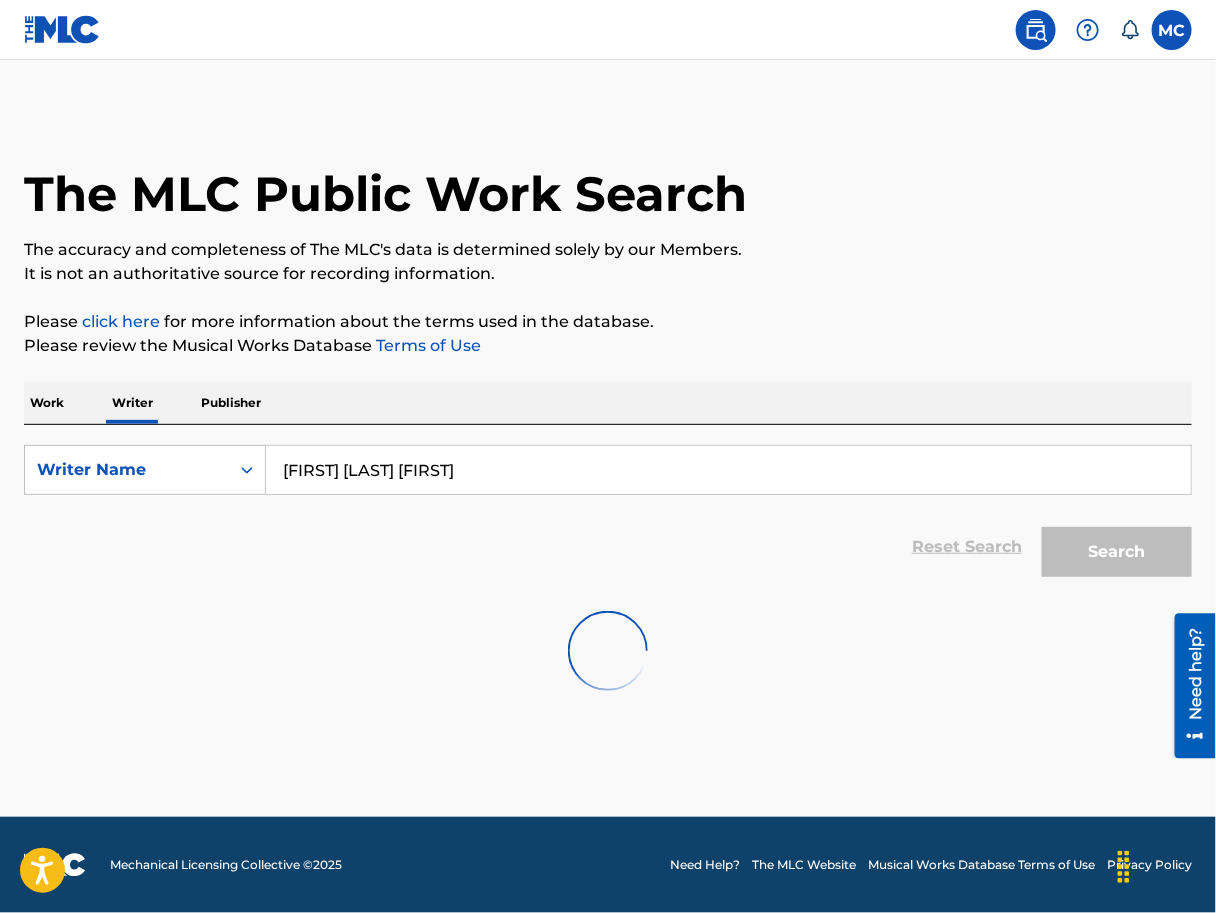 scroll, scrollTop: 0, scrollLeft: 0, axis: both 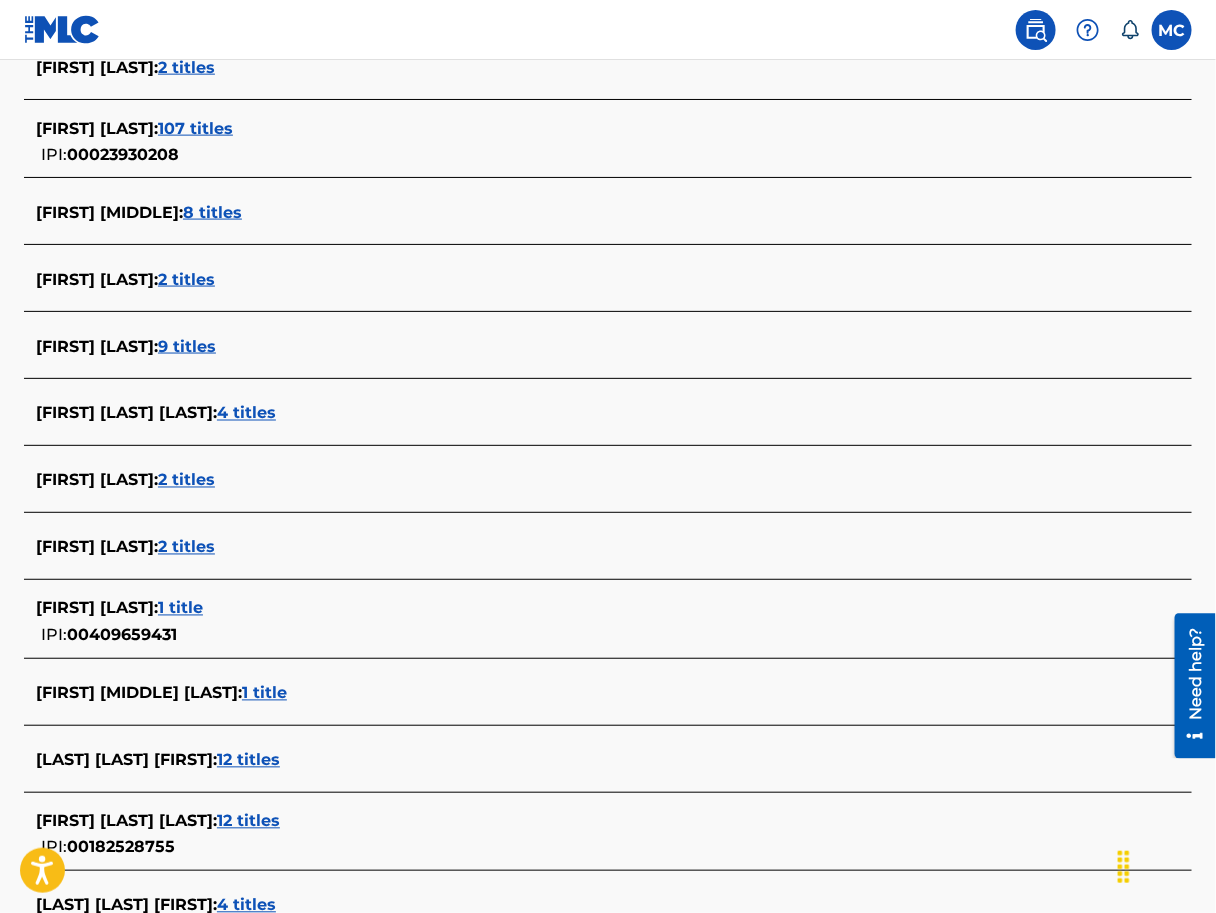 click on "2 titles" at bounding box center [186, 279] 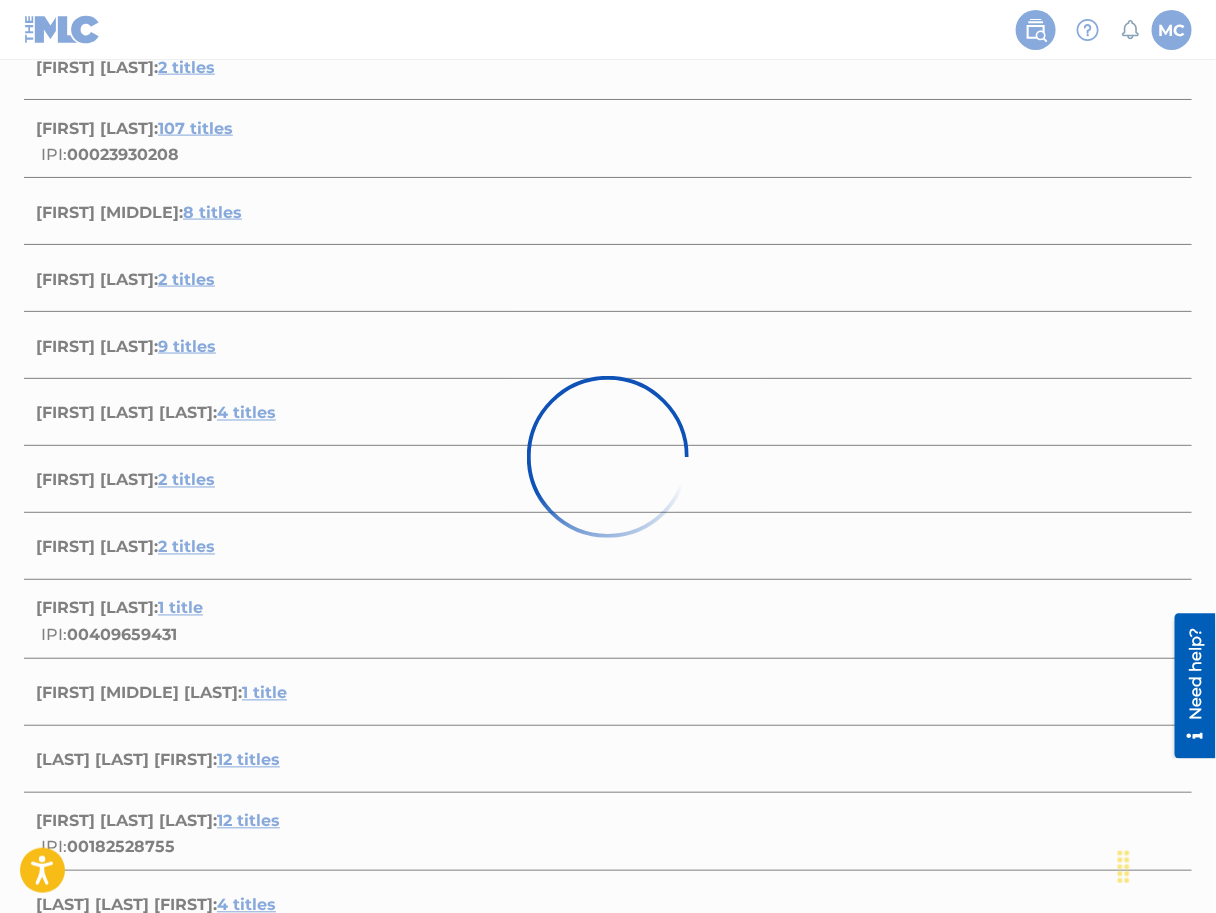 scroll, scrollTop: 270, scrollLeft: 0, axis: vertical 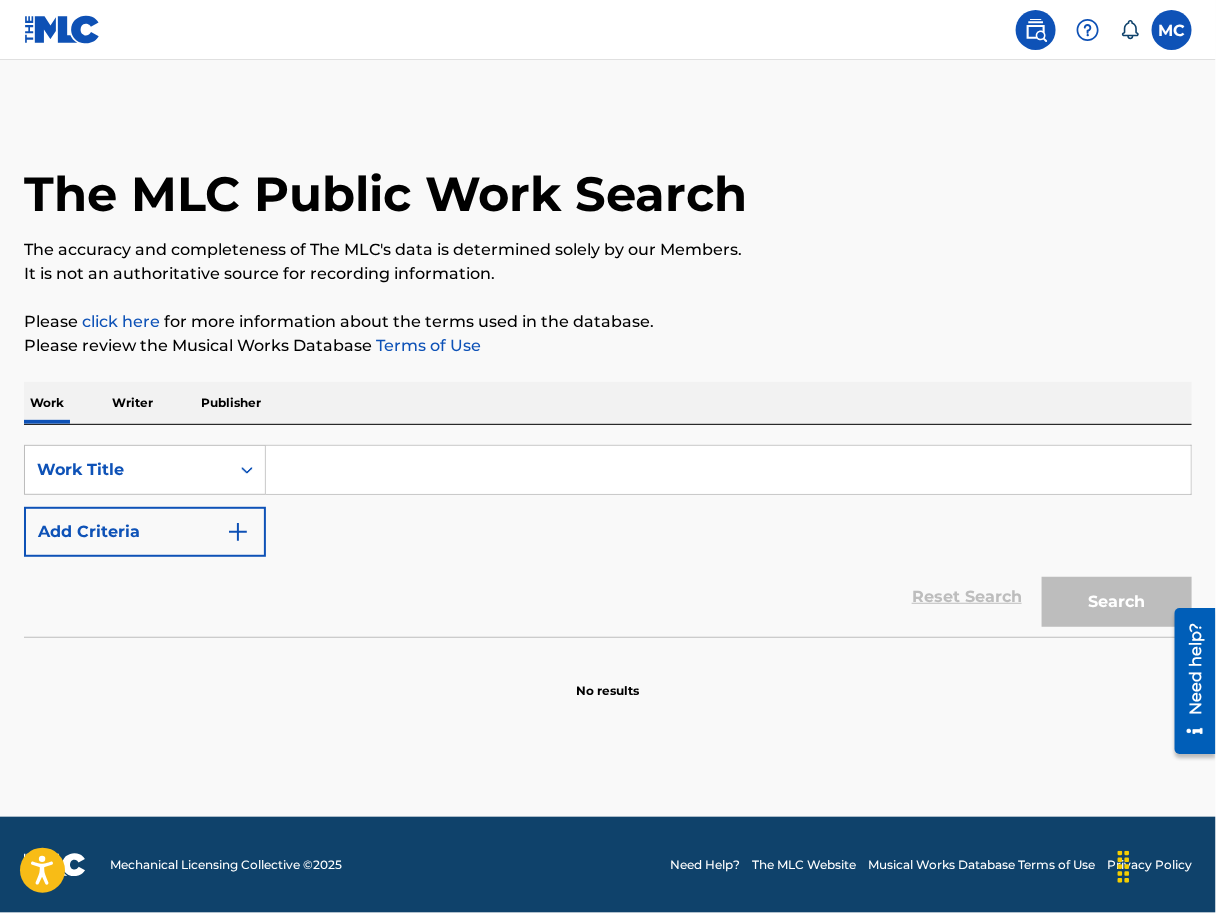 click at bounding box center [728, 470] 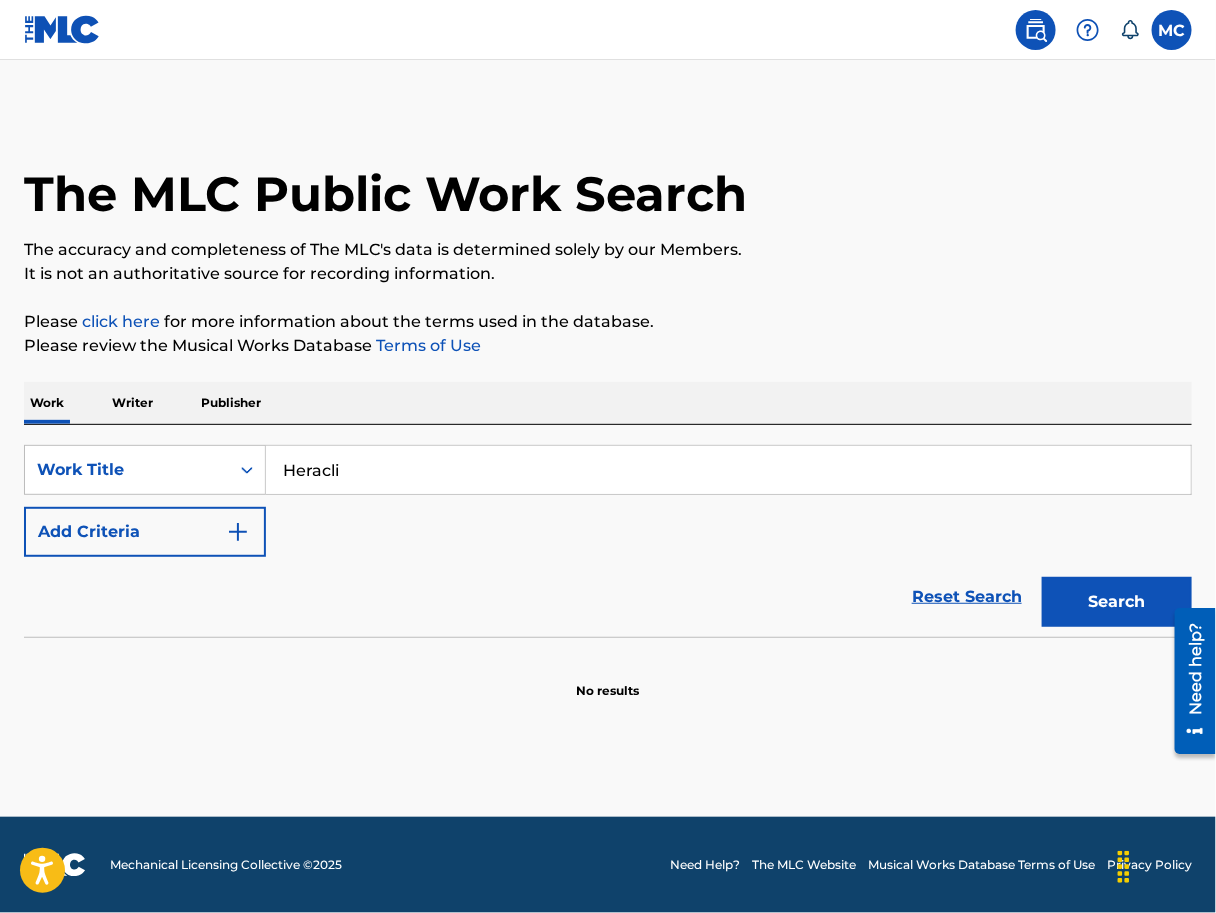 type on "Heracli" 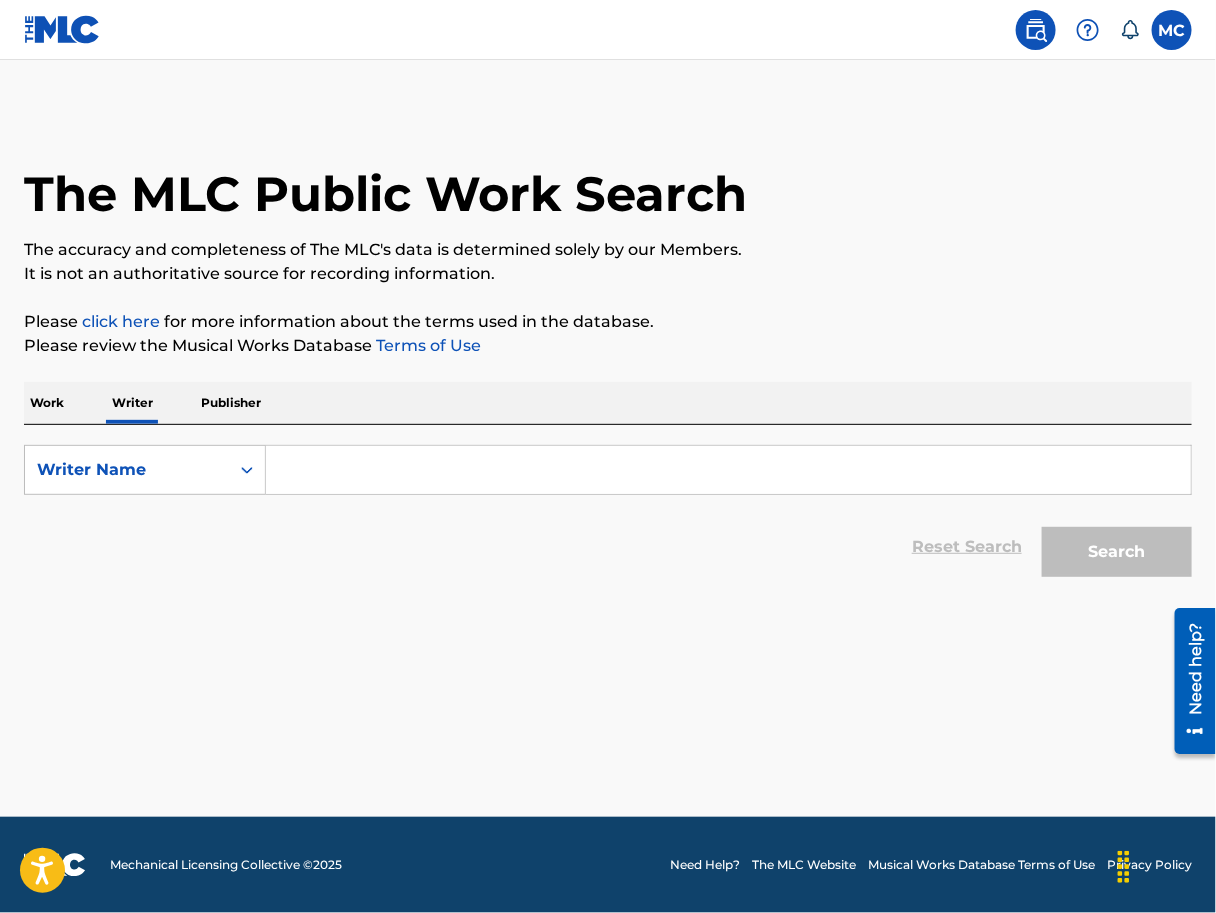 click at bounding box center (728, 470) 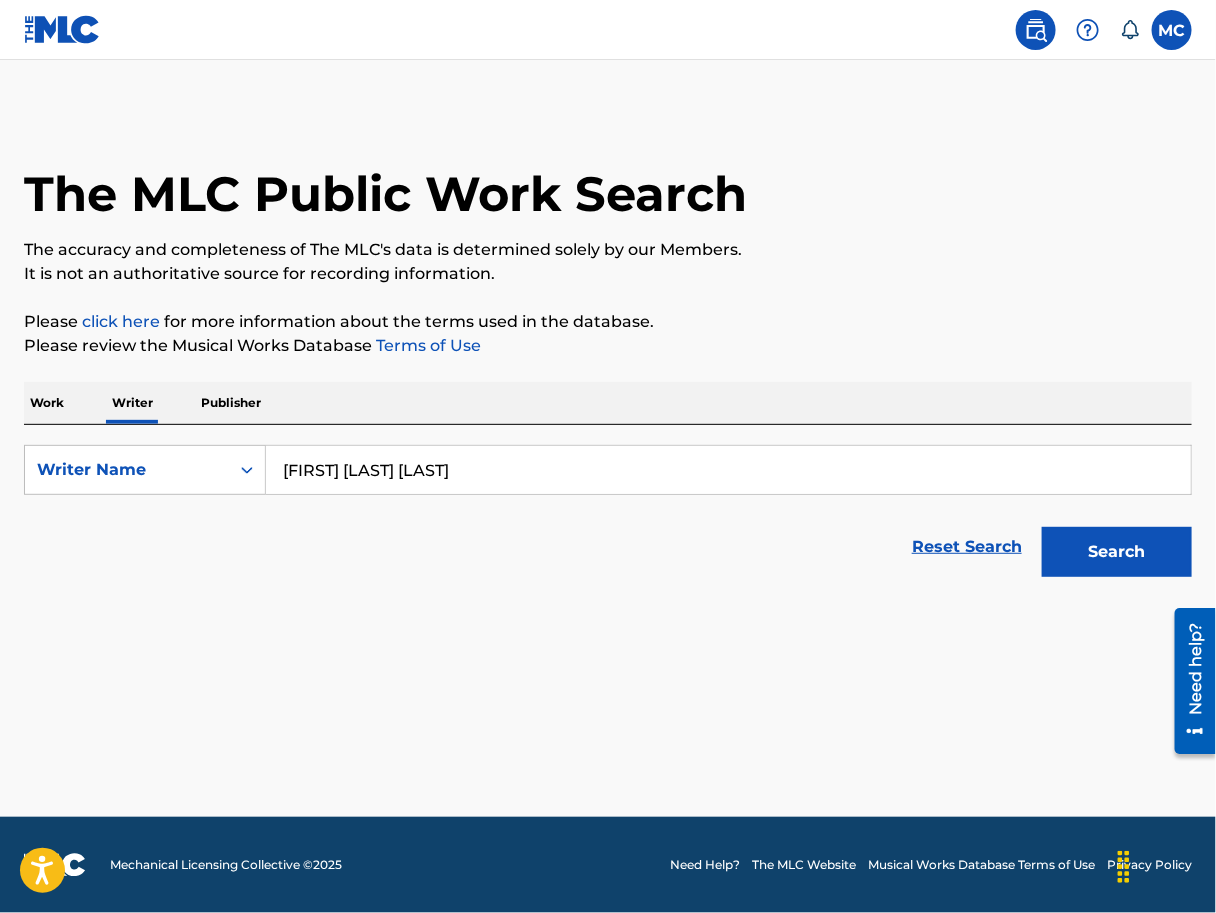 type on "[FIRST] [LAST] [LAST]" 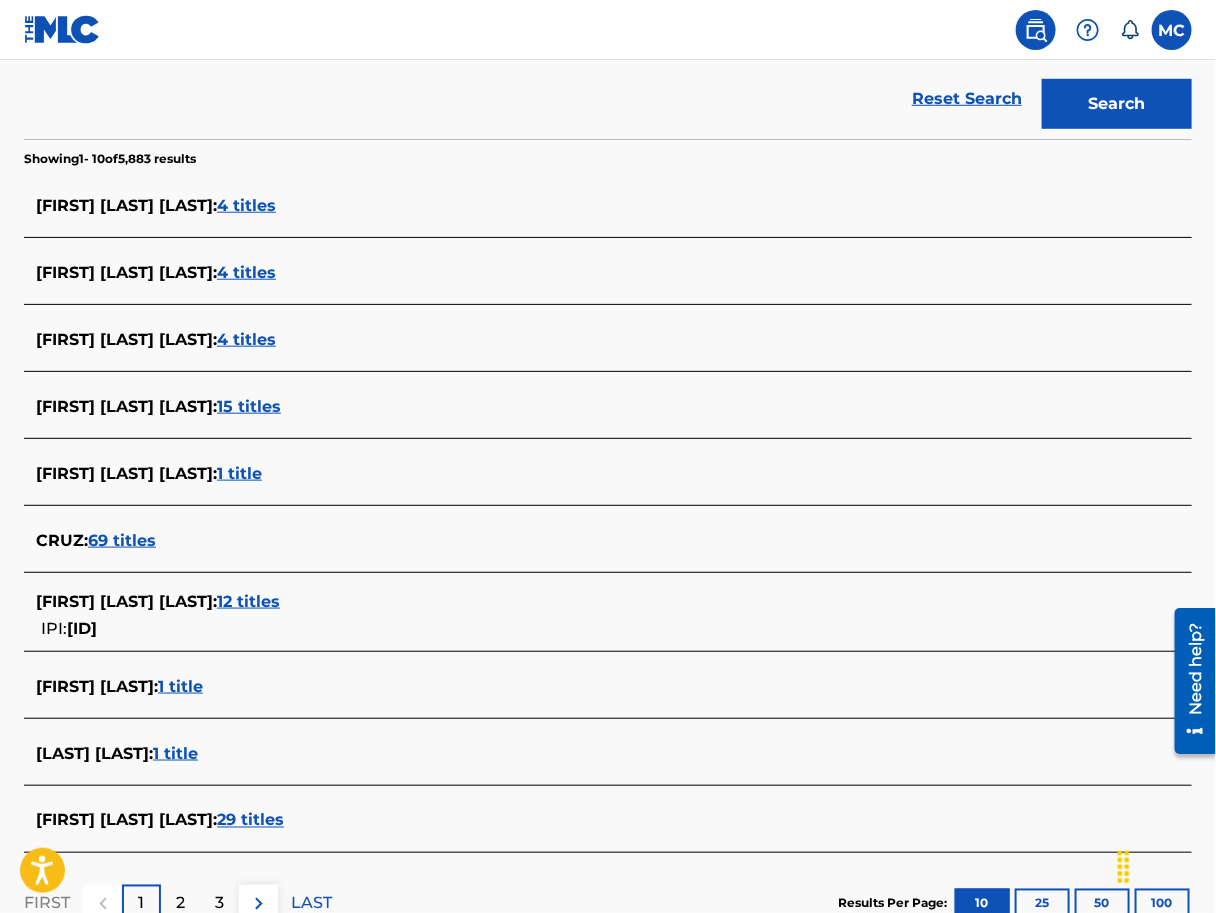 scroll, scrollTop: 499, scrollLeft: 0, axis: vertical 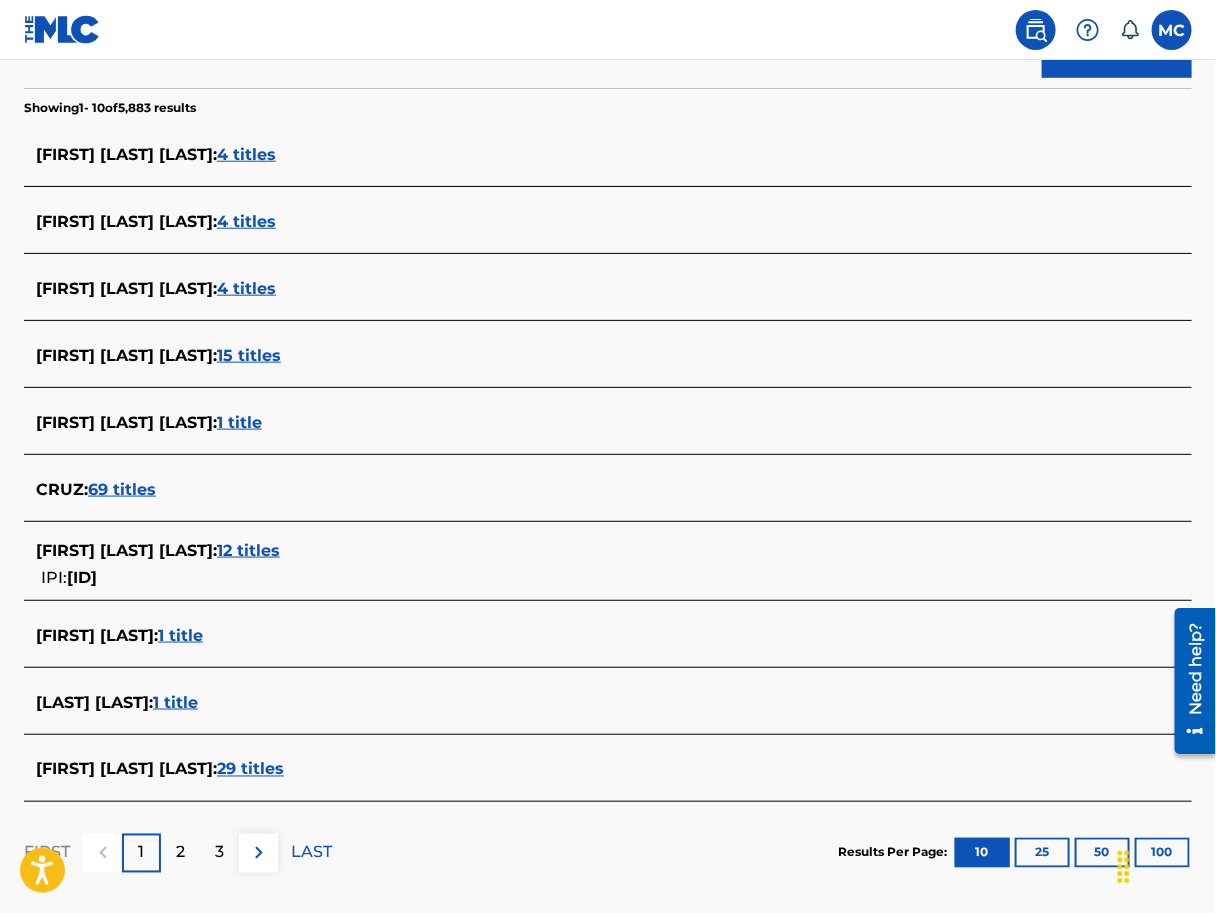 click on "4 titles" at bounding box center (246, 288) 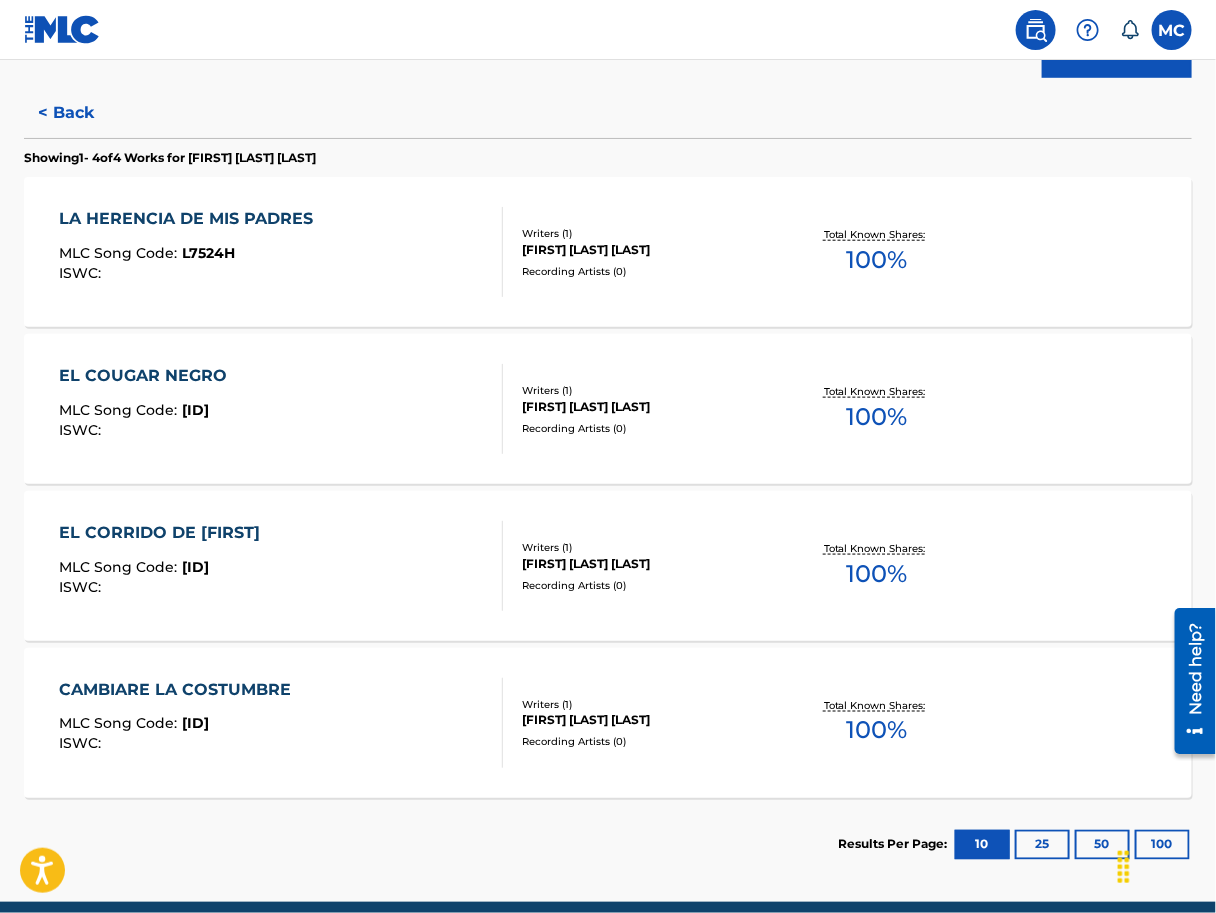 click on "< Back" at bounding box center [84, 113] 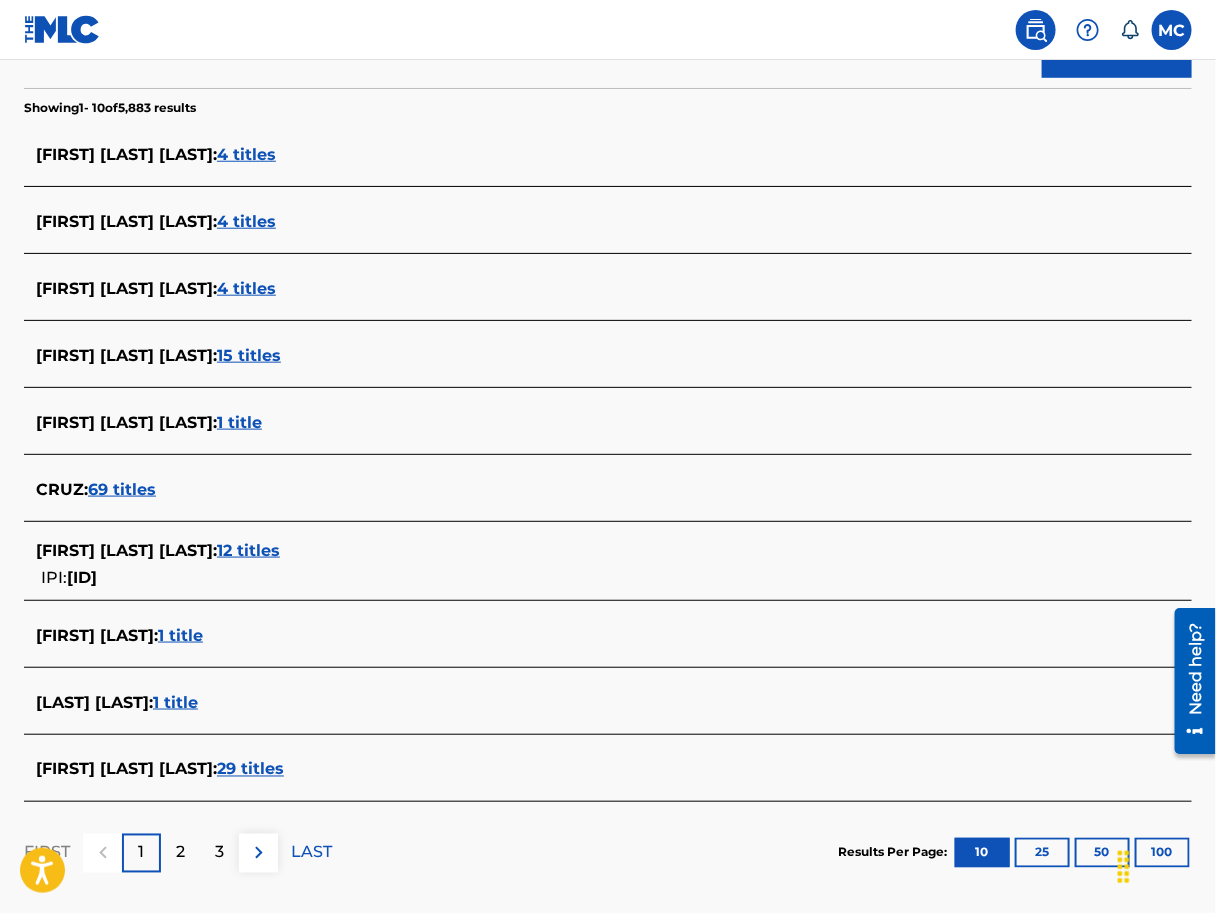 click on "12 titles" at bounding box center (248, 550) 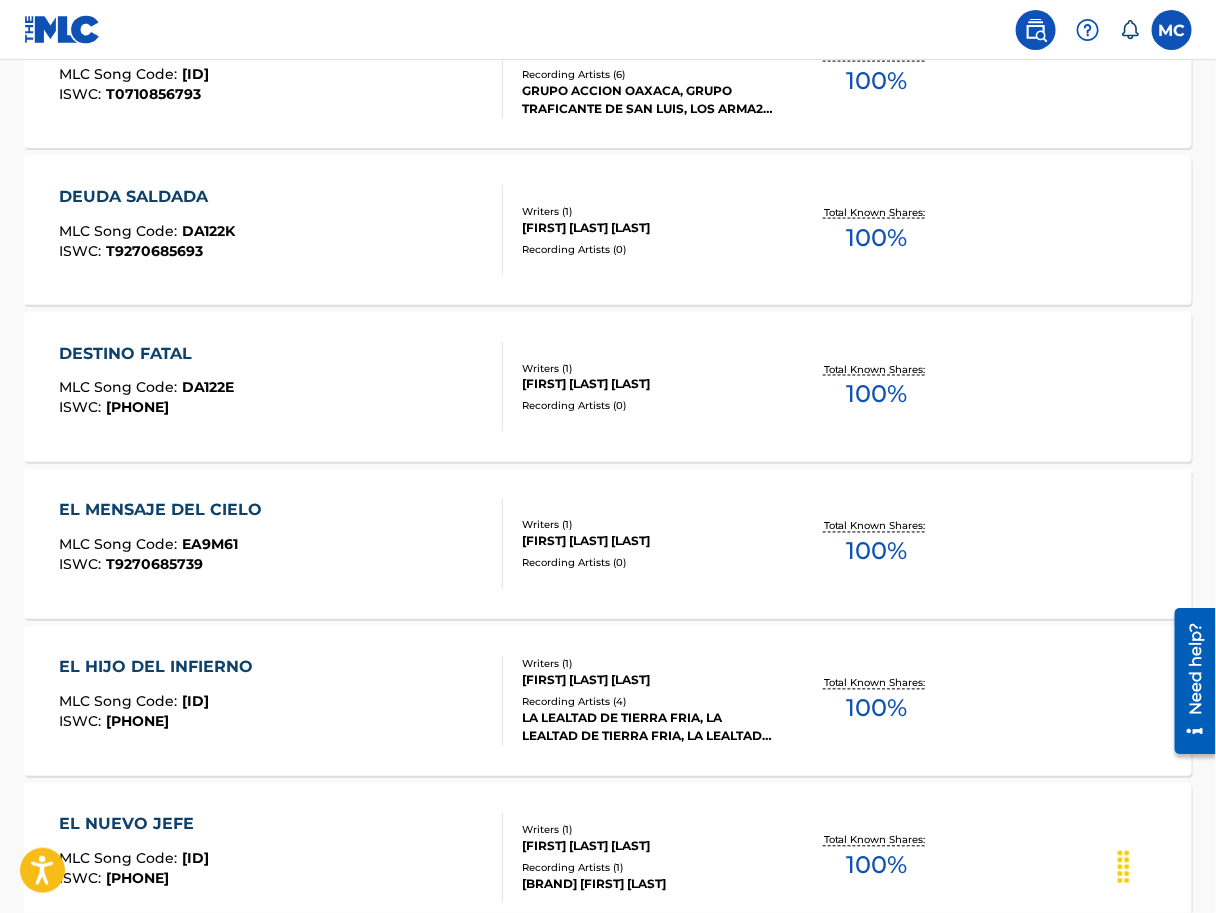 scroll, scrollTop: 840, scrollLeft: 0, axis: vertical 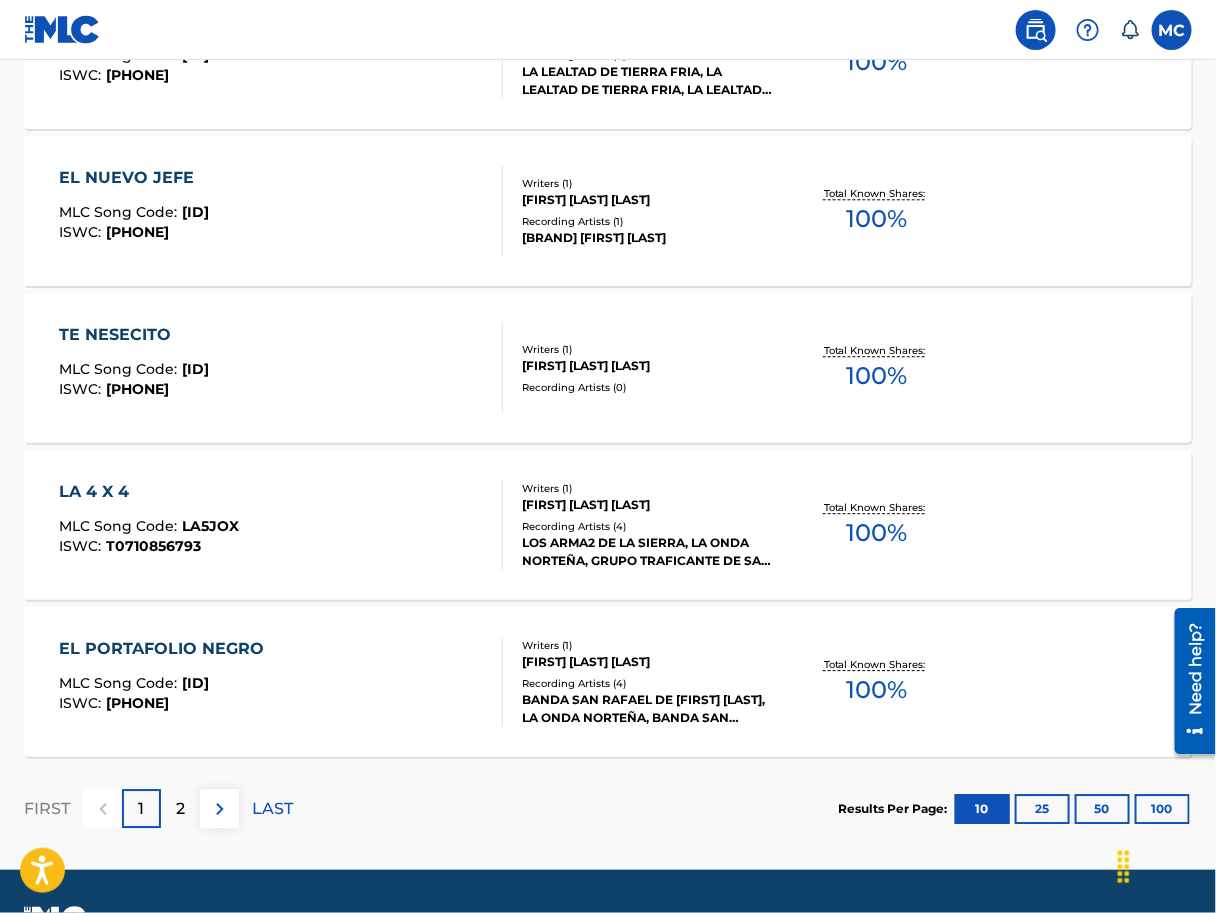 click on "25" at bounding box center (1042, 809) 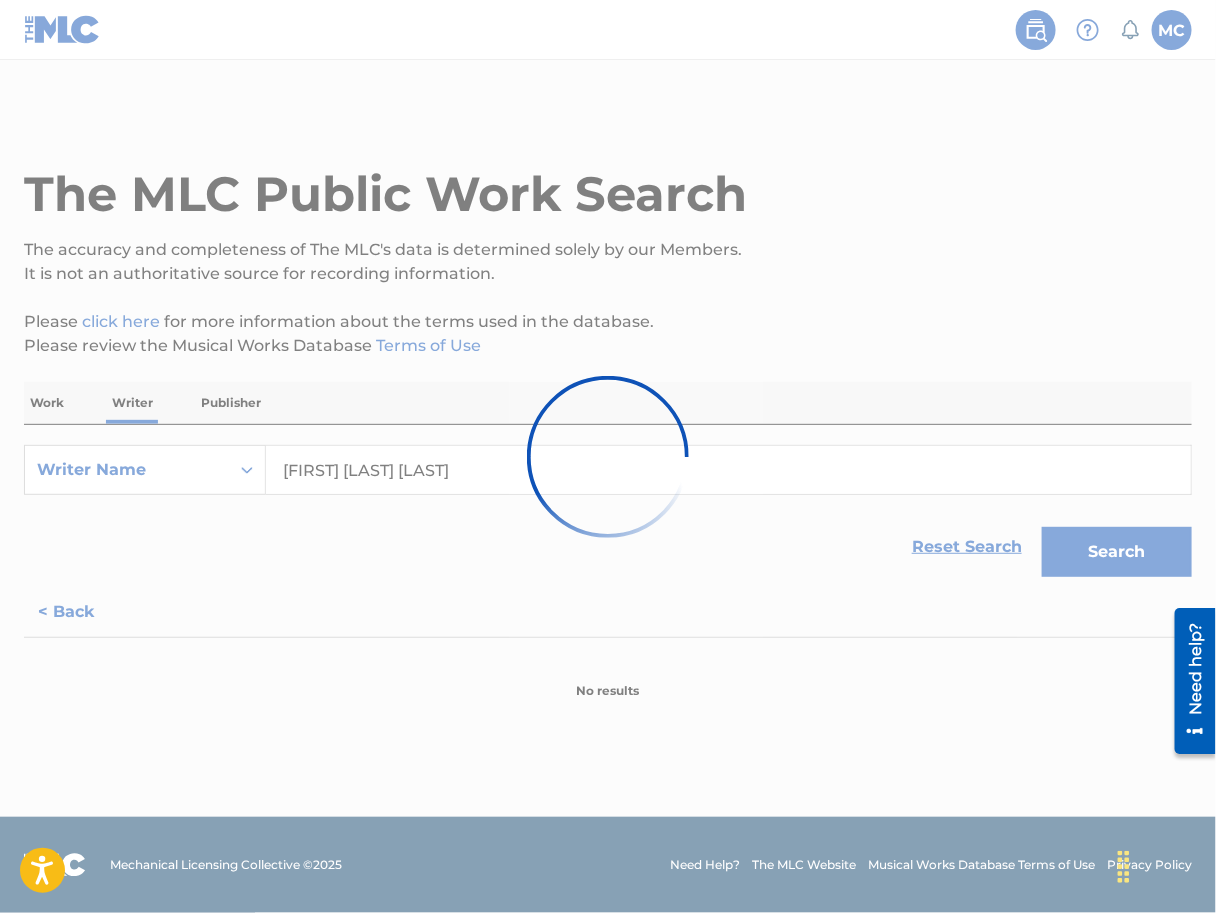 scroll, scrollTop: 0, scrollLeft: 0, axis: both 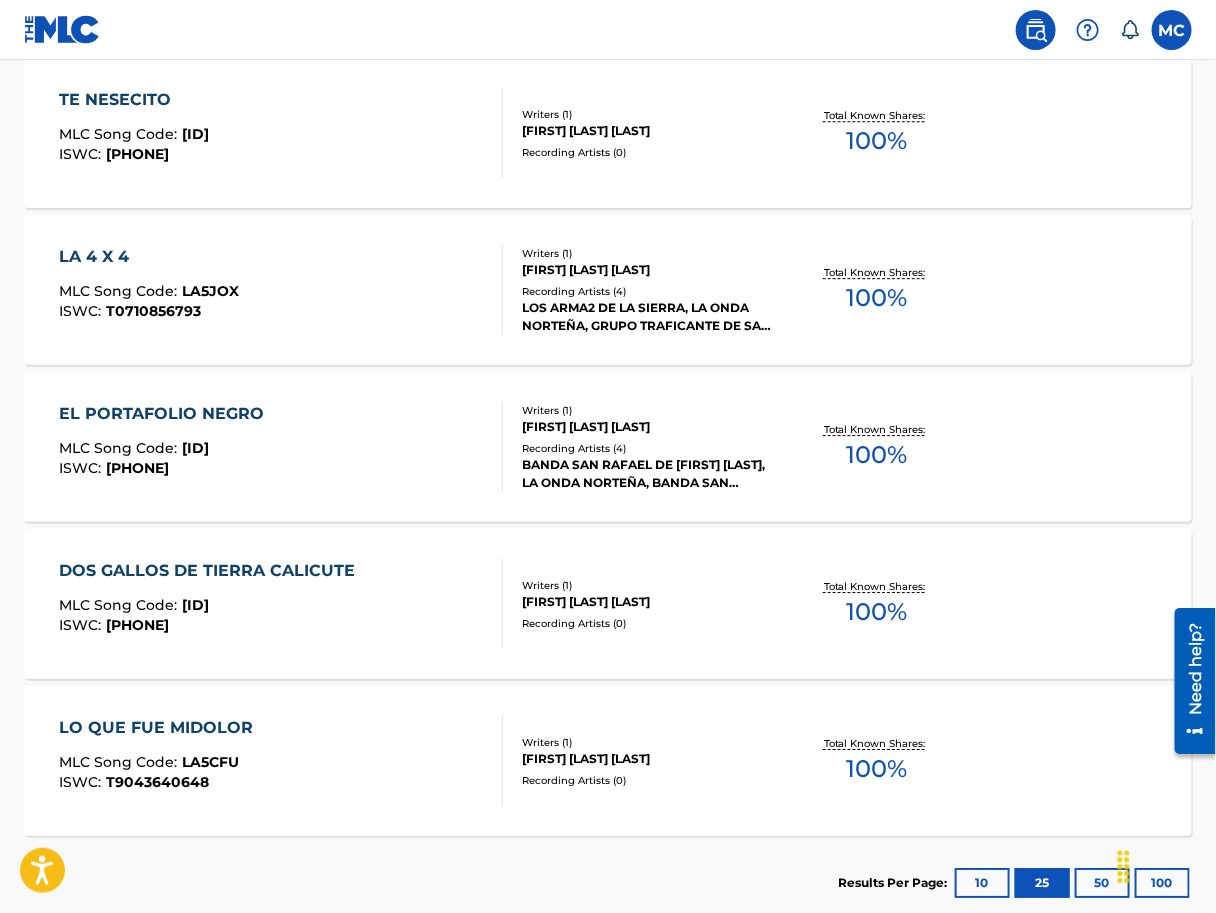 drag, startPoint x: 1218, startPoint y: 790, endPoint x: 51, endPoint y: 148, distance: 1331.9358 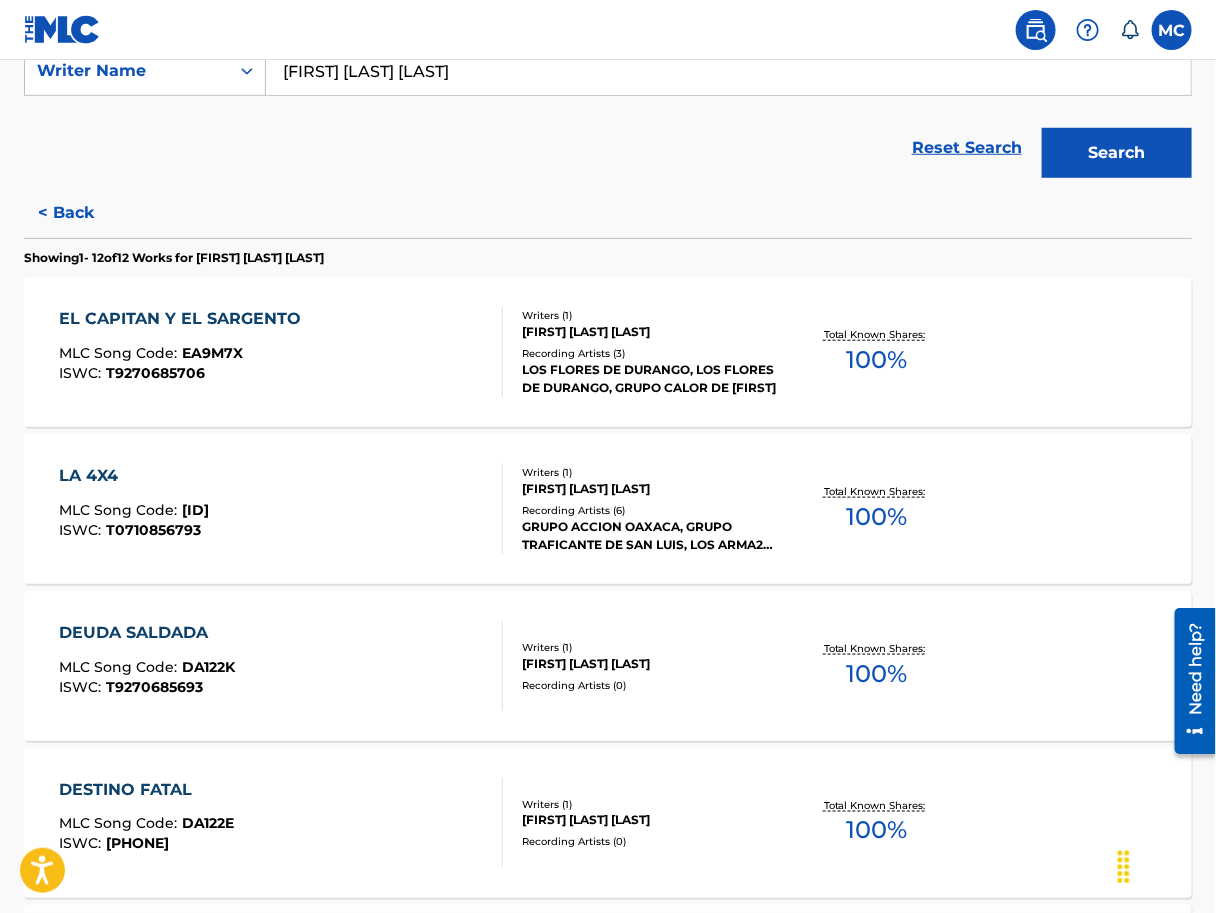 scroll, scrollTop: 393, scrollLeft: 0, axis: vertical 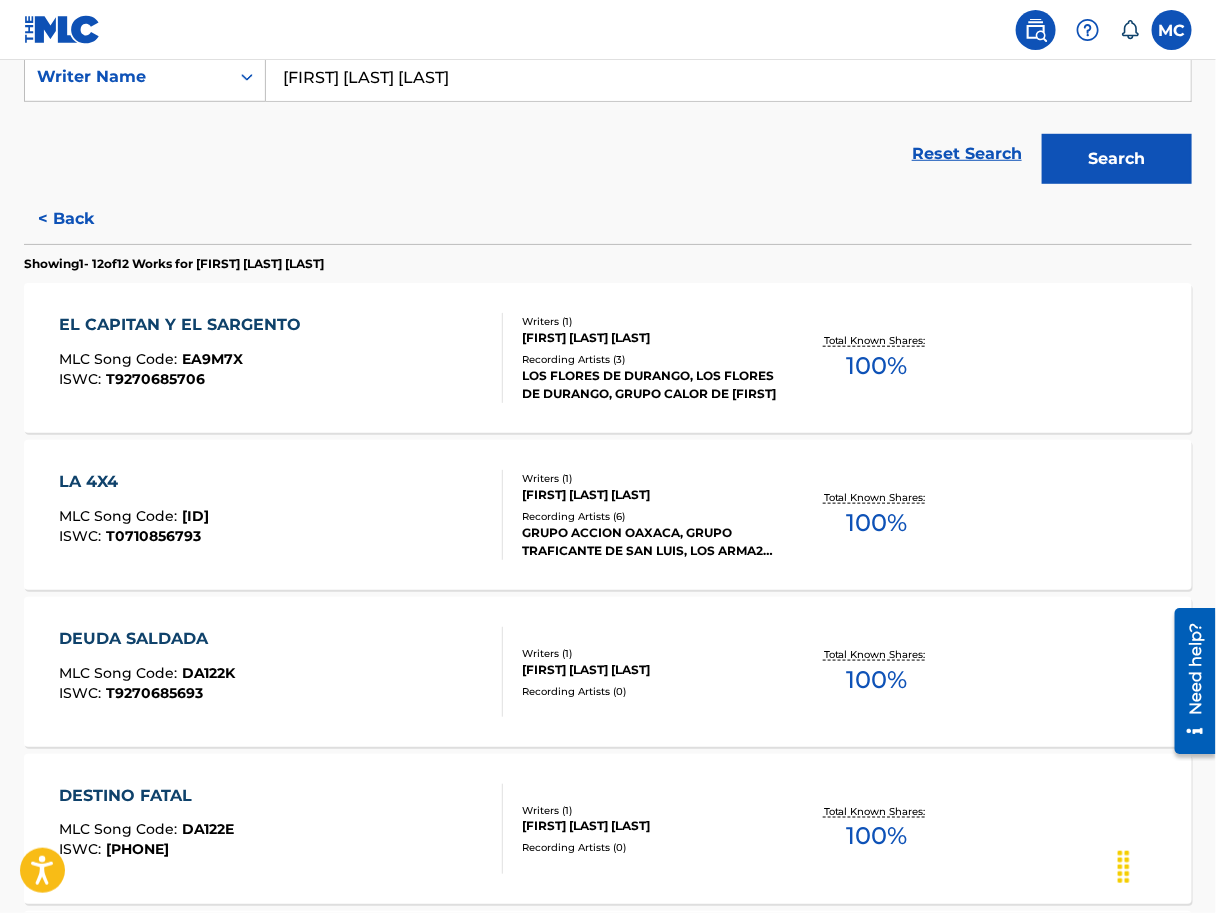 click on "< Back" at bounding box center (84, 219) 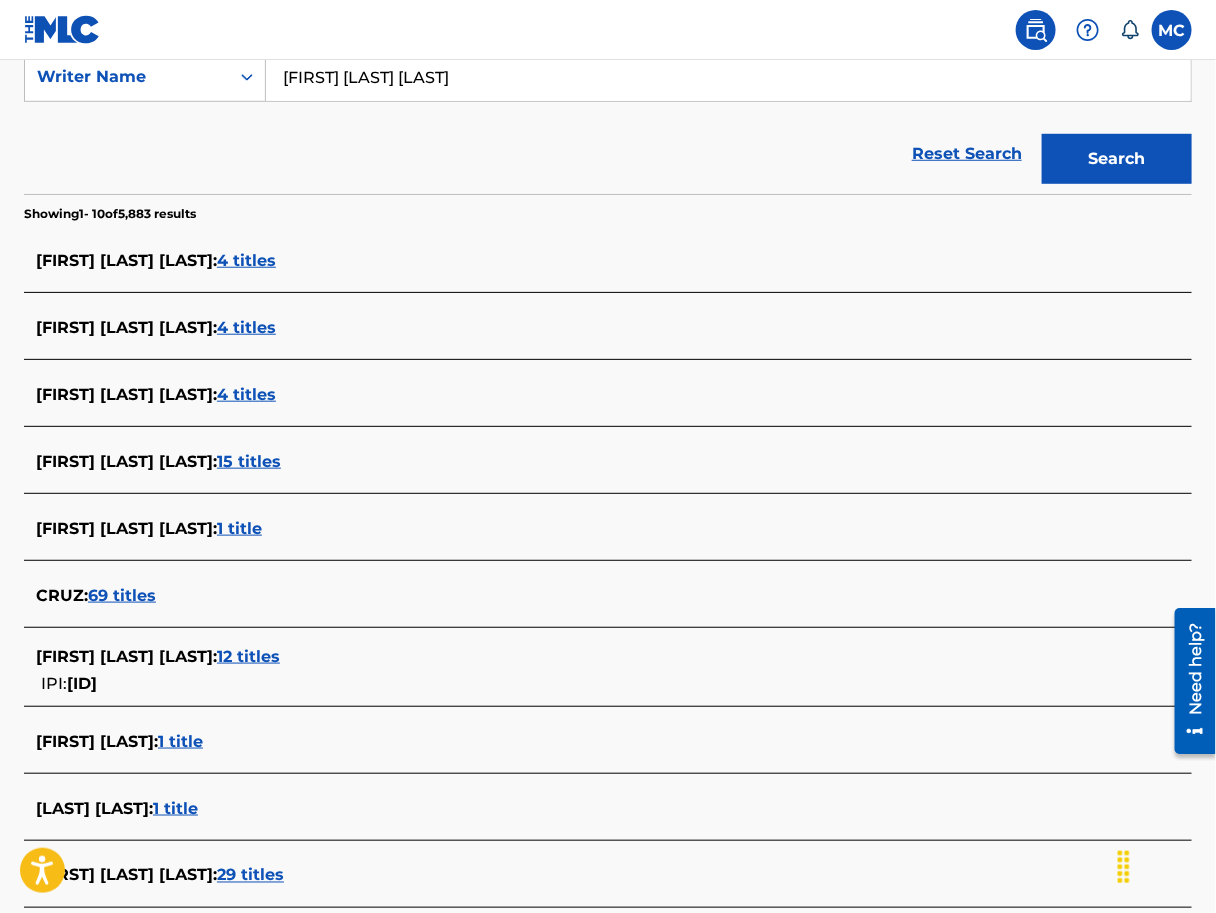click on "4 titles" at bounding box center [246, 394] 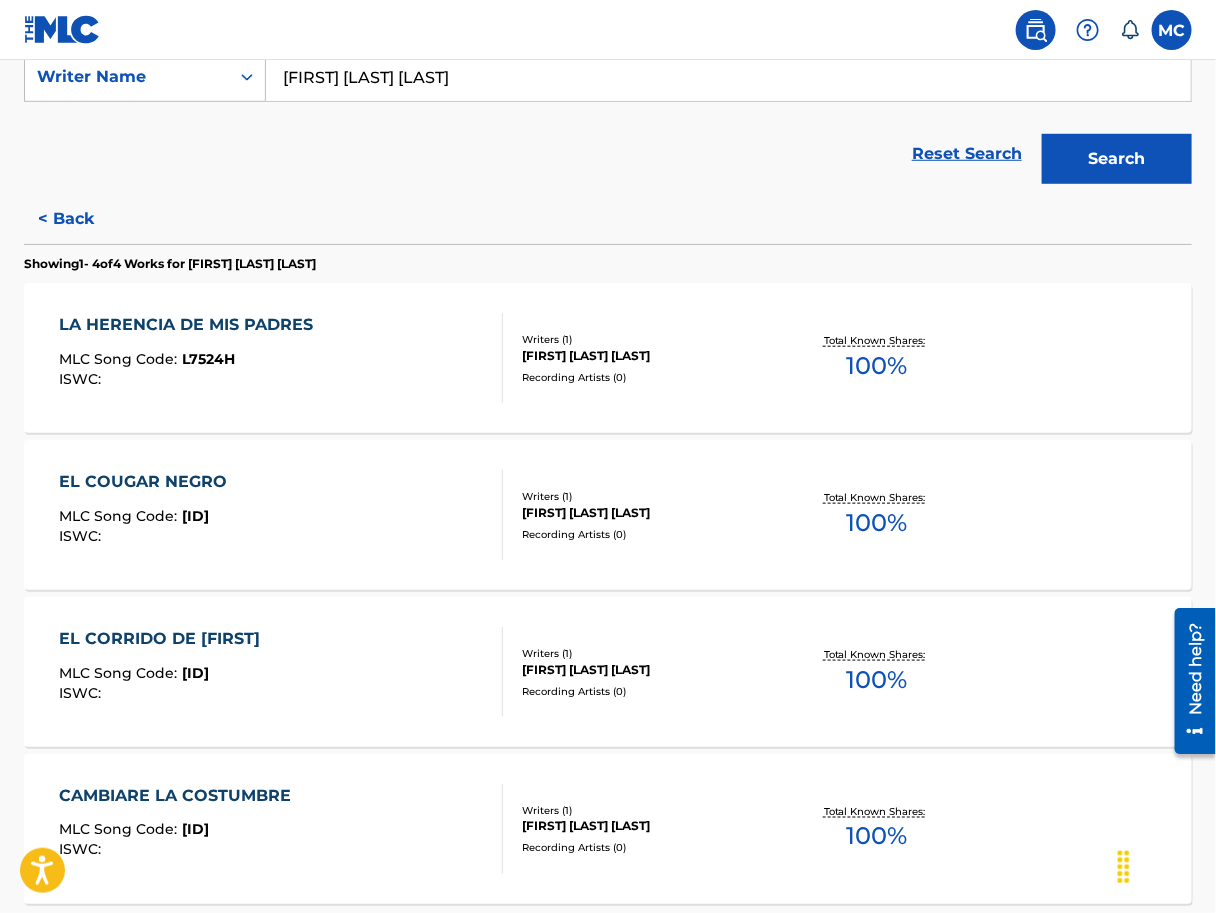 click on "< Back" at bounding box center (84, 219) 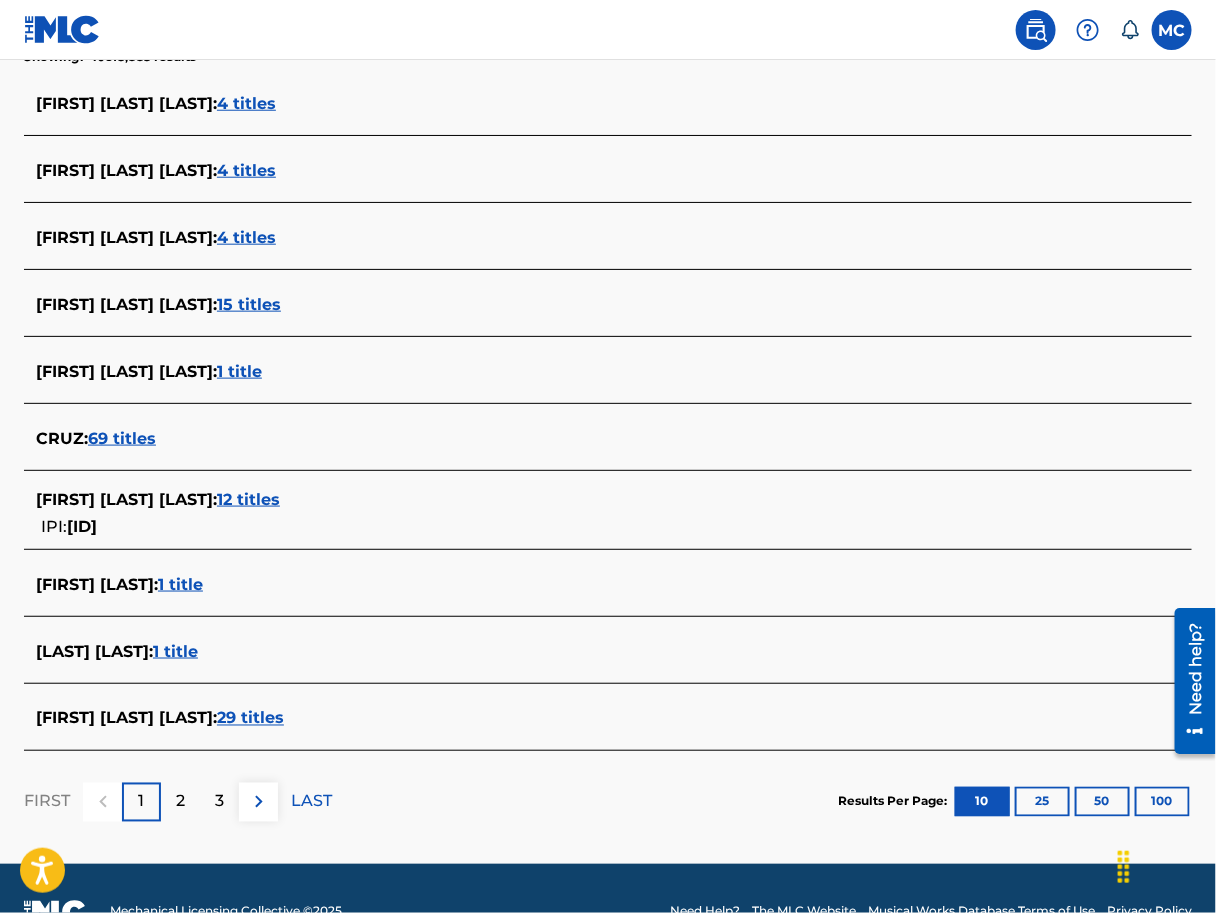 scroll, scrollTop: 558, scrollLeft: 0, axis: vertical 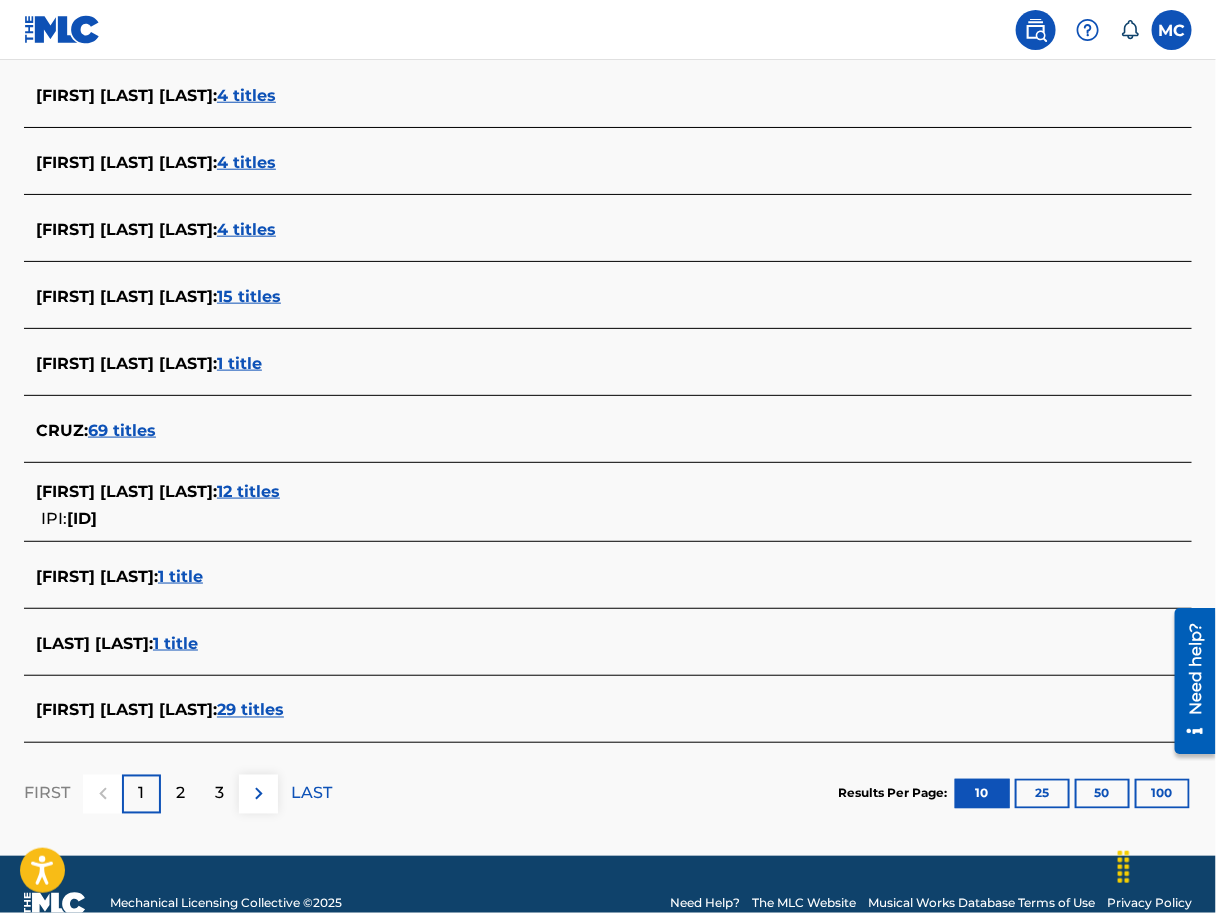 click on "12 titles" at bounding box center [248, 491] 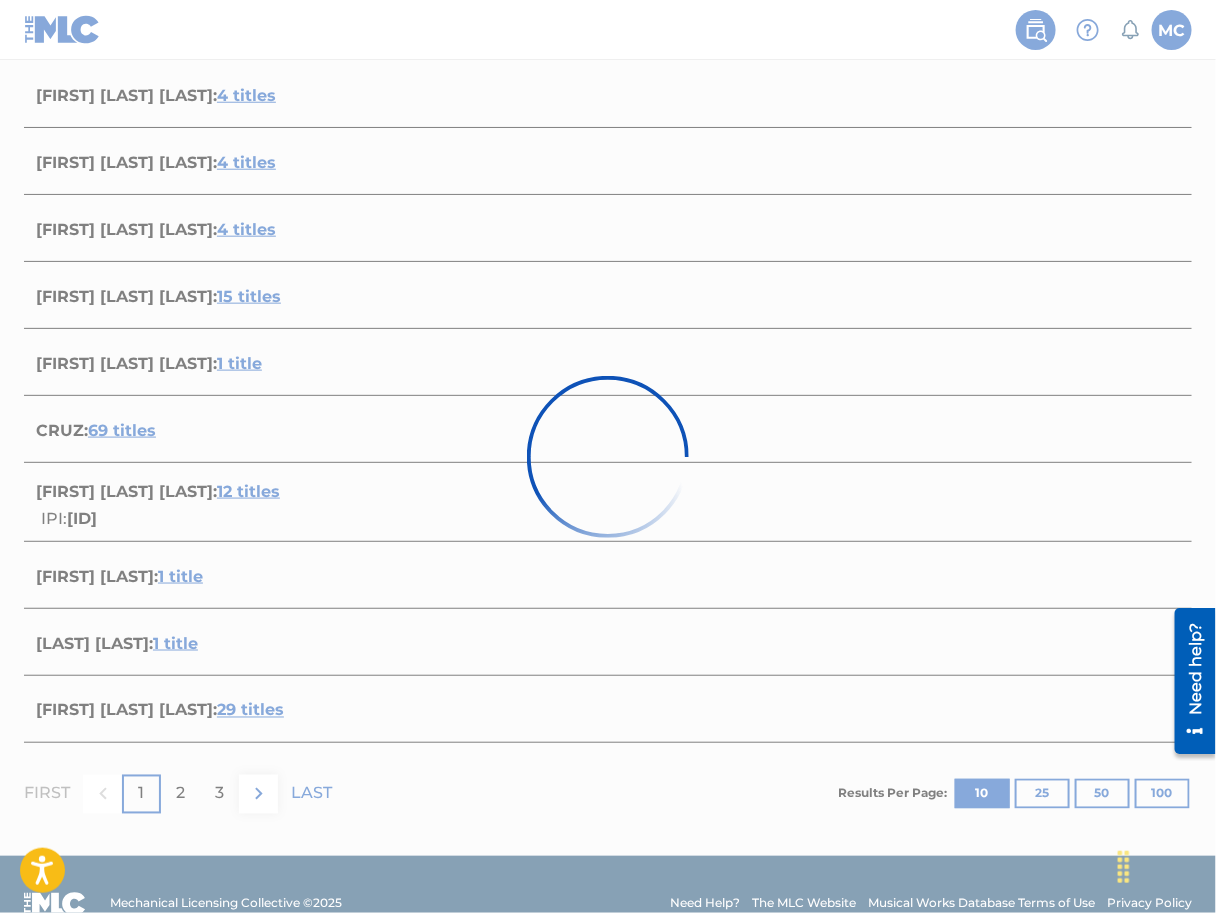 scroll, scrollTop: 0, scrollLeft: 0, axis: both 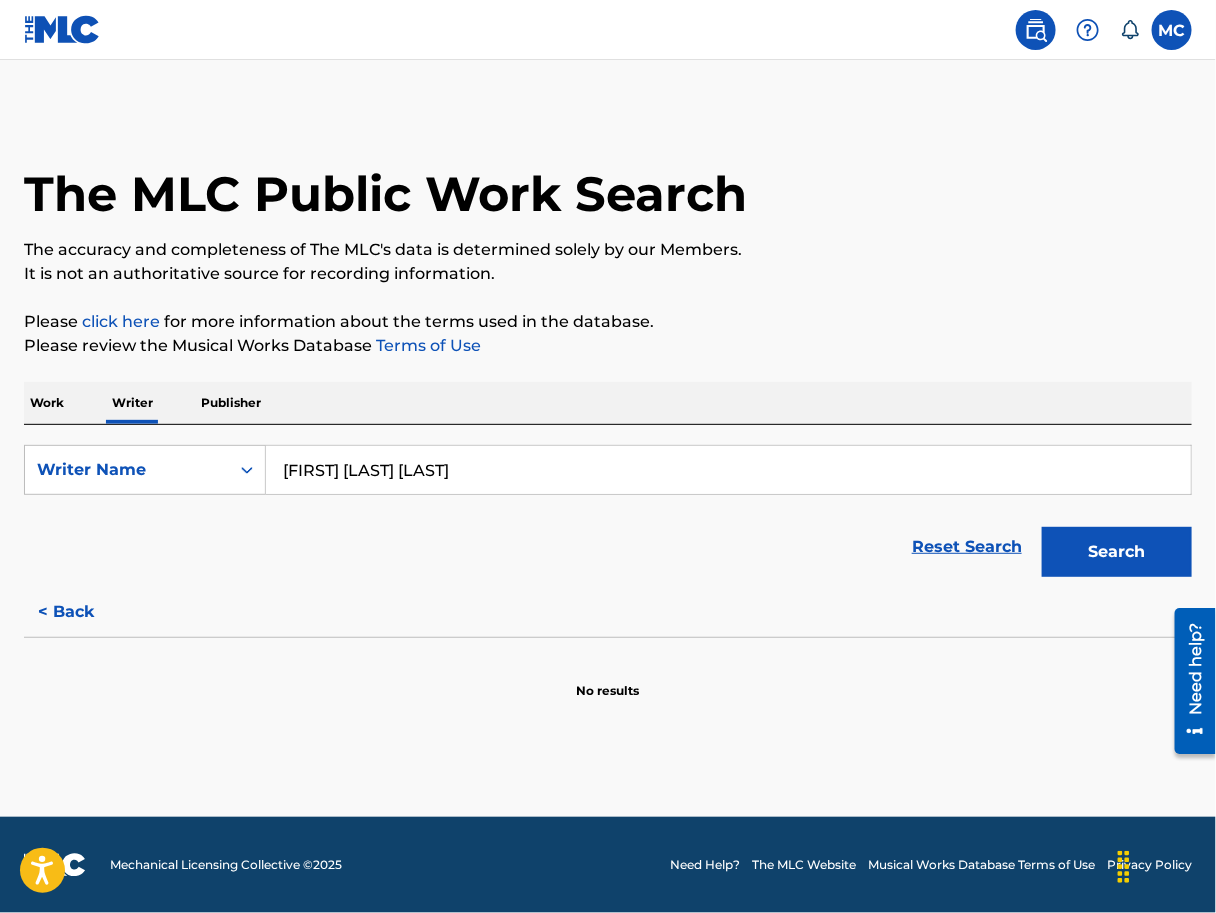 click on "< Back" at bounding box center (84, 612) 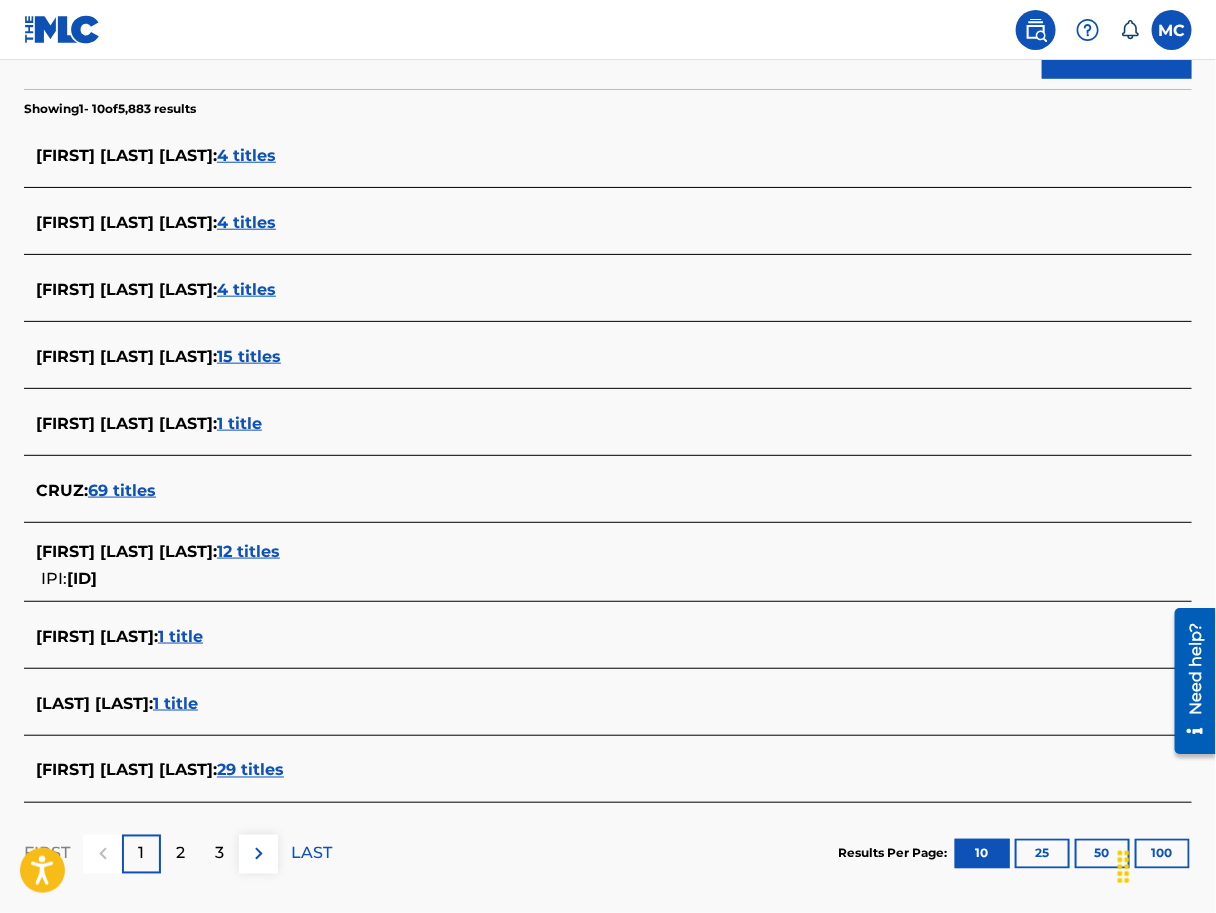 scroll, scrollTop: 568, scrollLeft: 0, axis: vertical 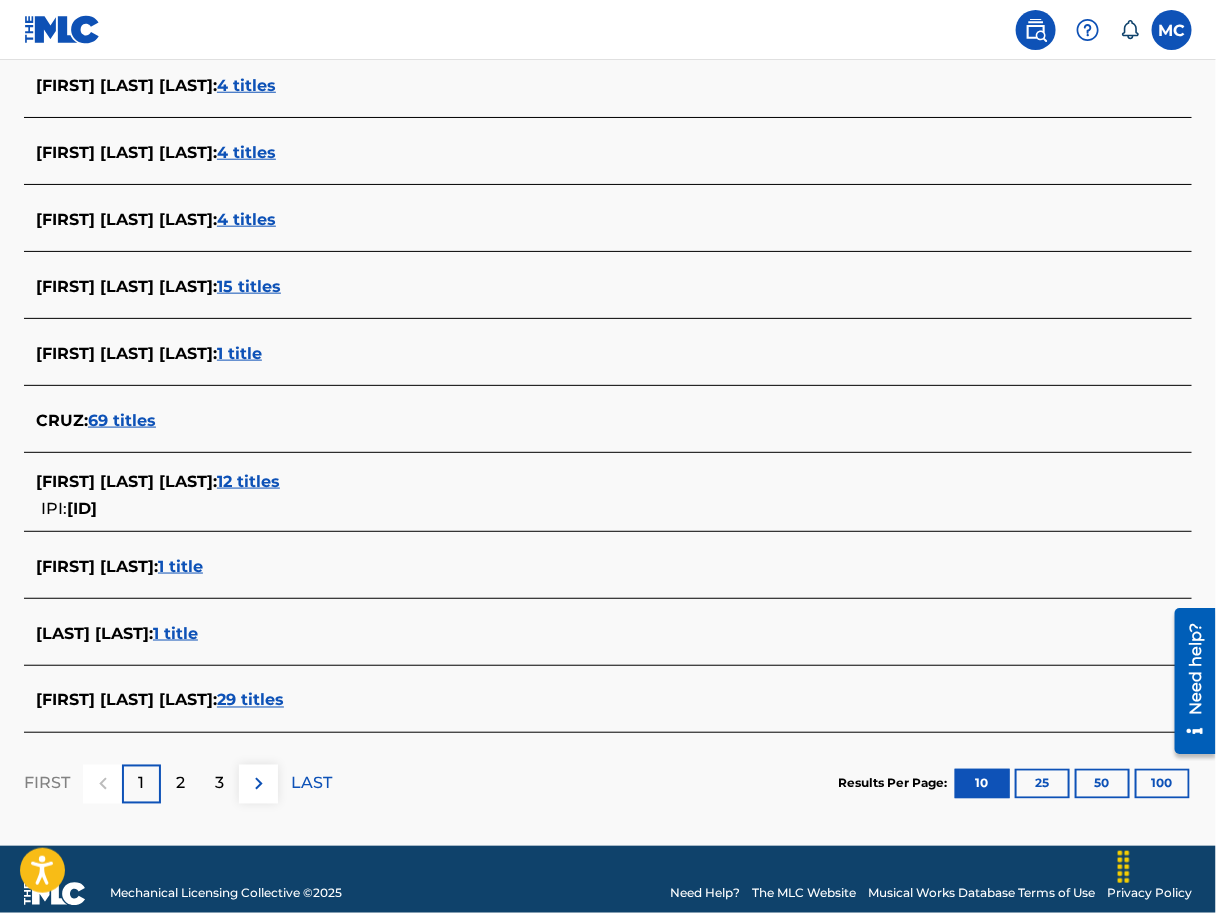 click on "12 titles" at bounding box center [248, 481] 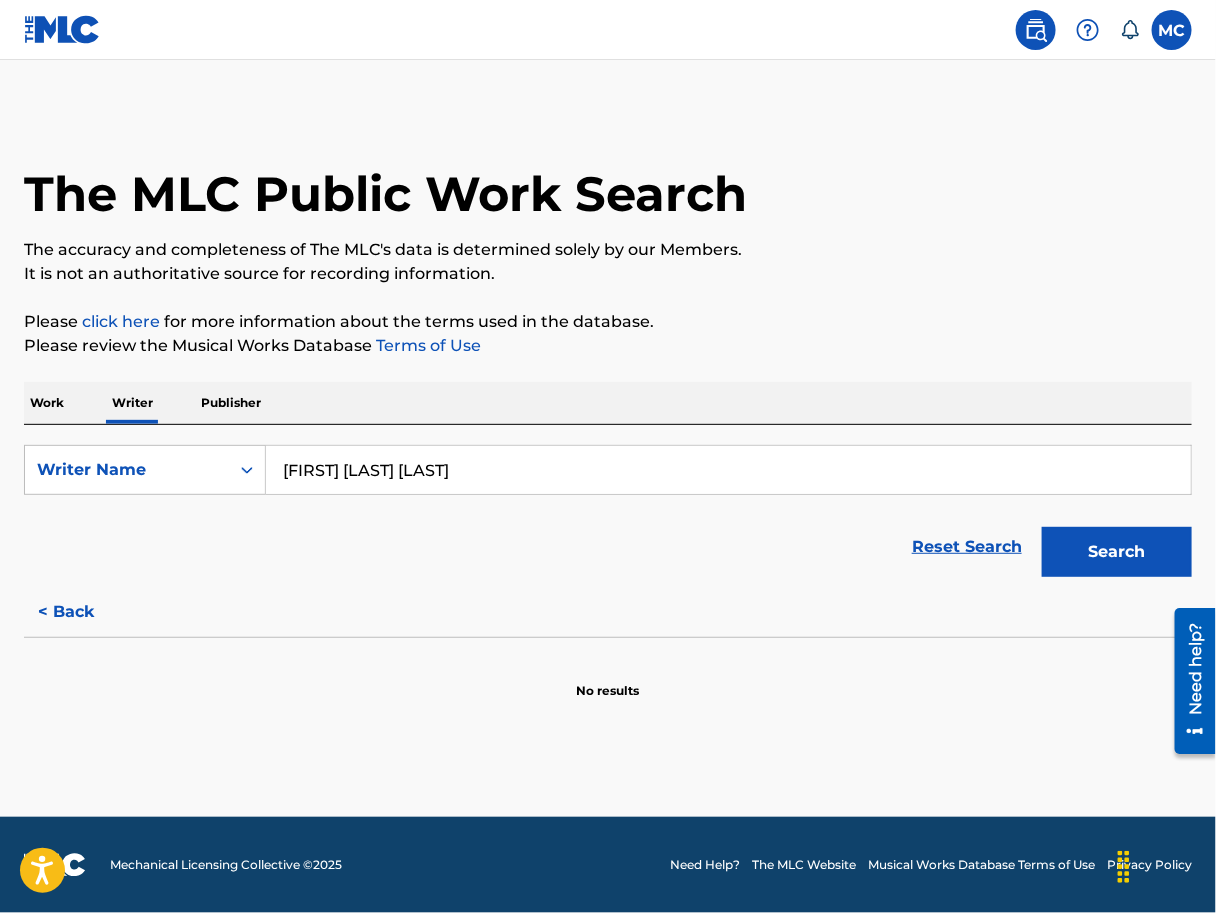 click on "Search" at bounding box center [1117, 552] 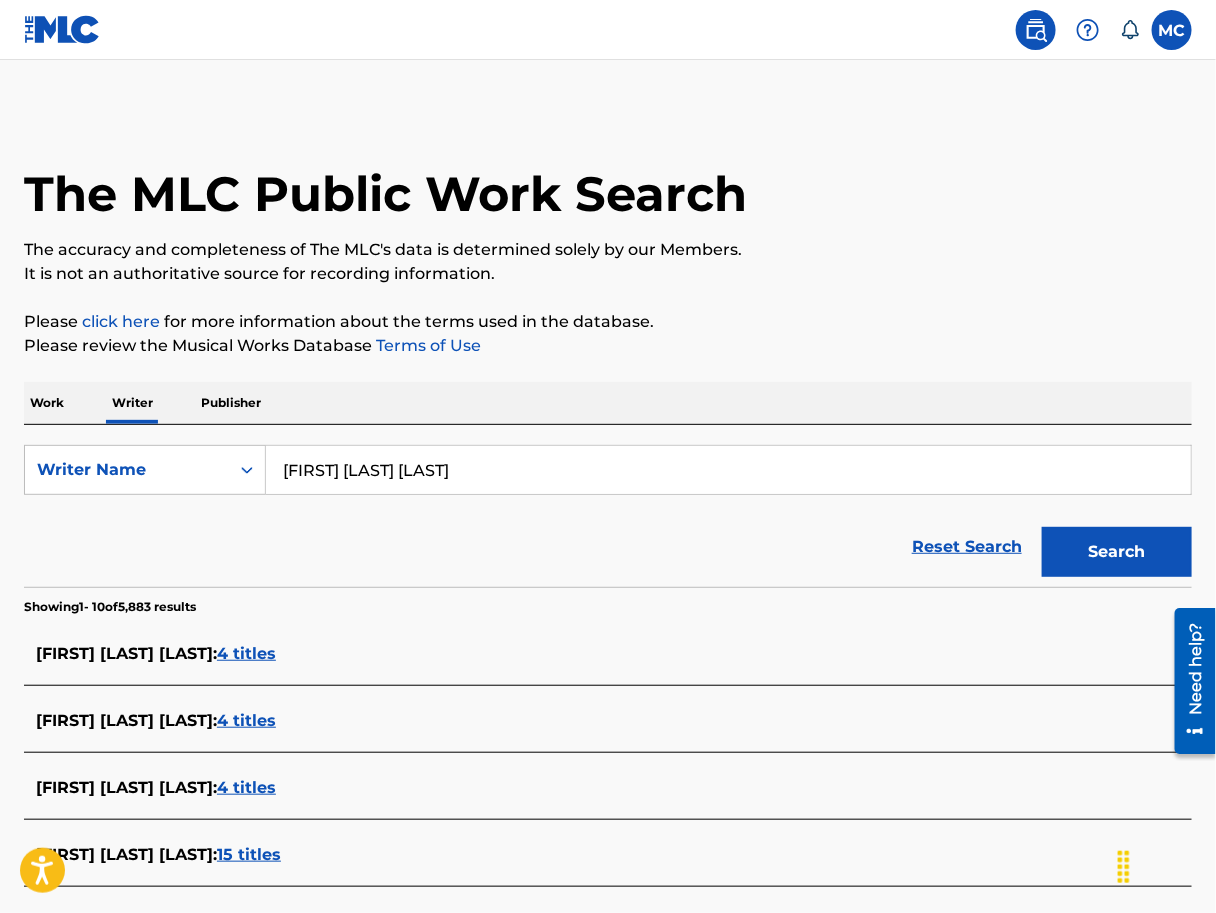scroll, scrollTop: 597, scrollLeft: 0, axis: vertical 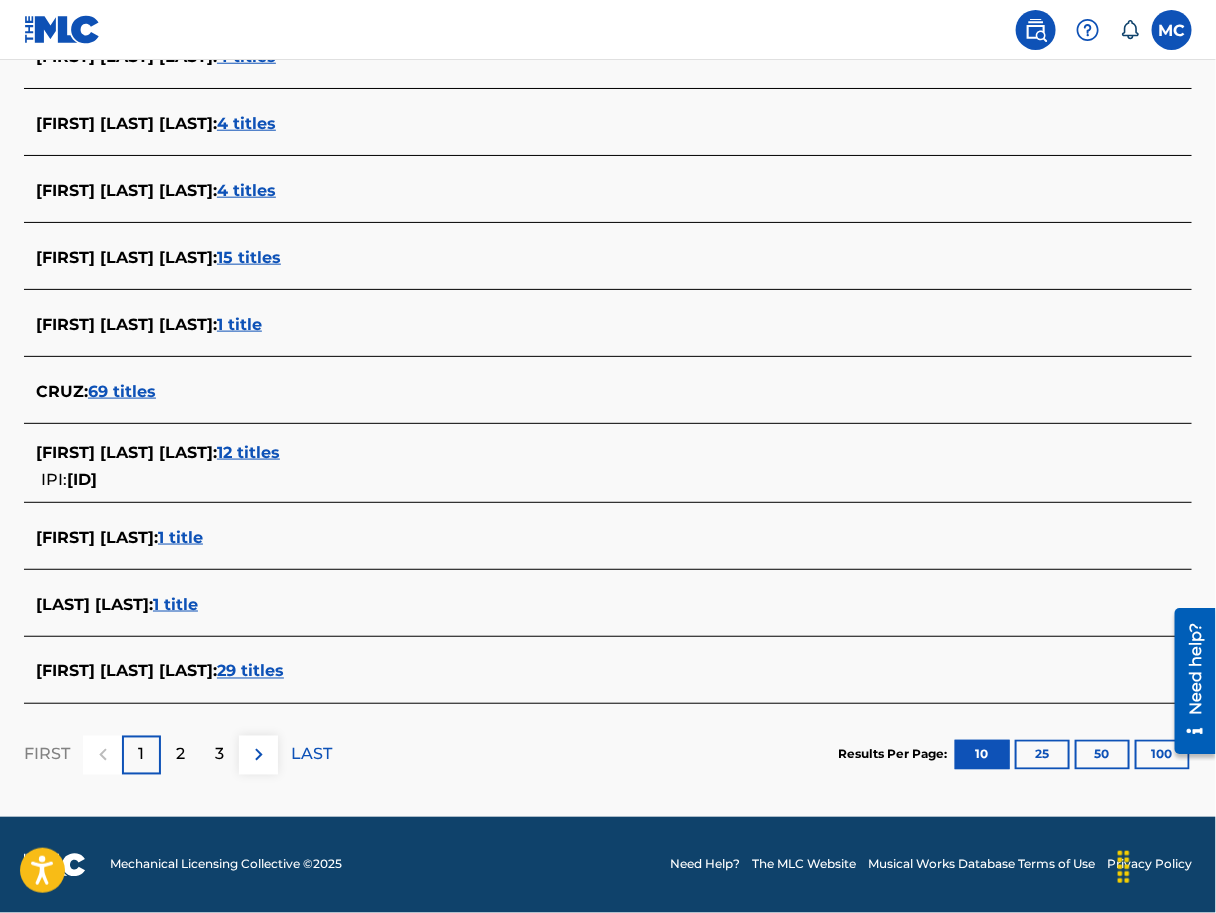 click on "12 titles" at bounding box center (248, 452) 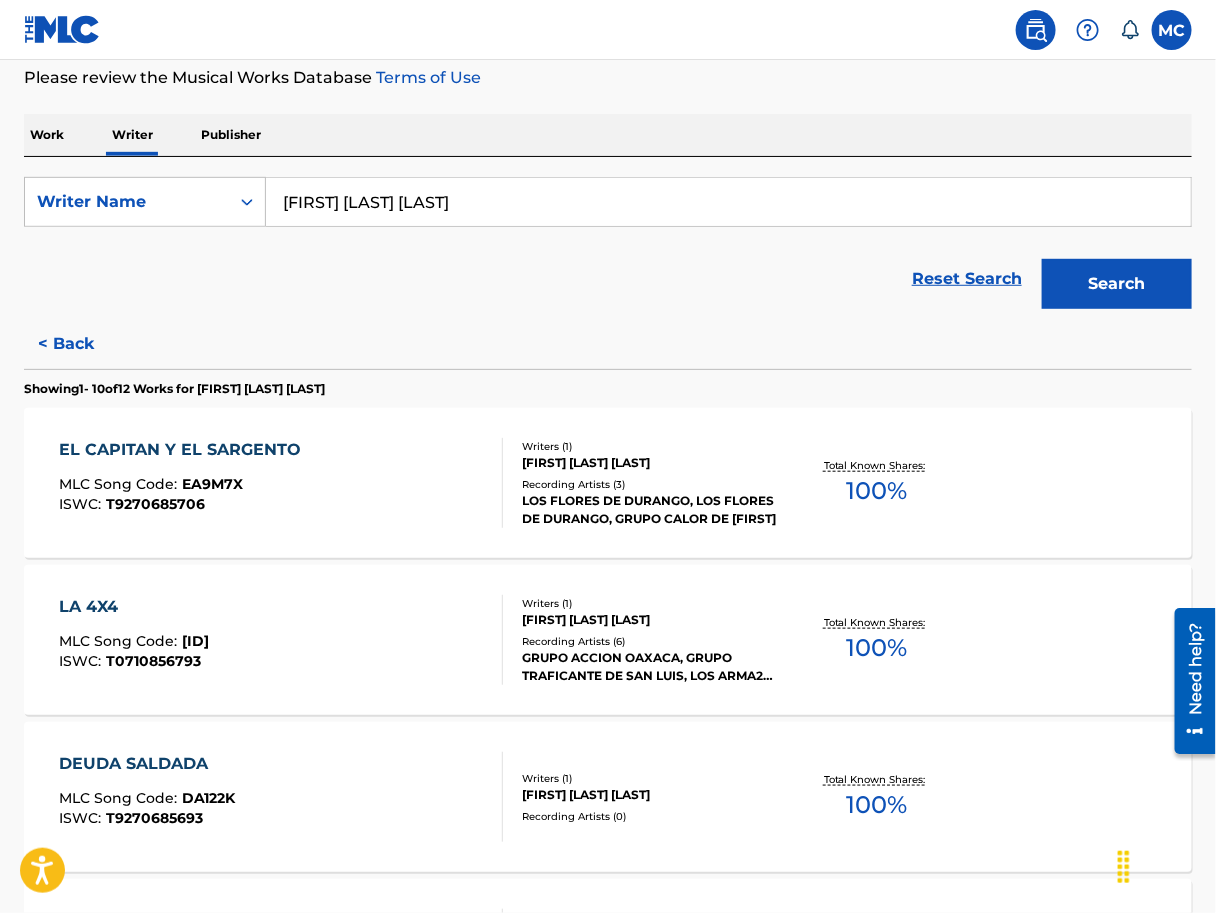 scroll, scrollTop: 261, scrollLeft: 0, axis: vertical 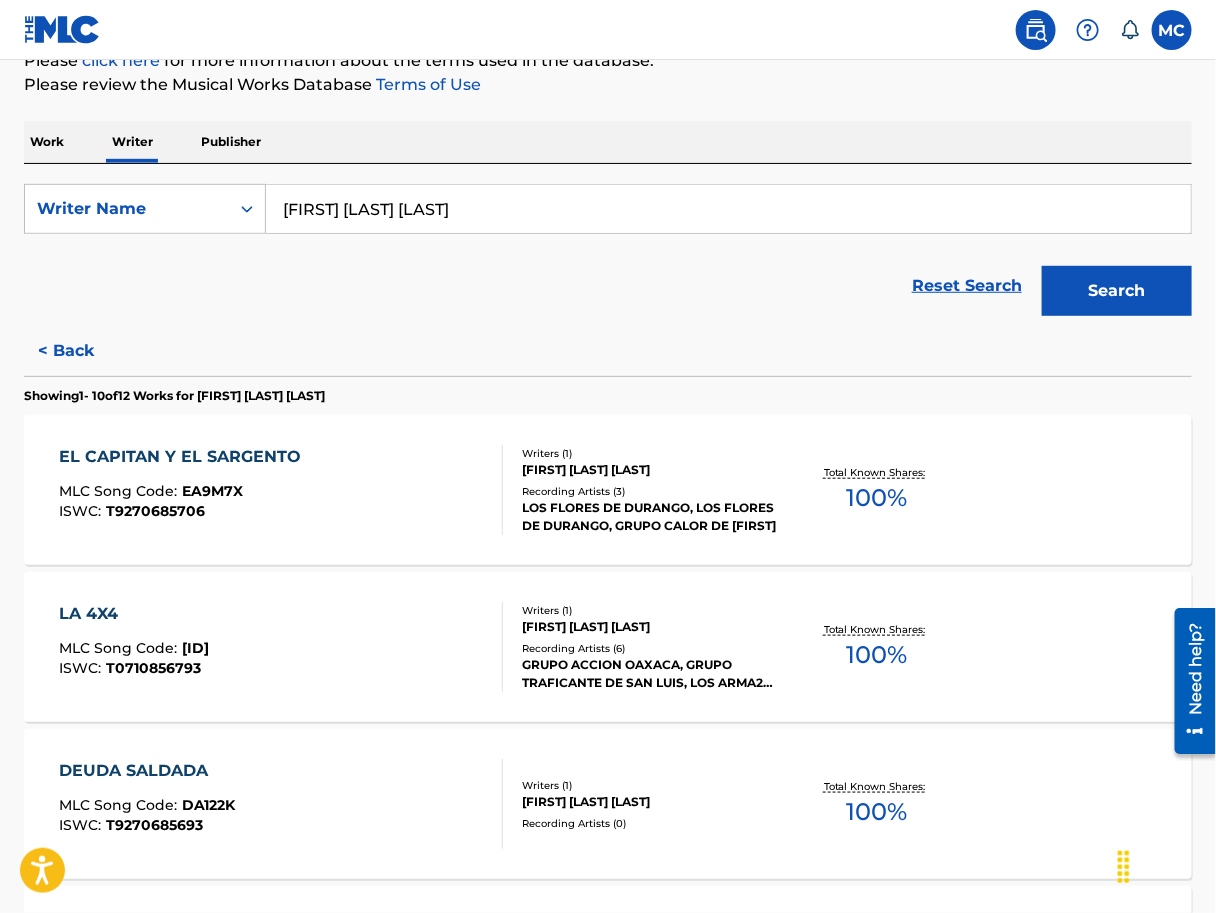 click on "< Back" at bounding box center [84, 351] 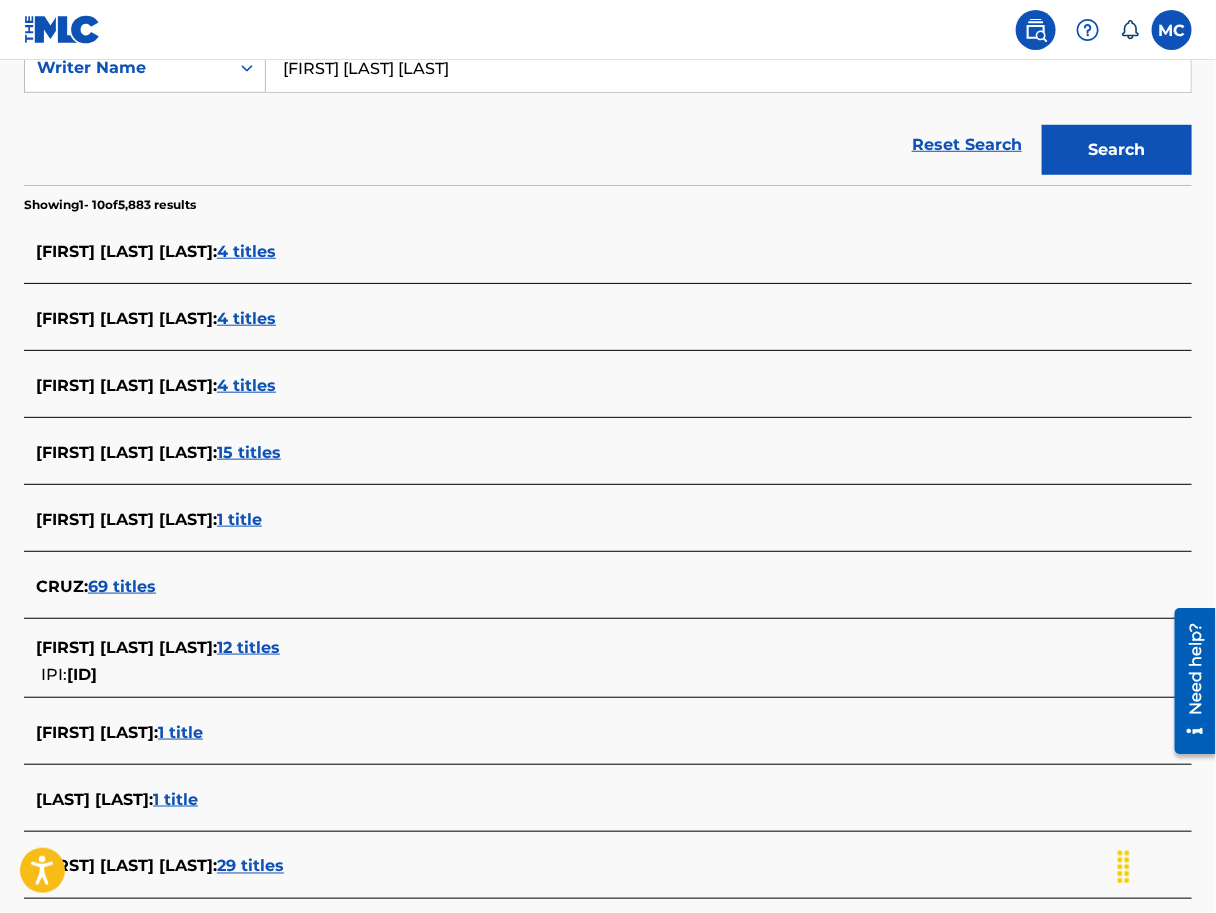 scroll, scrollTop: 597, scrollLeft: 0, axis: vertical 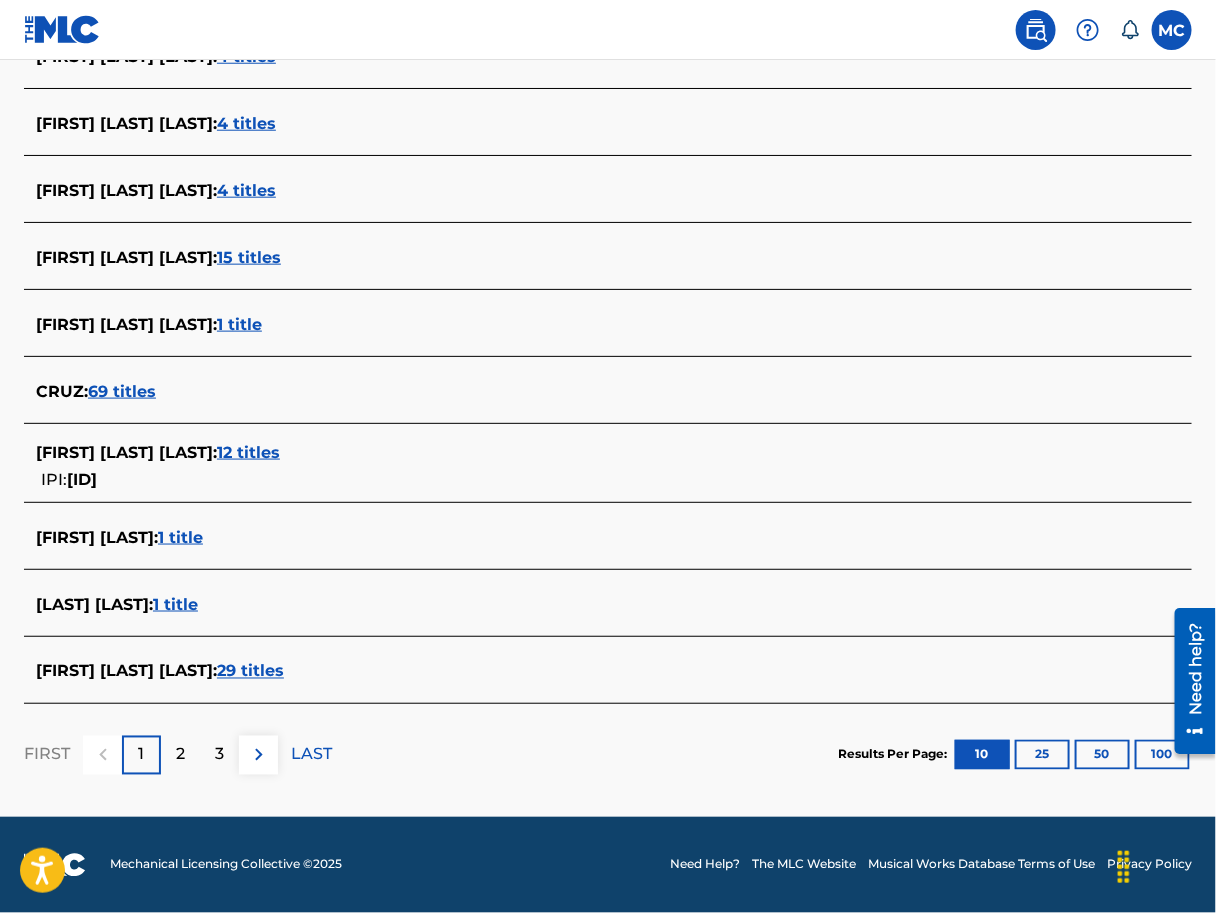 click on "29 titles" at bounding box center [250, 671] 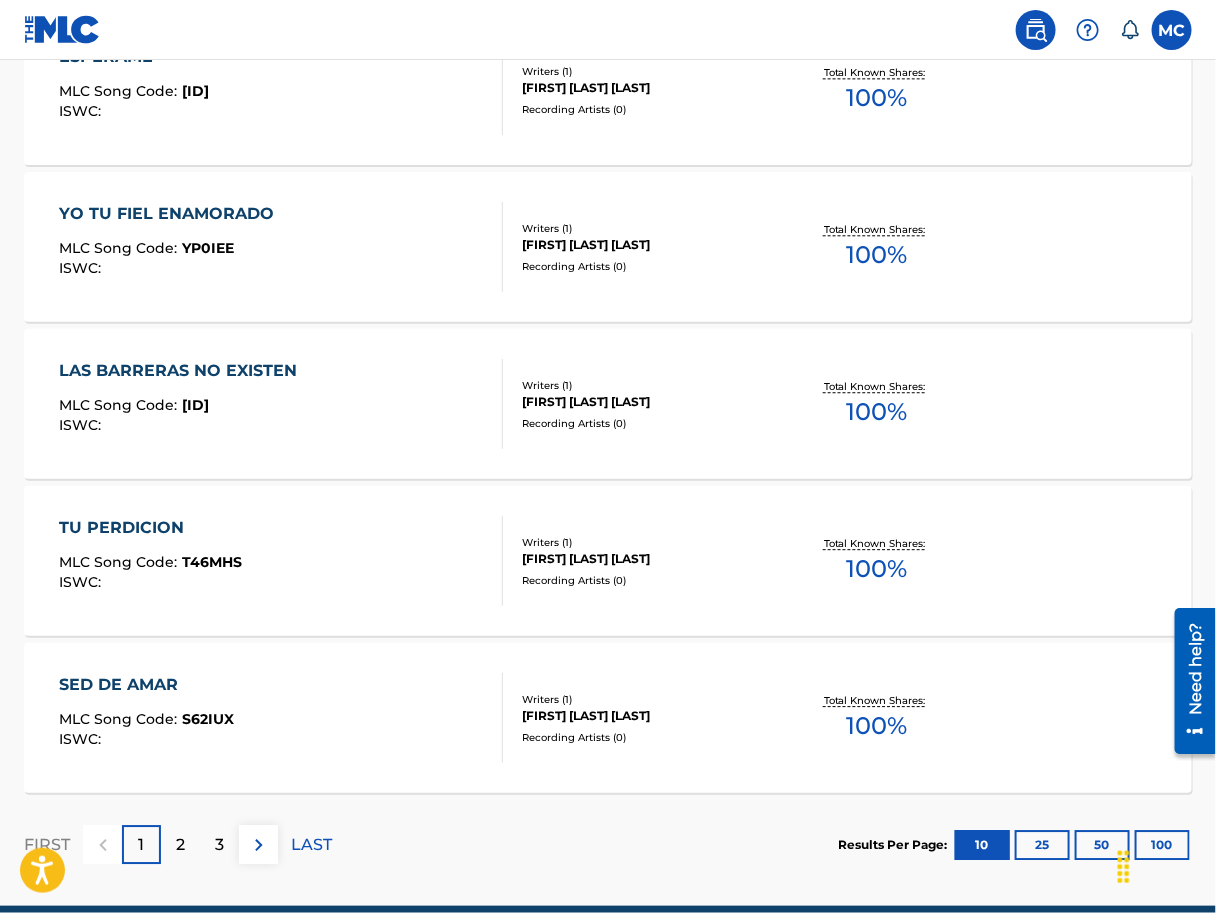 scroll, scrollTop: 1522, scrollLeft: 0, axis: vertical 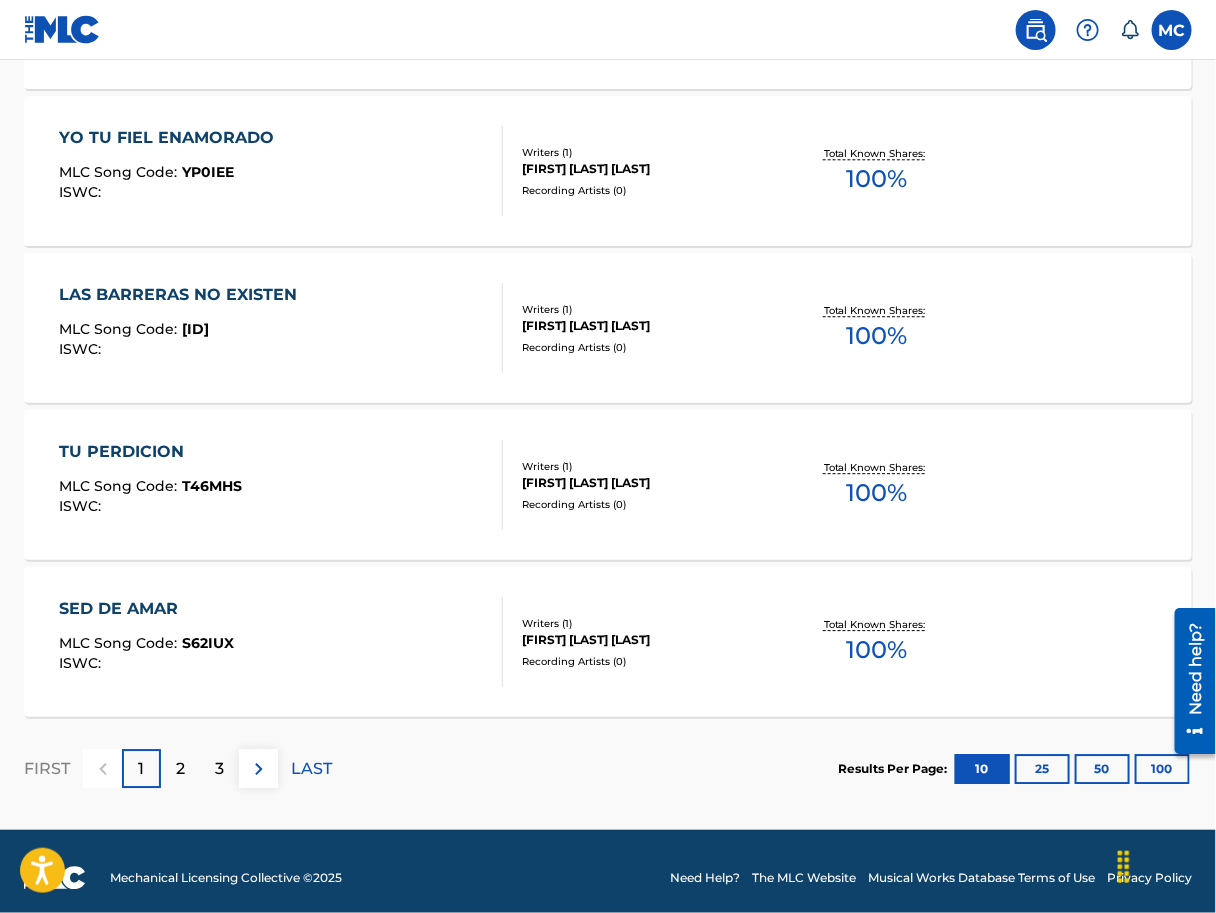 click on "50" at bounding box center [1102, 769] 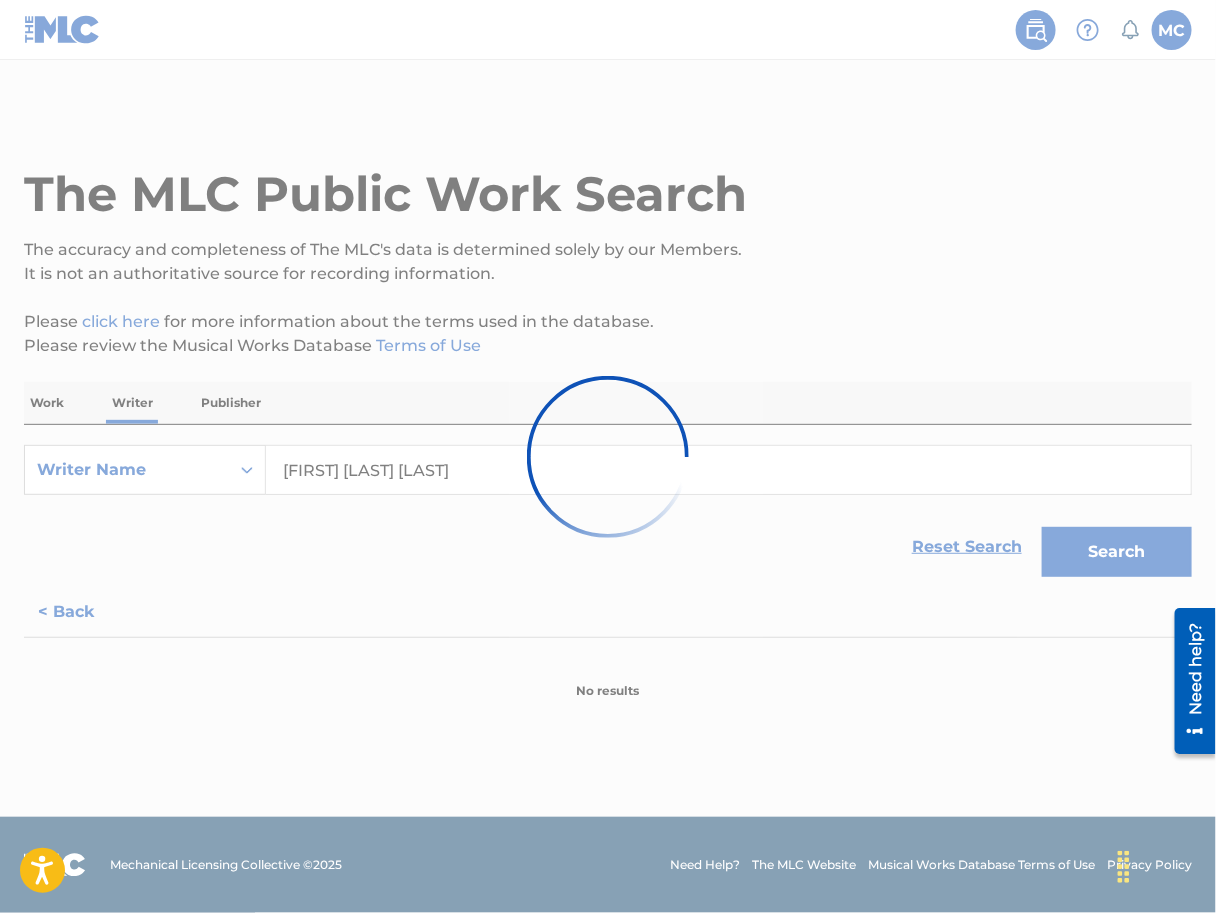 scroll, scrollTop: 0, scrollLeft: 0, axis: both 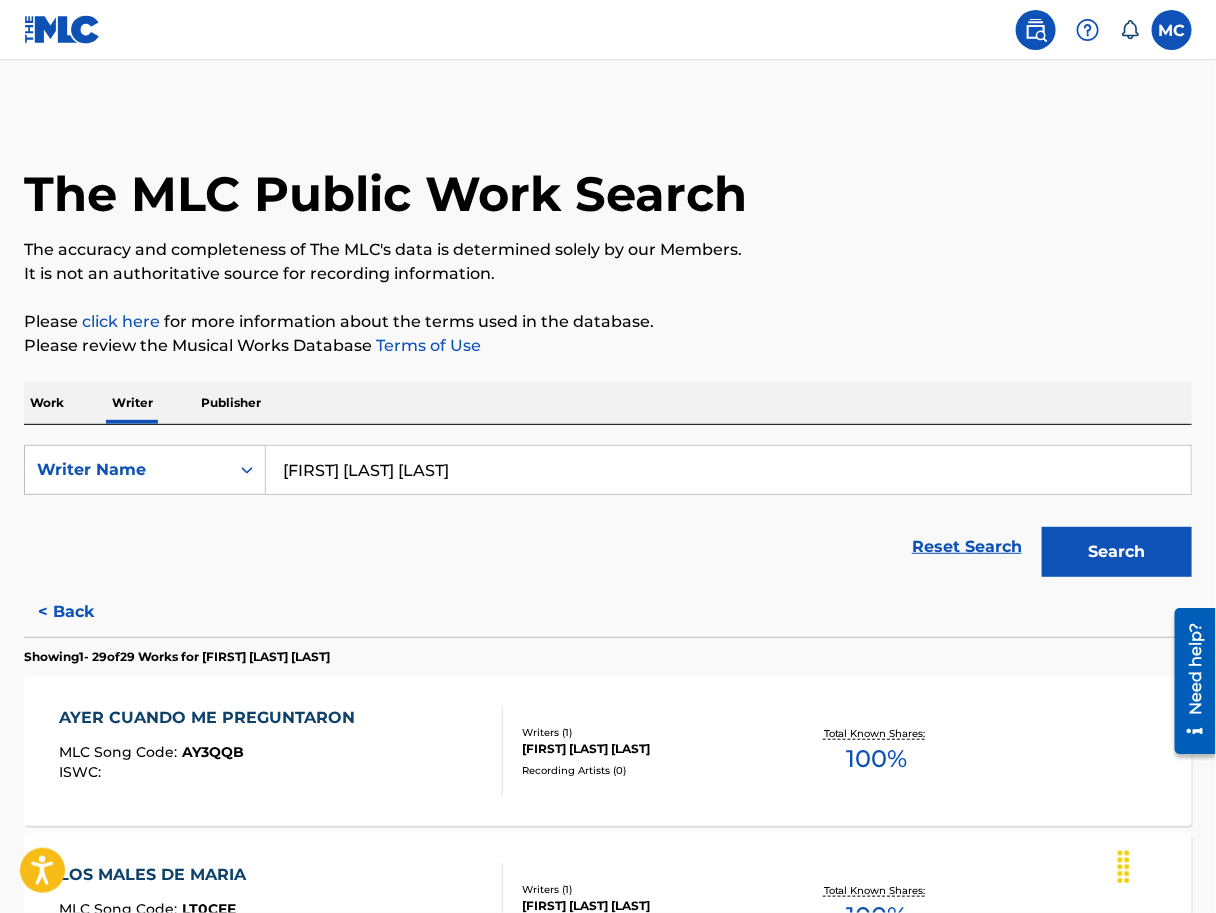 drag, startPoint x: 1215, startPoint y: 132, endPoint x: 1207, endPoint y: 214, distance: 82.38932 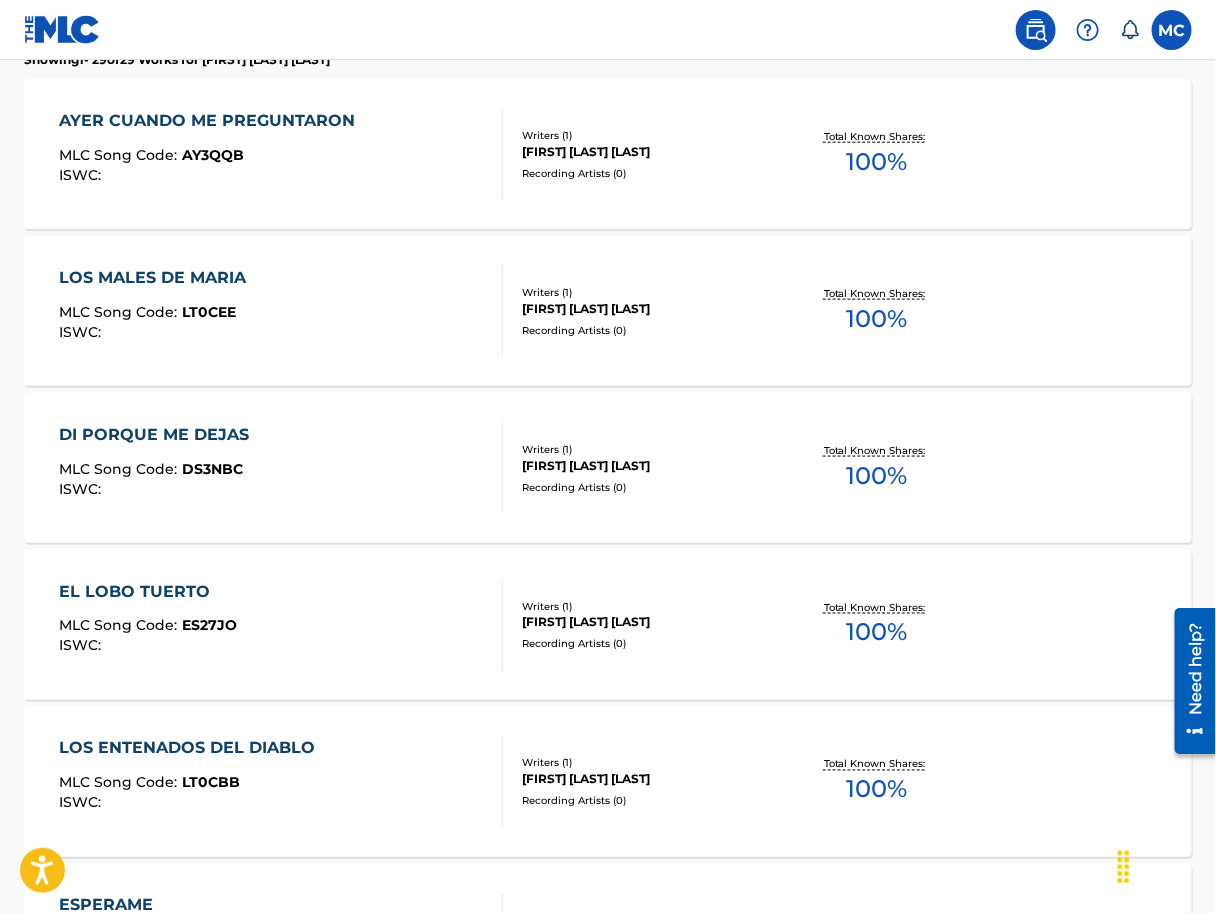 scroll, scrollTop: 624, scrollLeft: 0, axis: vertical 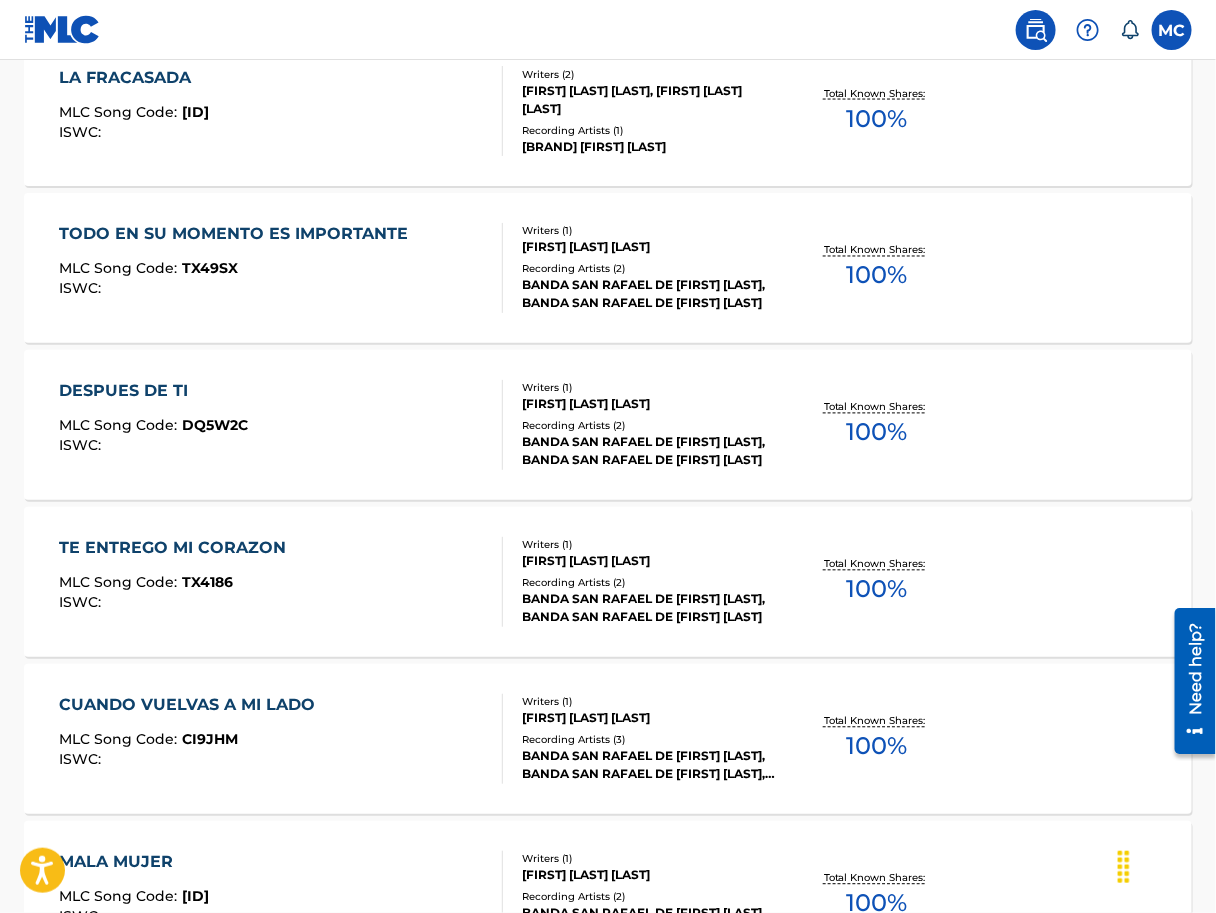 drag, startPoint x: 1221, startPoint y: 504, endPoint x: 54, endPoint y: 66, distance: 1246.4883 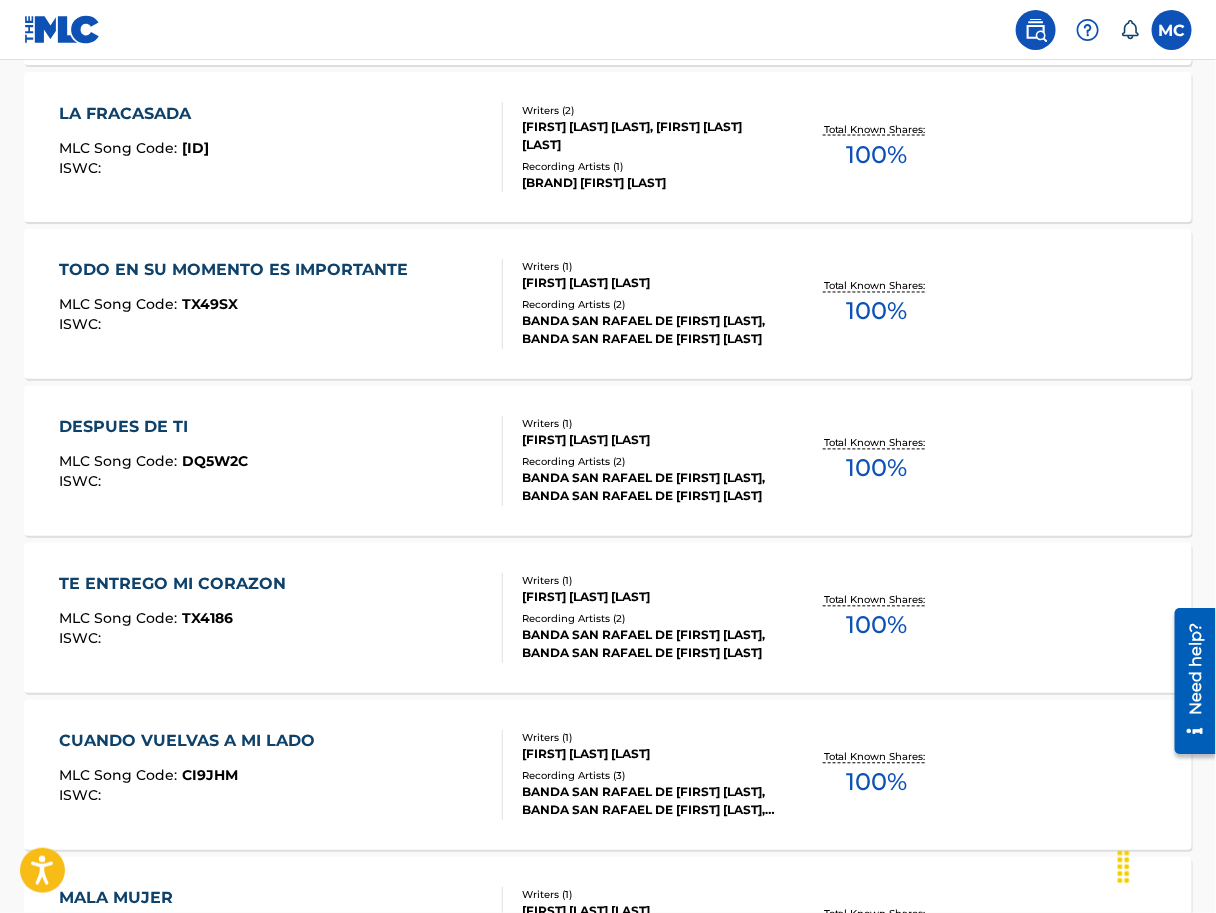 scroll, scrollTop: 3457, scrollLeft: 0, axis: vertical 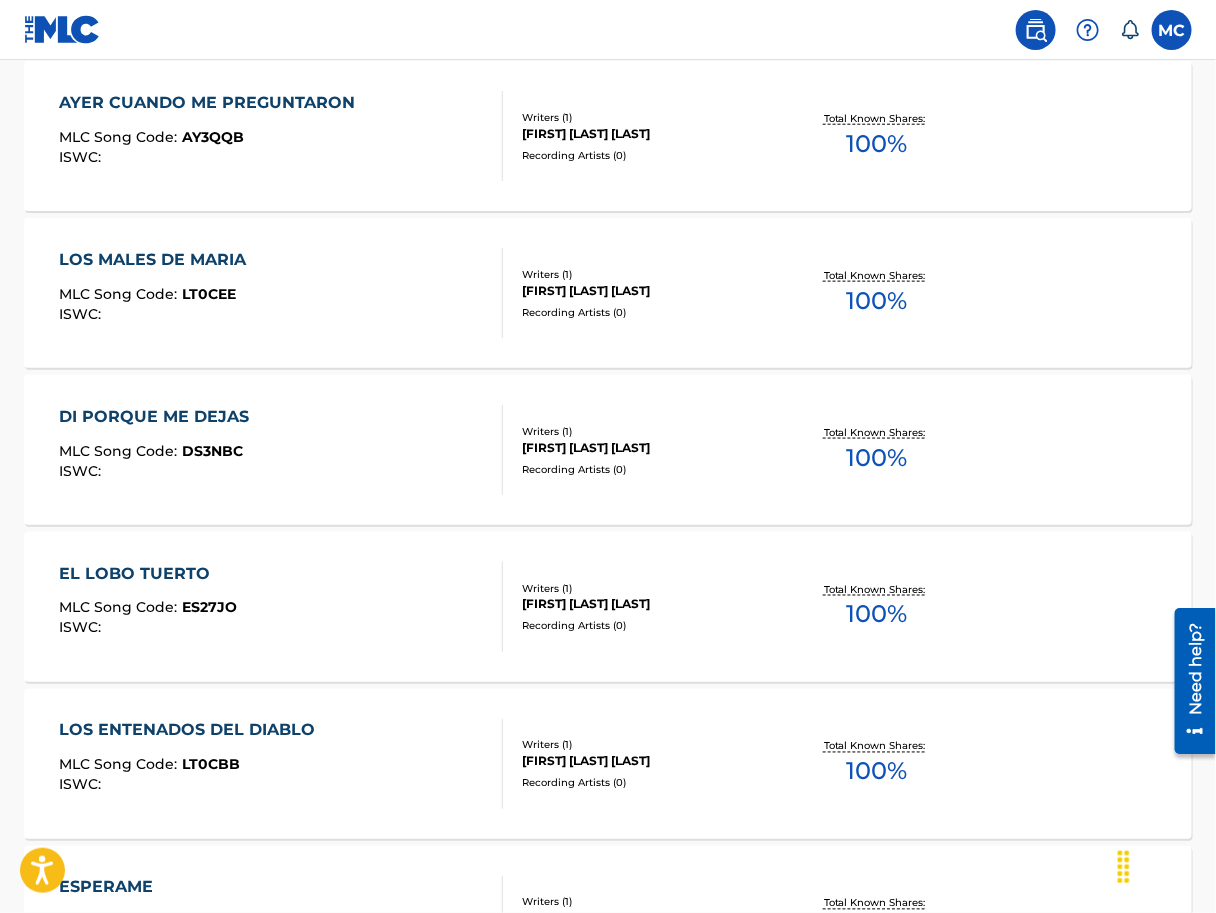 click on "DI PORQUE ME DEJAS MLC Song Code : DS3NBC ISWC : Writers ( 1 ) [FIRST] [LAST] [LAST] Recording Artists ( 0 ) Total Known Shares: 100 %" at bounding box center (608, 450) 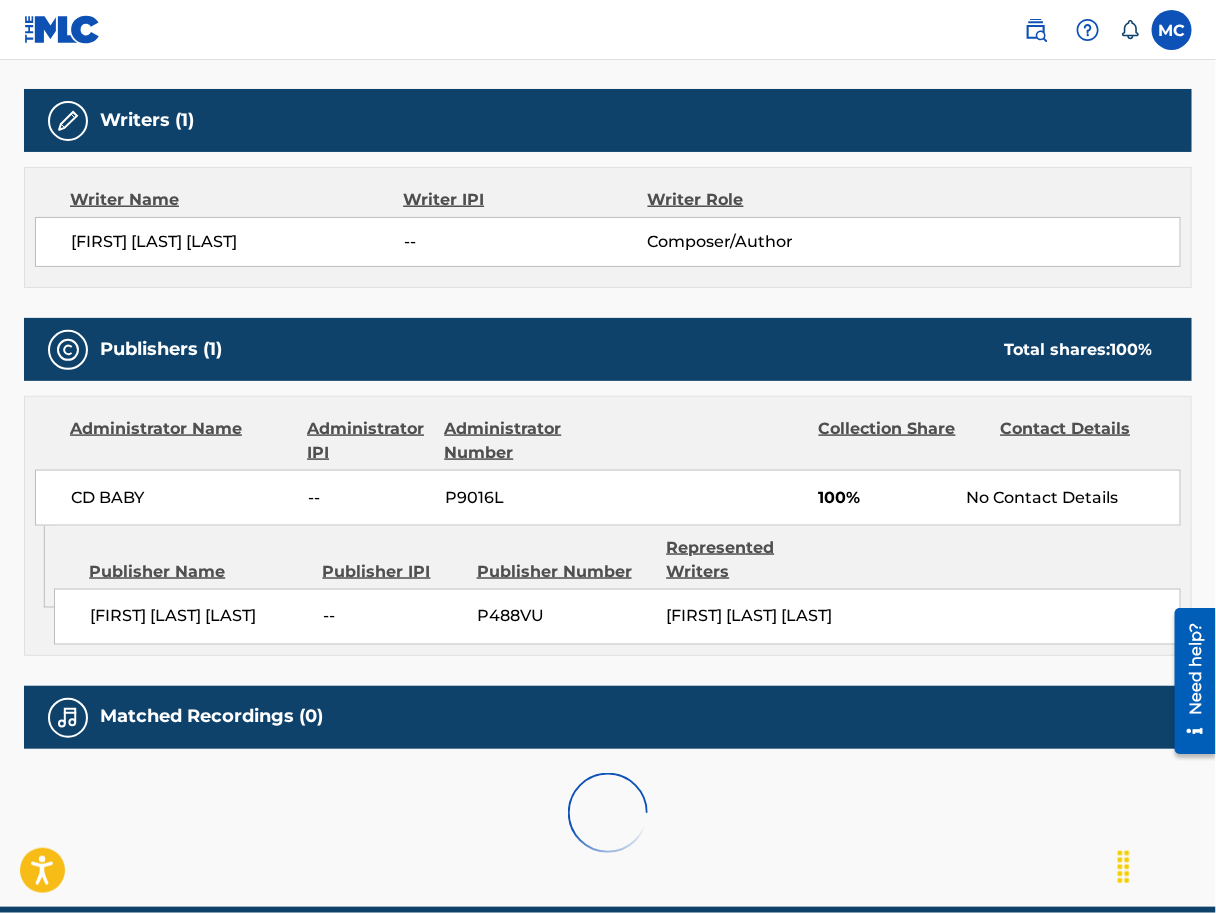 scroll, scrollTop: 0, scrollLeft: 0, axis: both 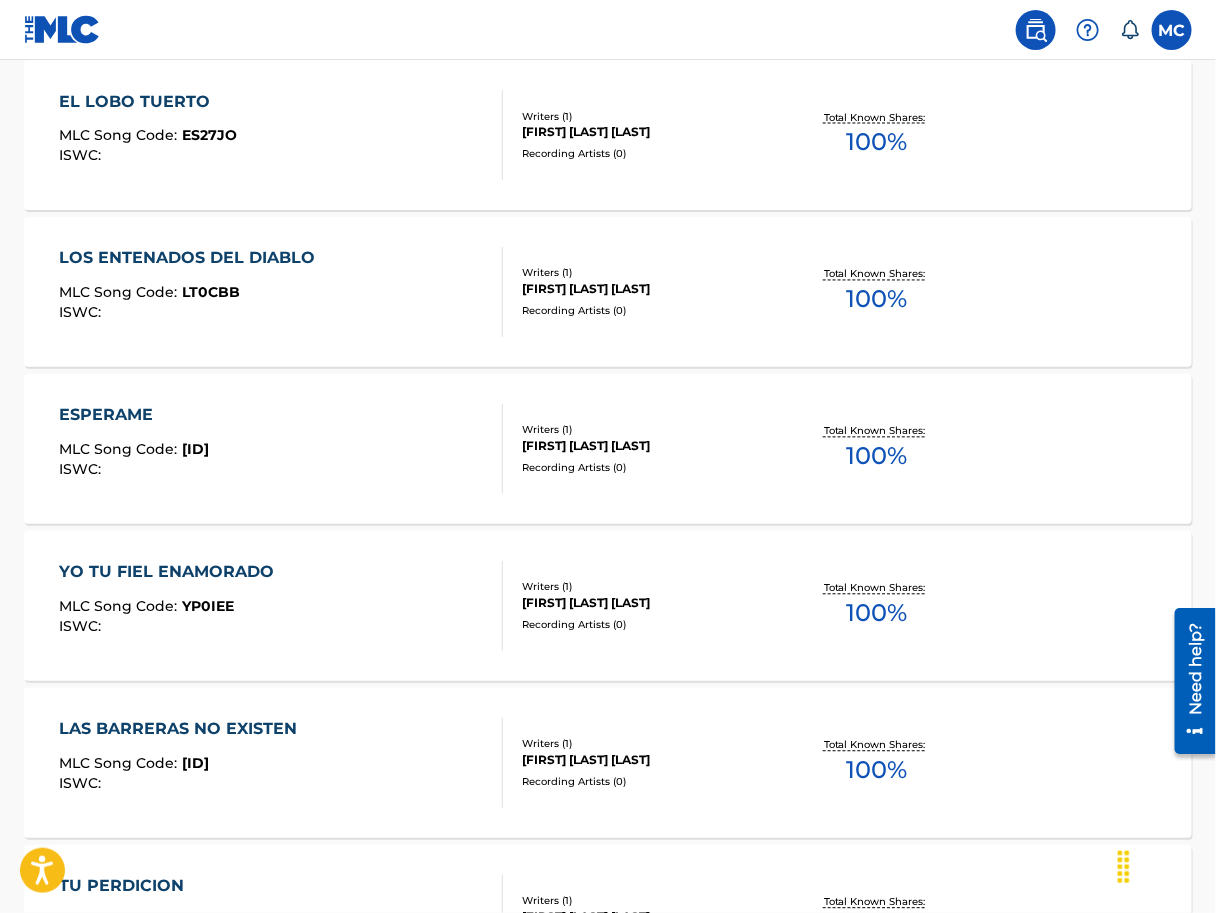 click on "[ID]" at bounding box center [195, 764] 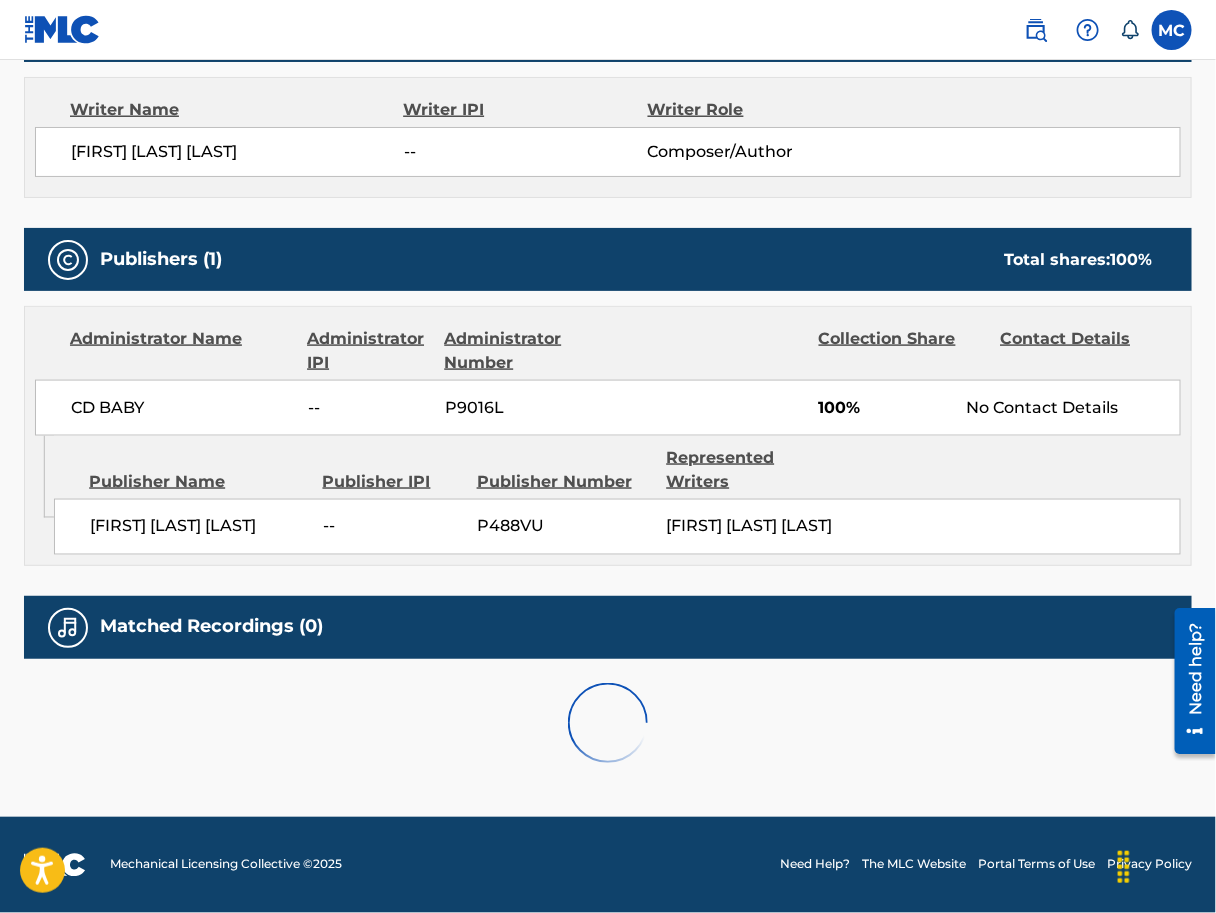 scroll, scrollTop: 0, scrollLeft: 0, axis: both 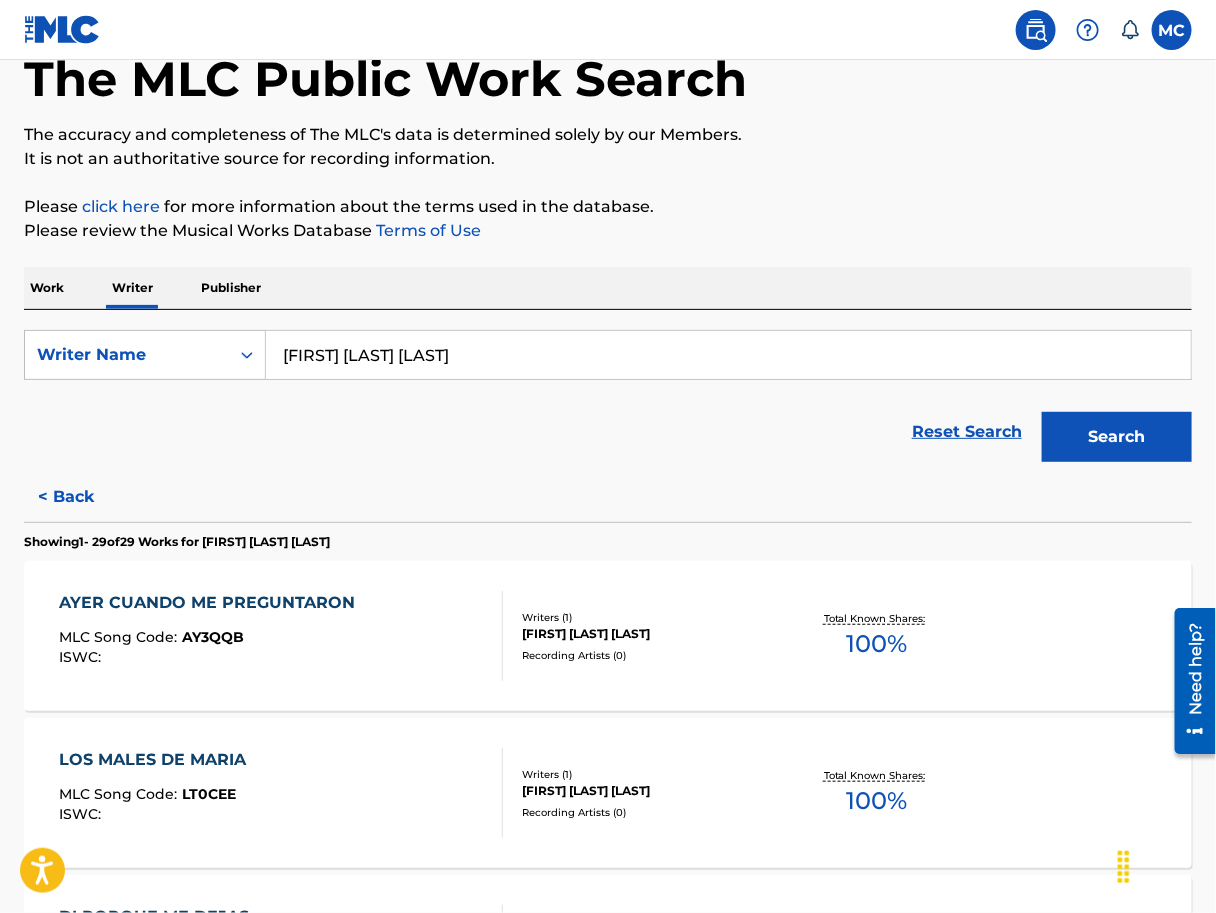click on "Work" at bounding box center (47, 288) 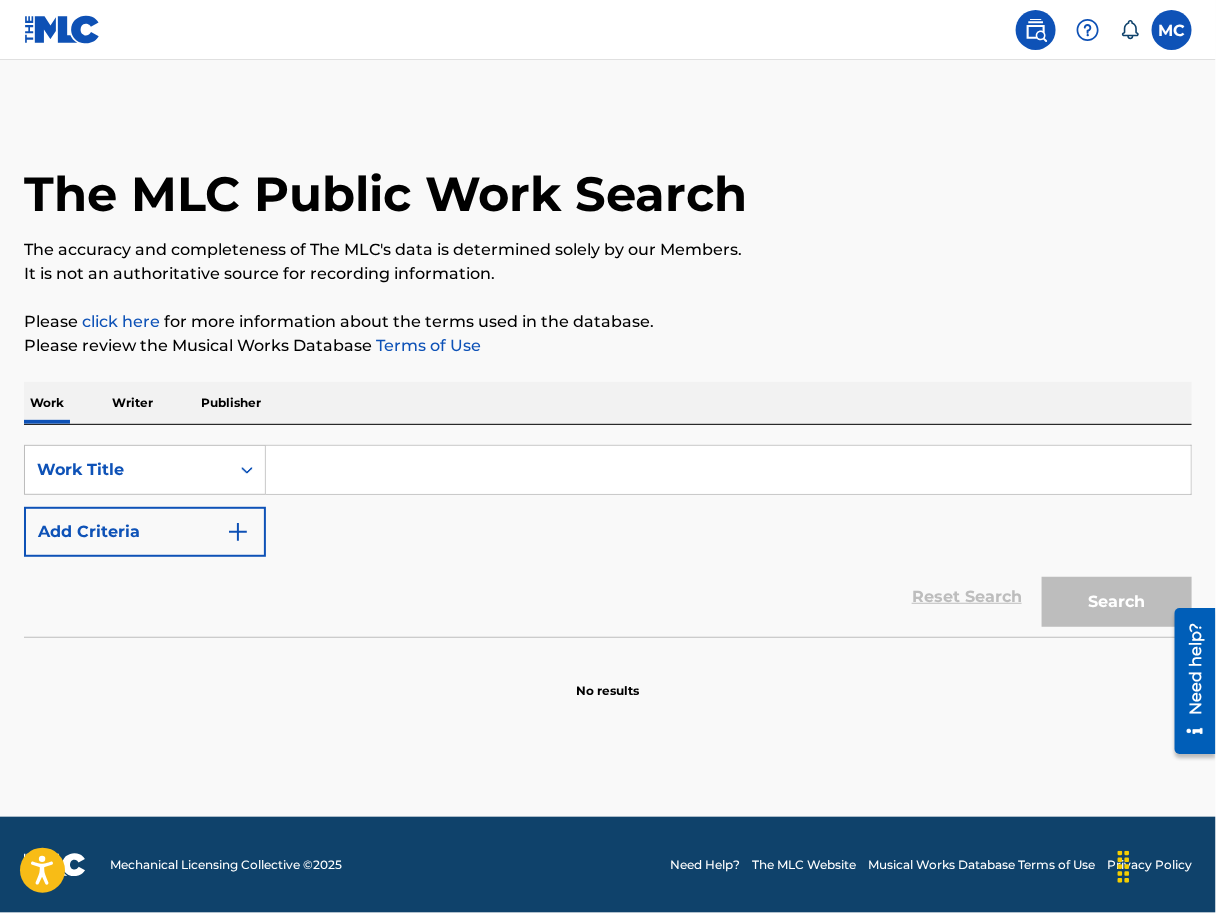 scroll, scrollTop: 0, scrollLeft: 0, axis: both 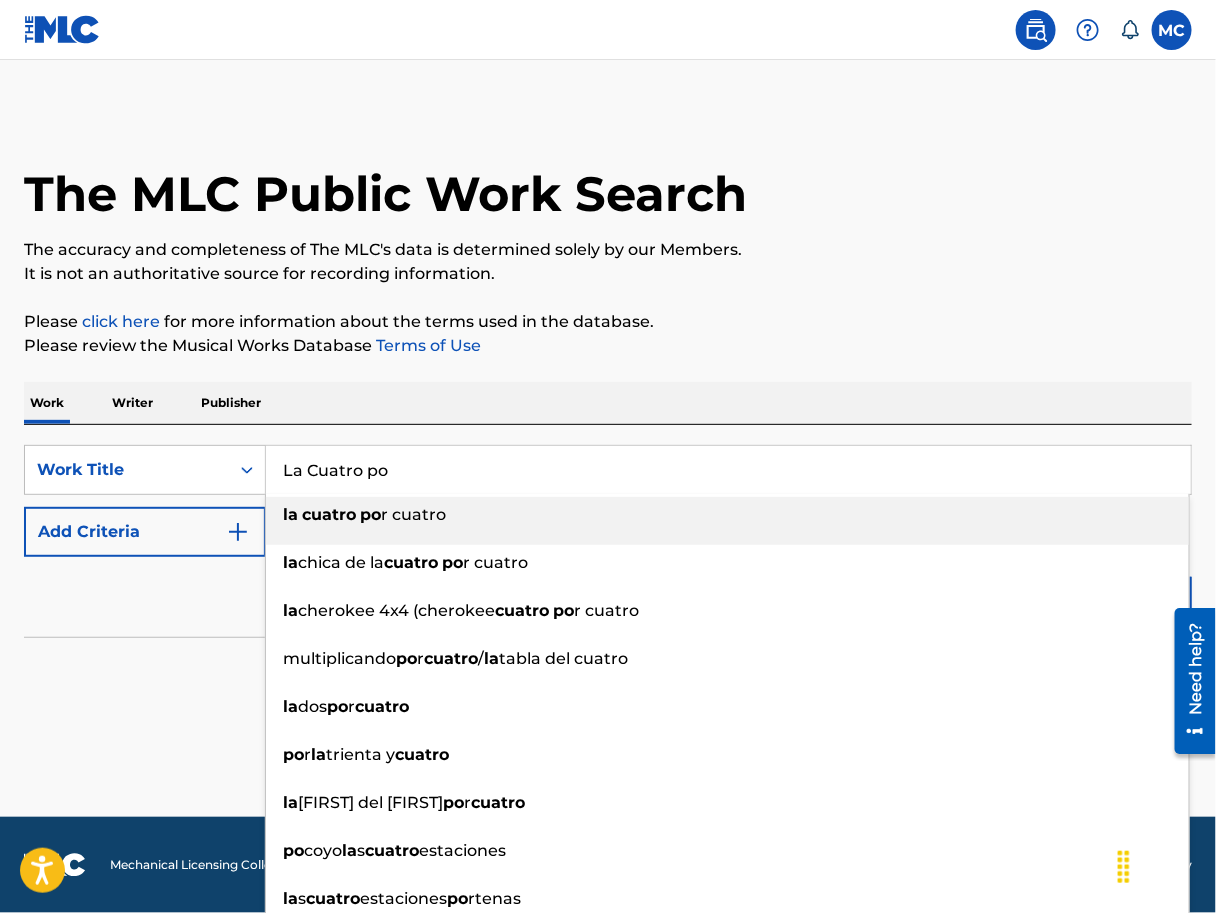 click on "cuatro" at bounding box center [329, 514] 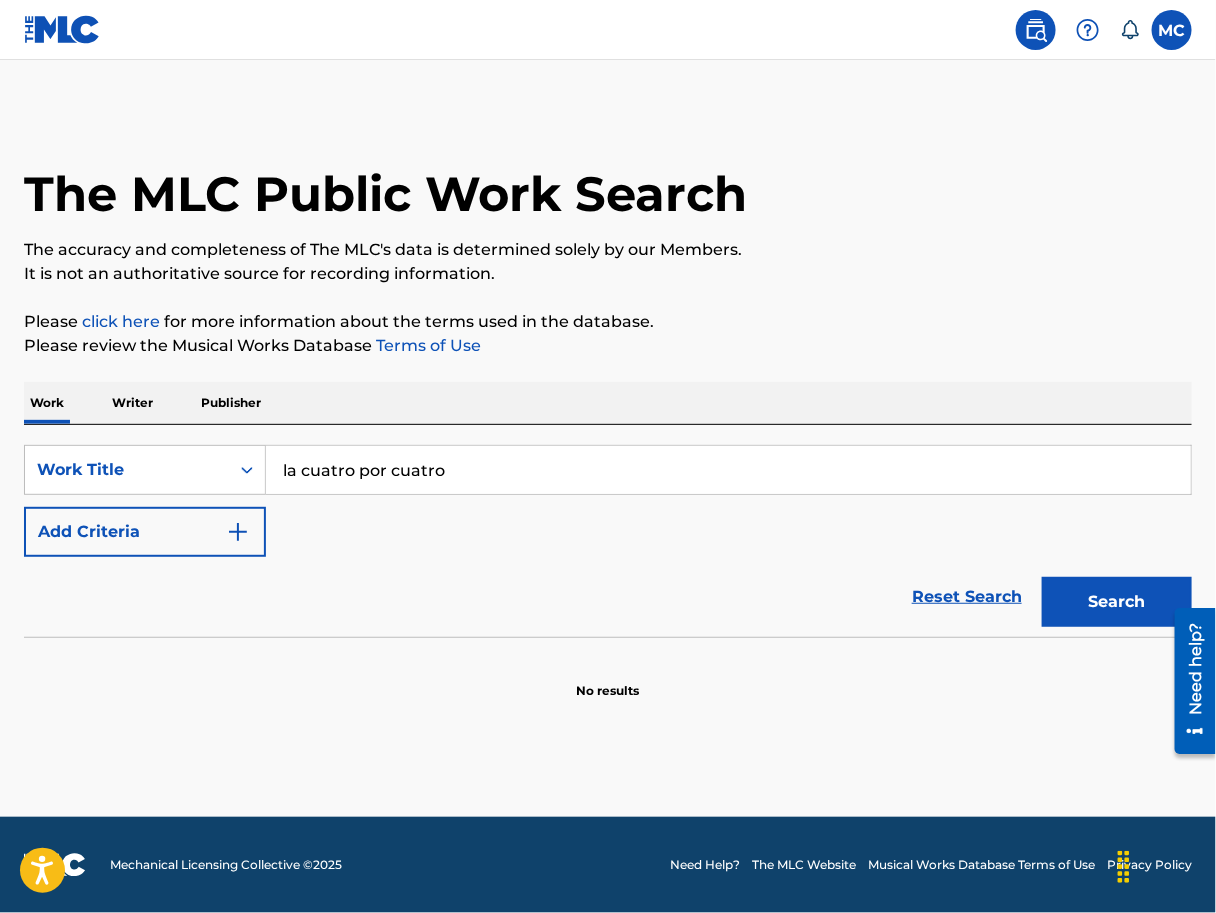 click on "Search" at bounding box center (1117, 602) 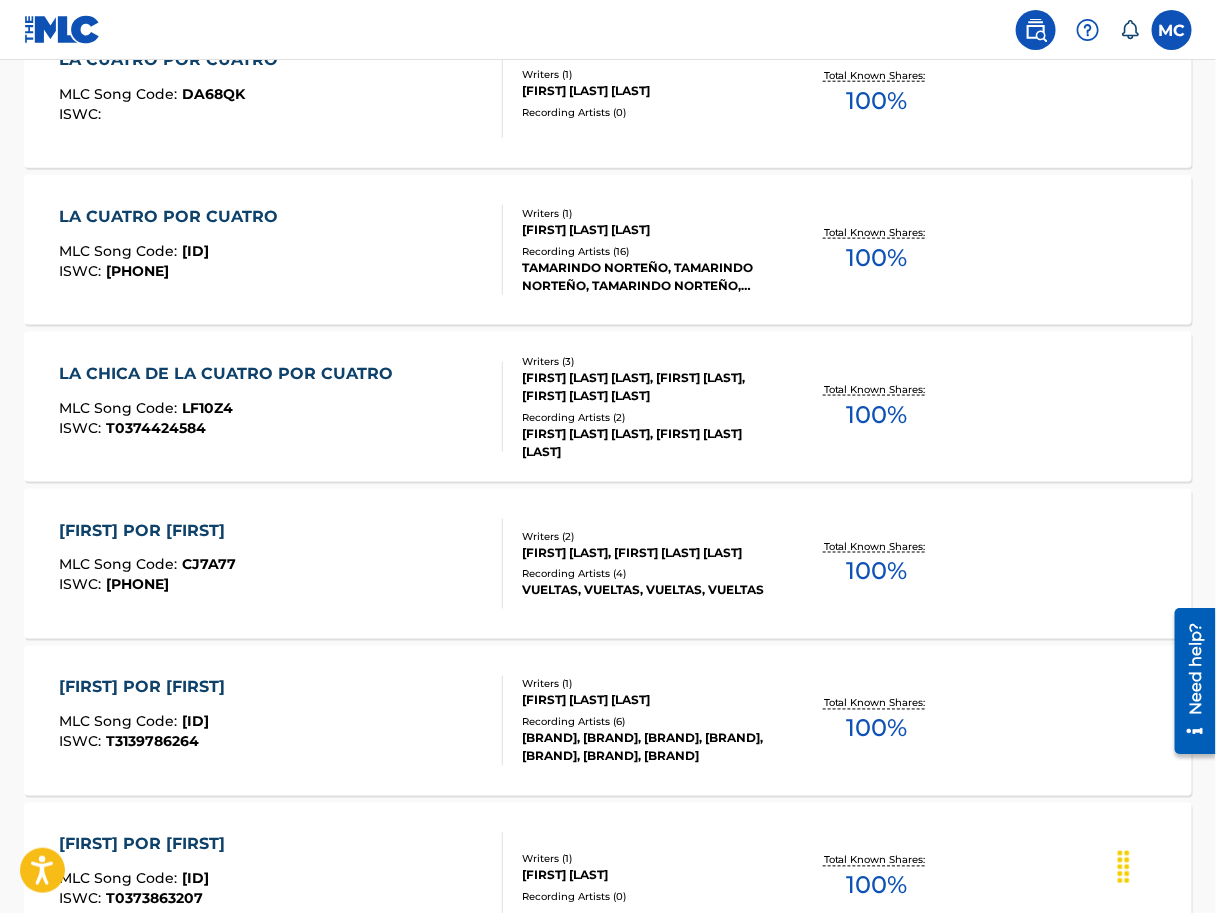 scroll, scrollTop: 0, scrollLeft: 0, axis: both 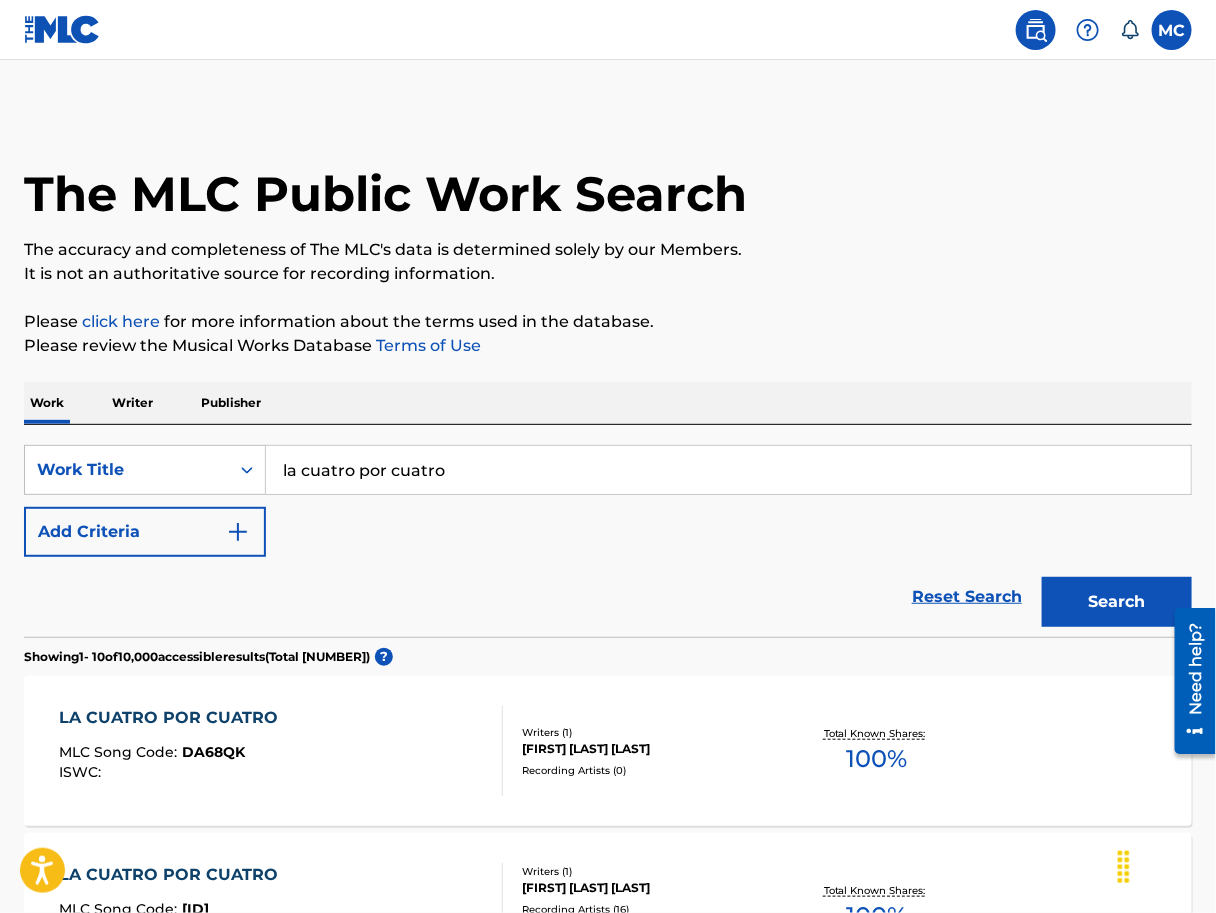 click at bounding box center (238, 532) 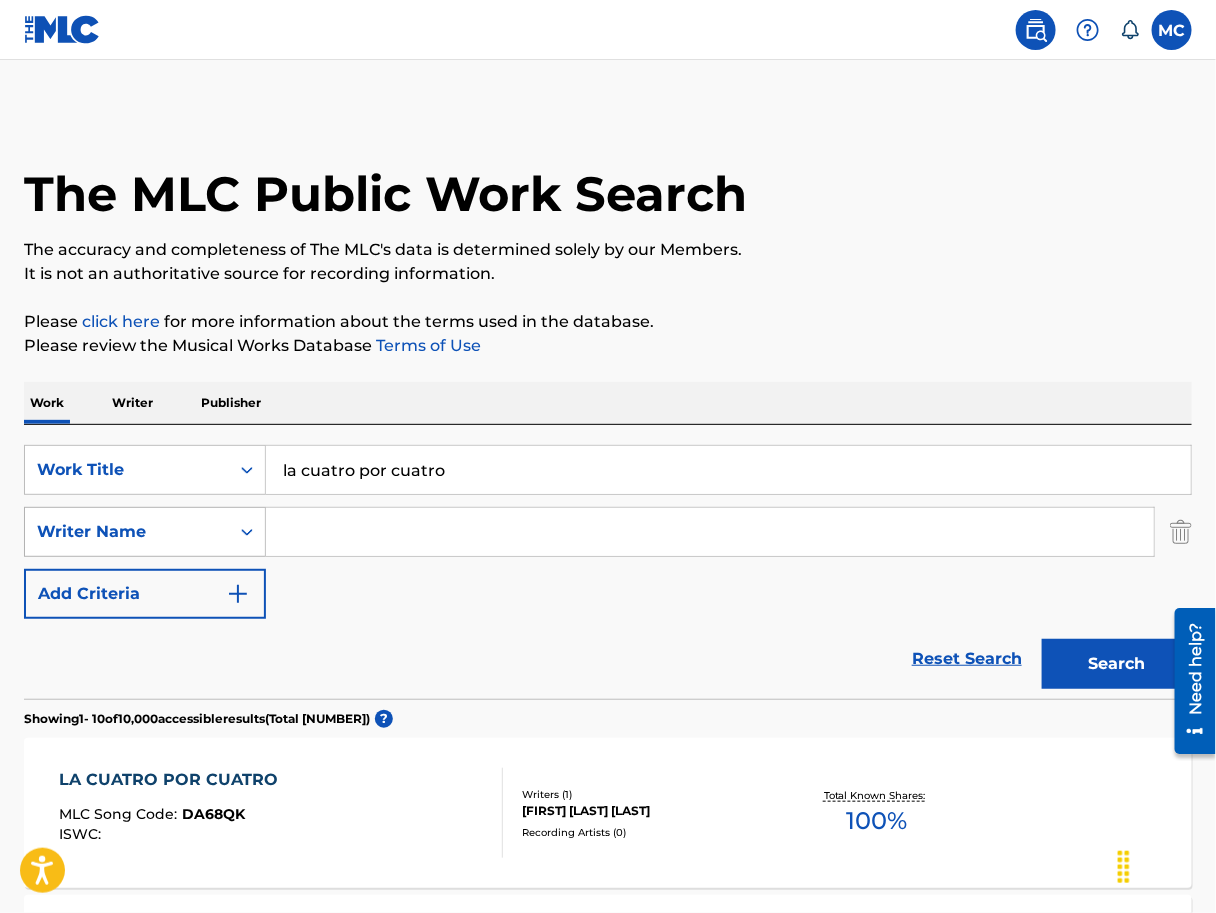 click at bounding box center (247, 532) 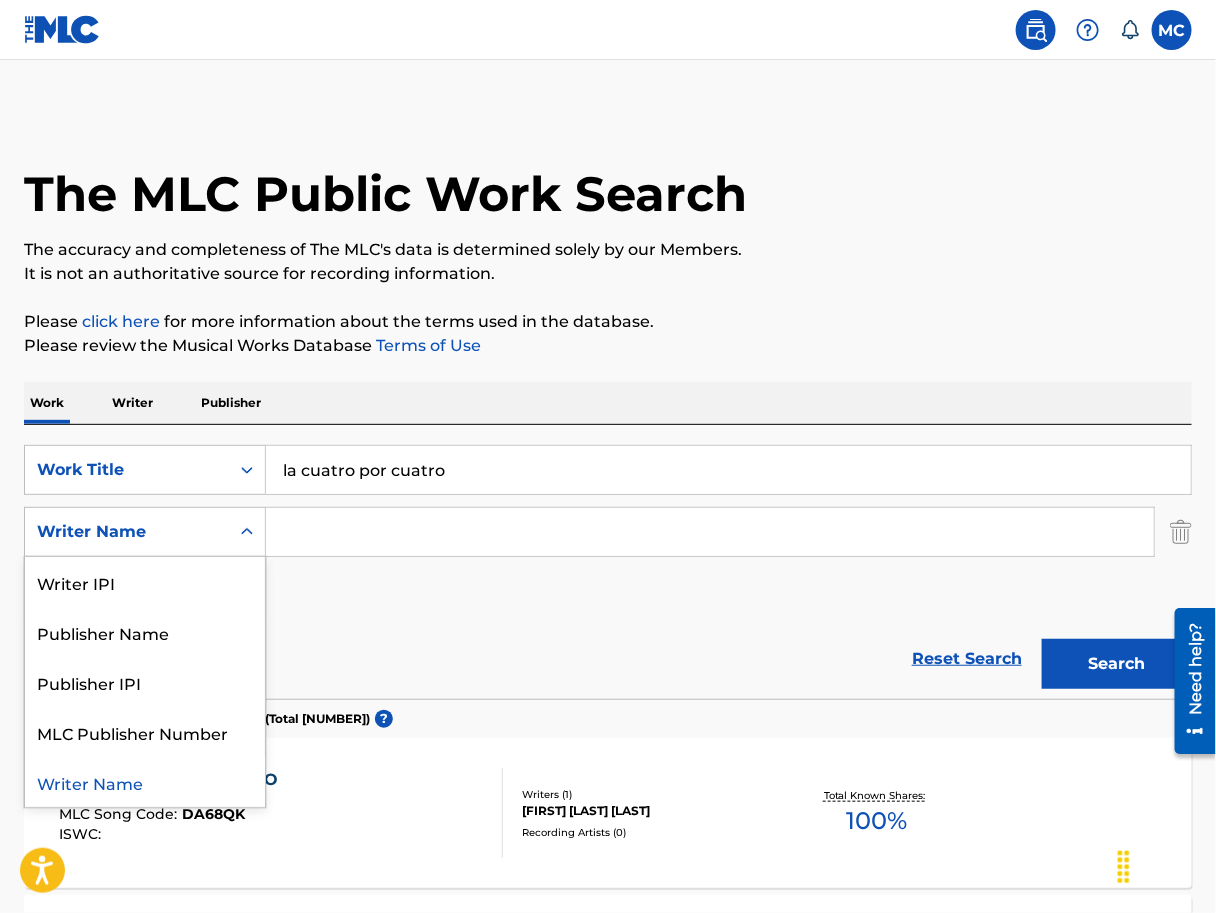 click at bounding box center [247, 532] 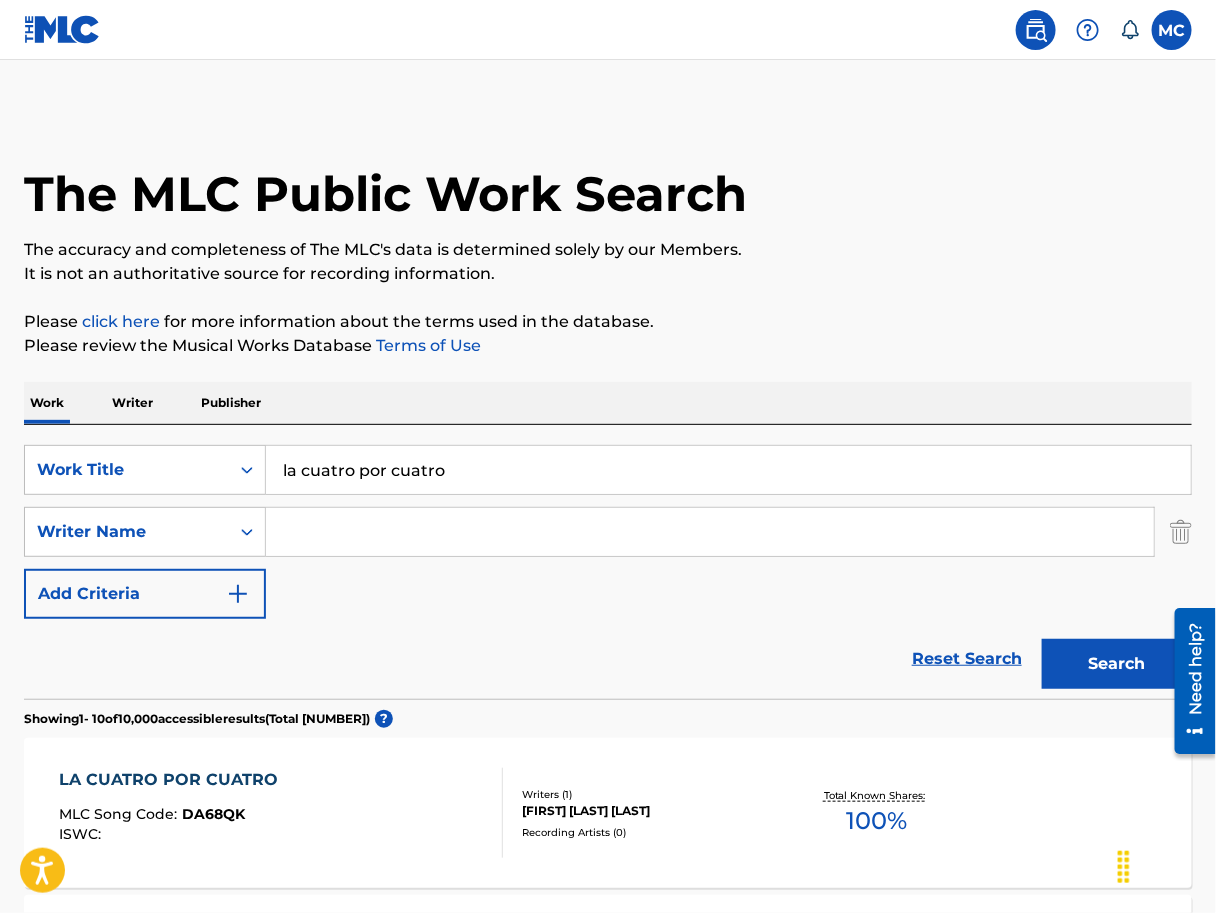click at bounding box center (710, 532) 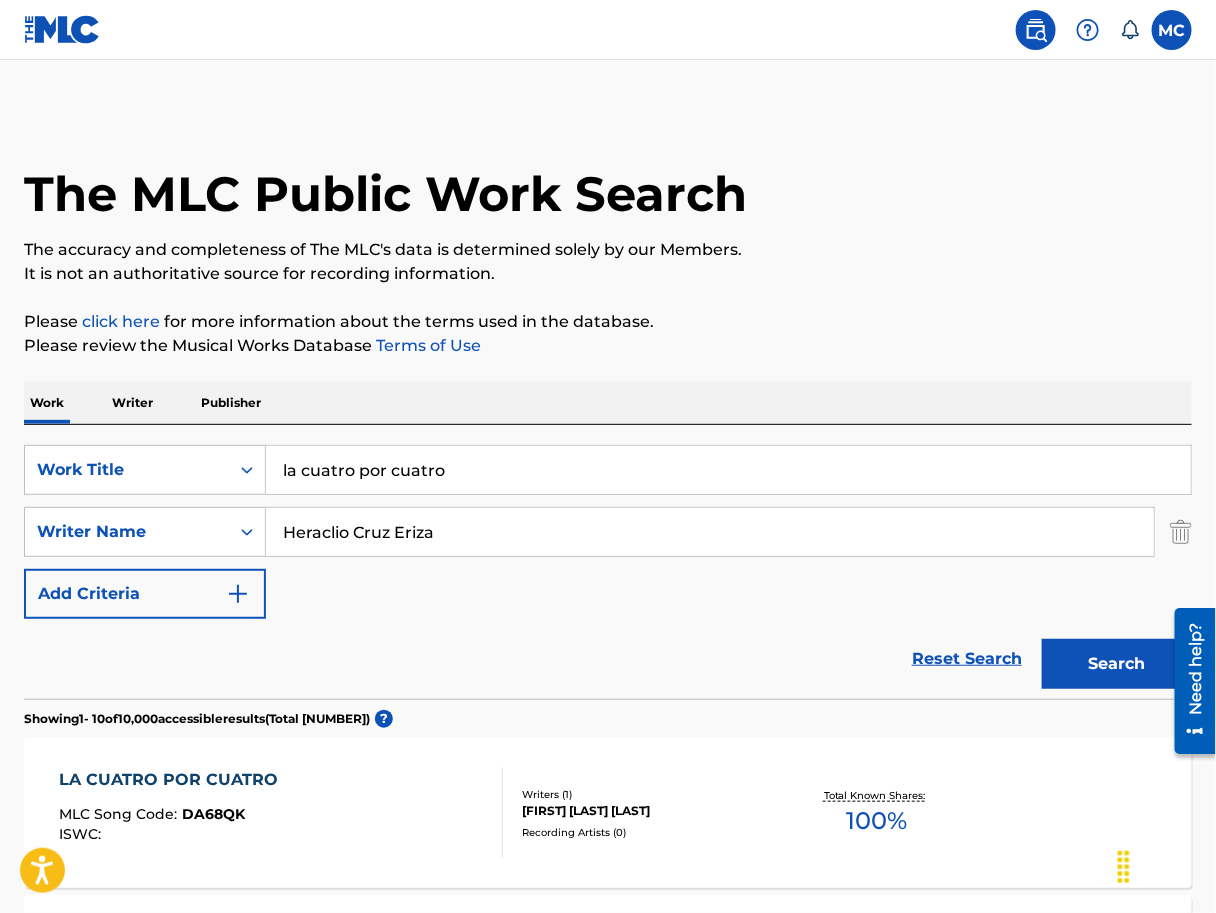 type on "Heraclio Cruz Eriza" 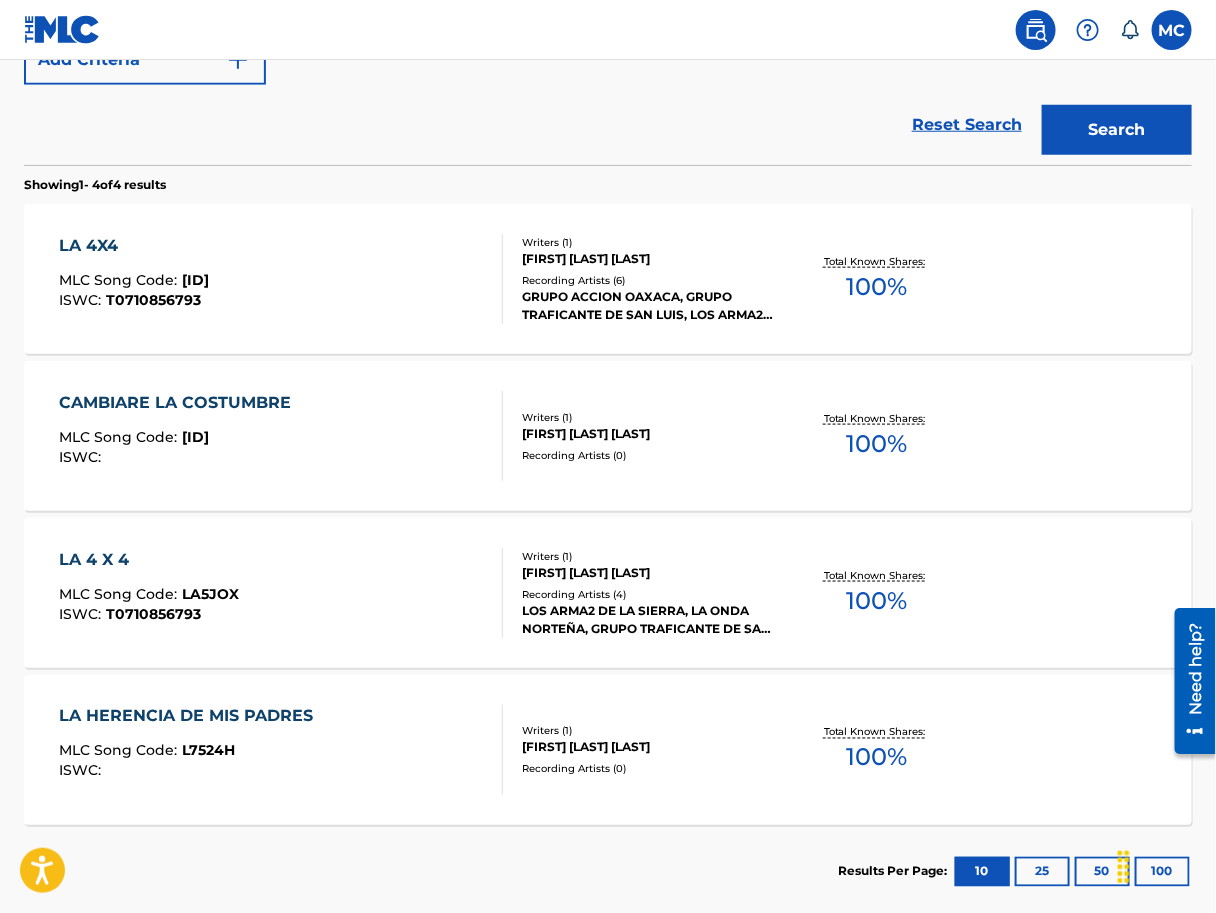scroll, scrollTop: 537, scrollLeft: 0, axis: vertical 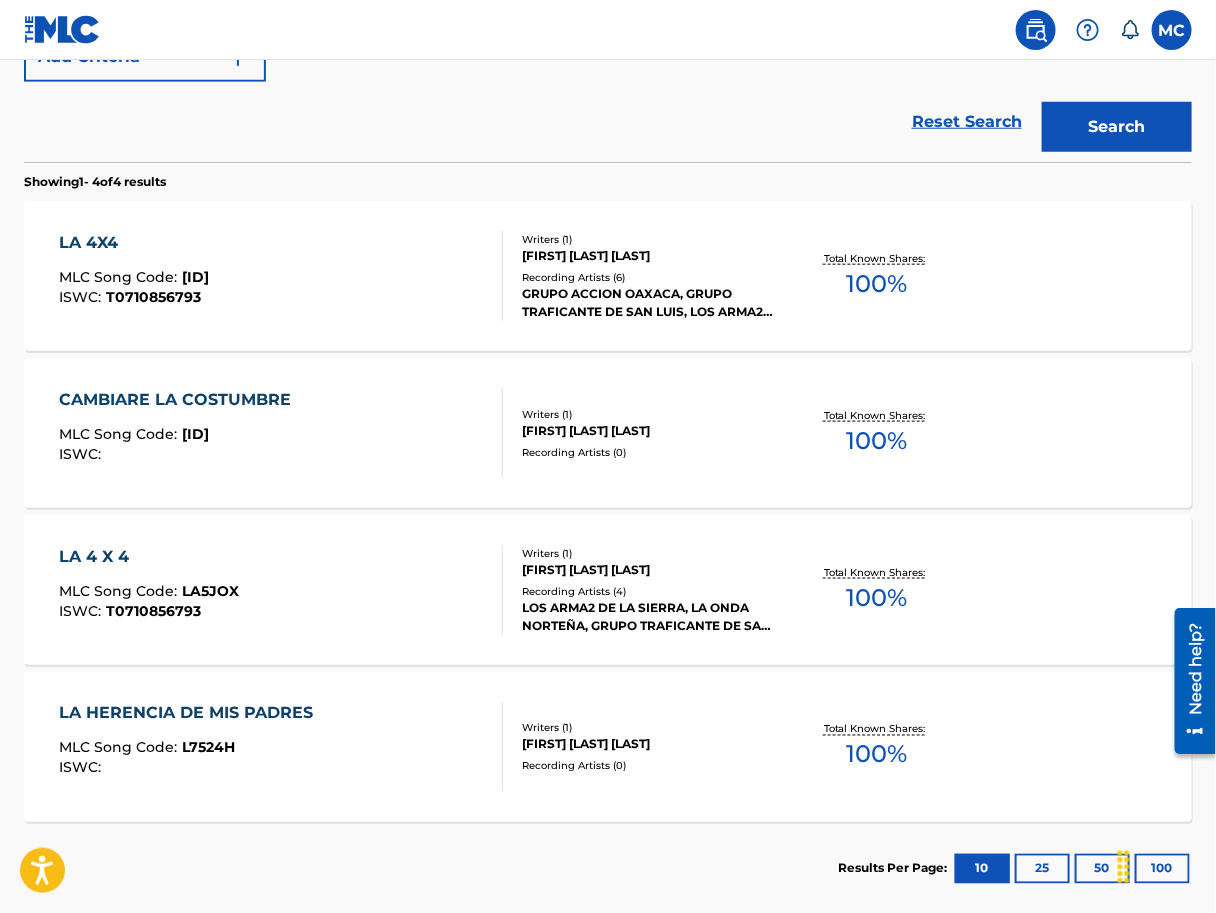 click on "GRUPO ACCION OAXACA, GRUPO TRAFICANTE DE SAN LUIS, LOS ARMA2 DE LA SIERRA, LOS ARMA2 DE LA SIERRA, LOS ARMA2 DE LA SIERRA" at bounding box center (651, 303) 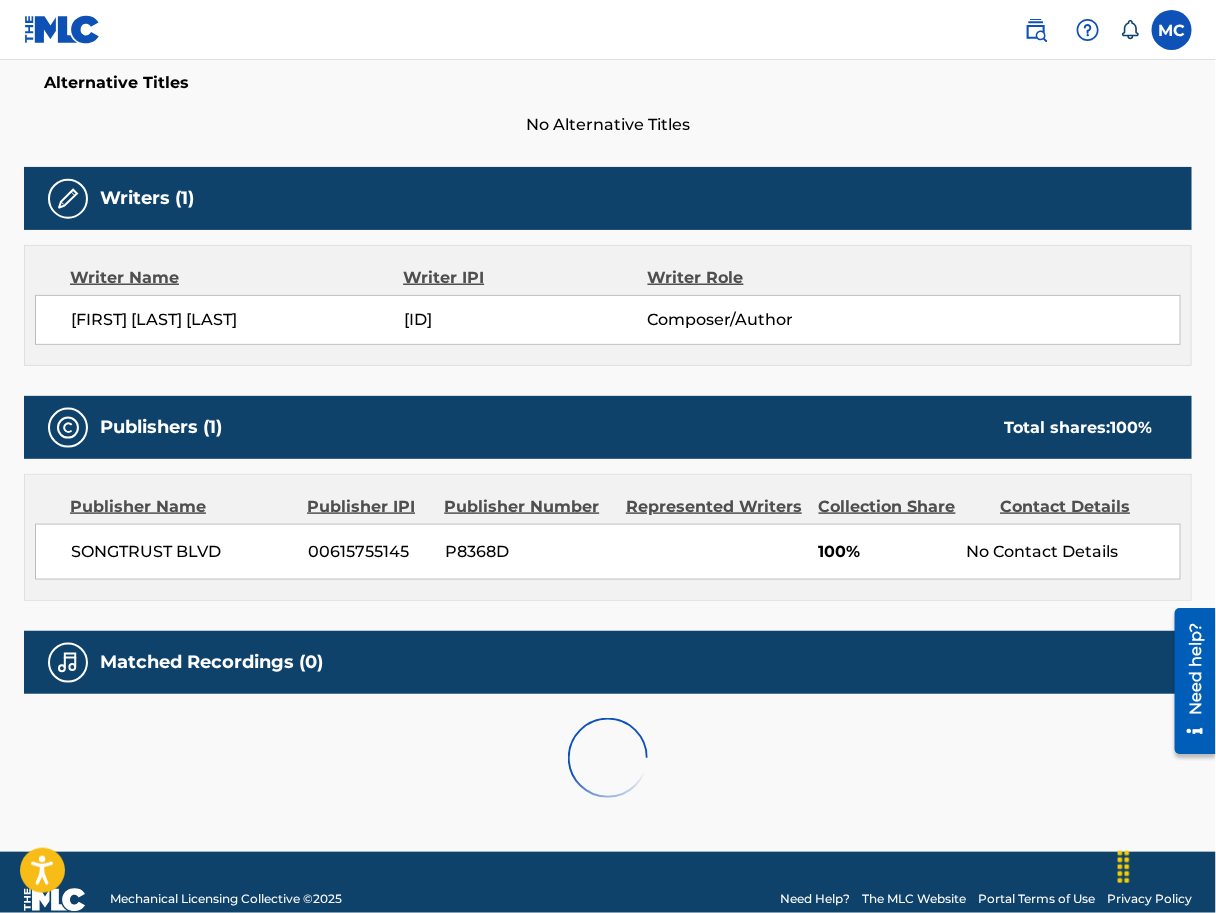 scroll, scrollTop: 0, scrollLeft: 0, axis: both 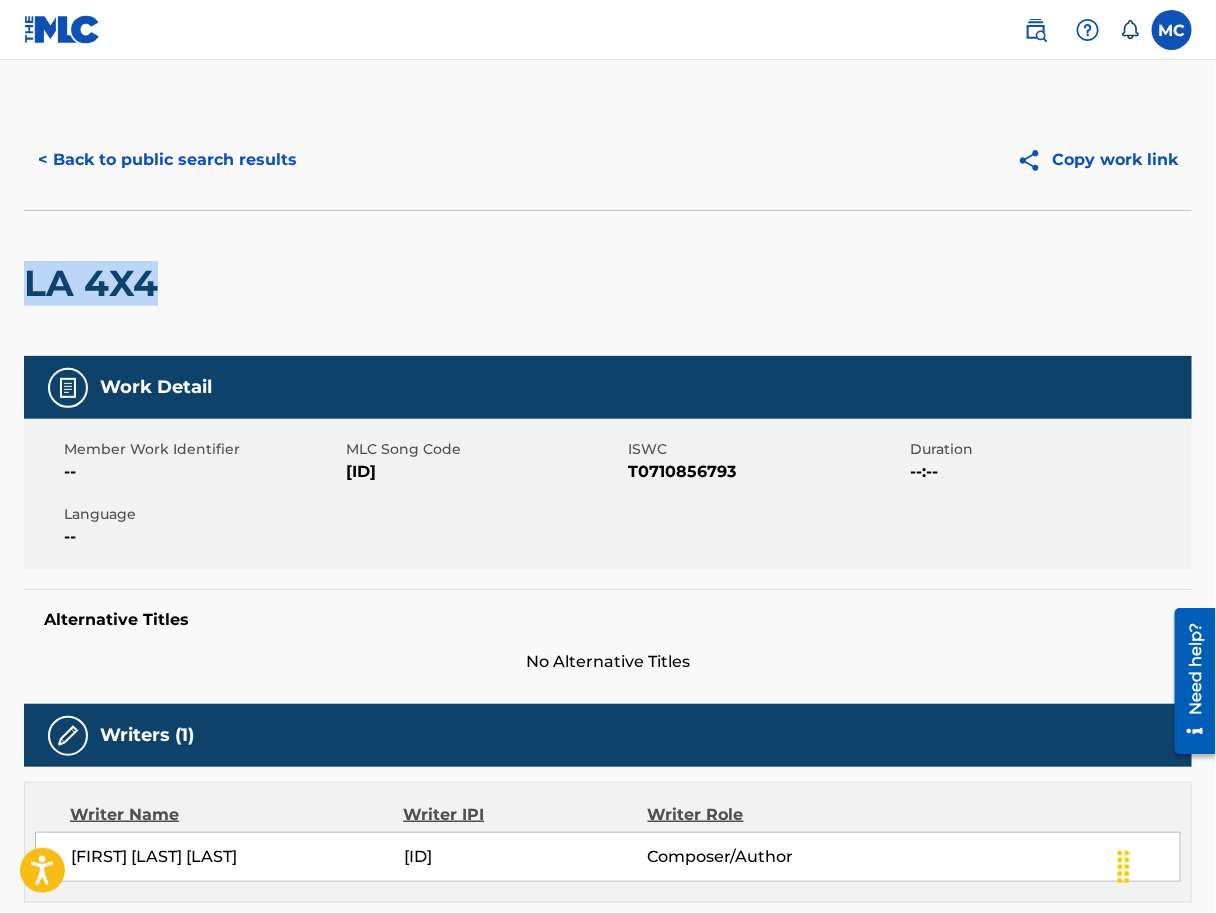 drag, startPoint x: 1212, startPoint y: 207, endPoint x: 1212, endPoint y: 270, distance: 63 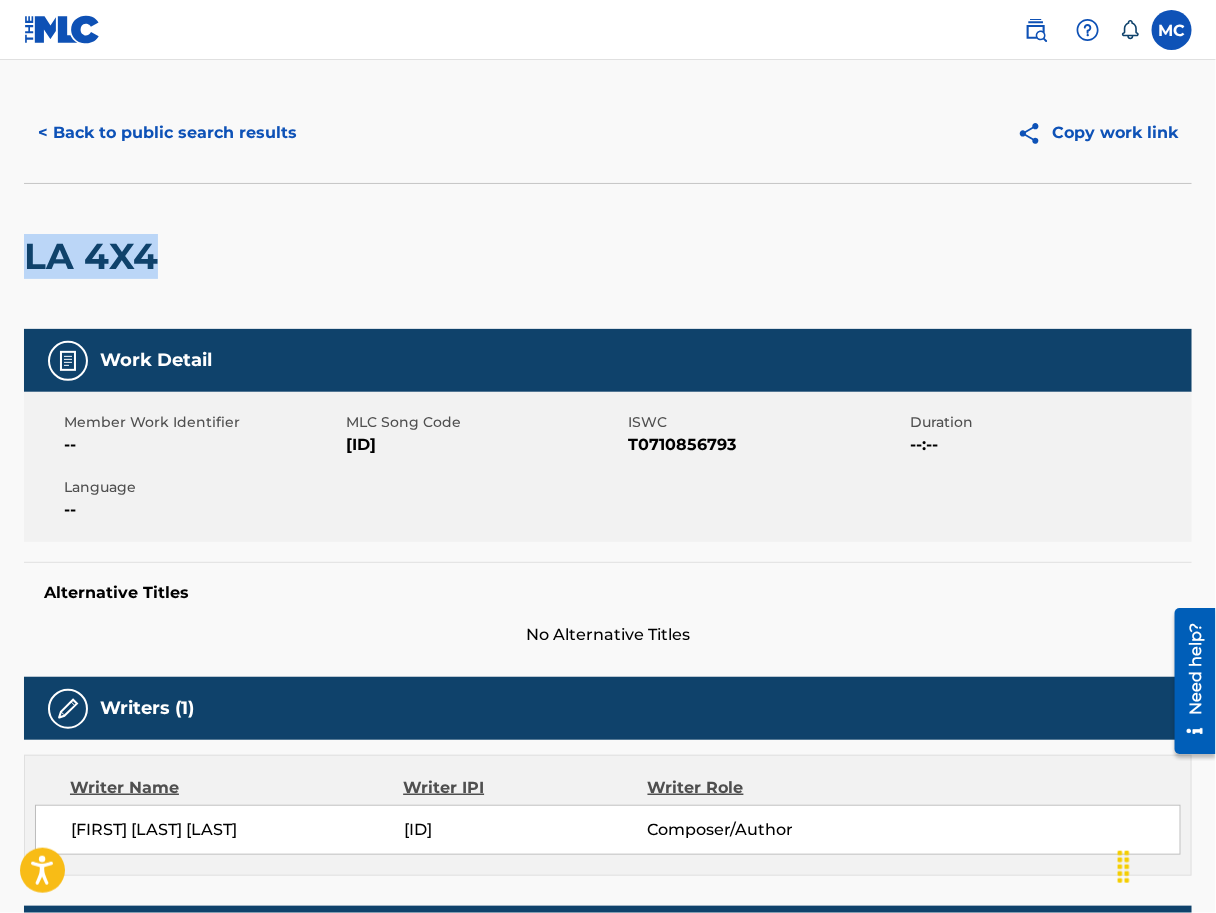 scroll, scrollTop: 0, scrollLeft: 0, axis: both 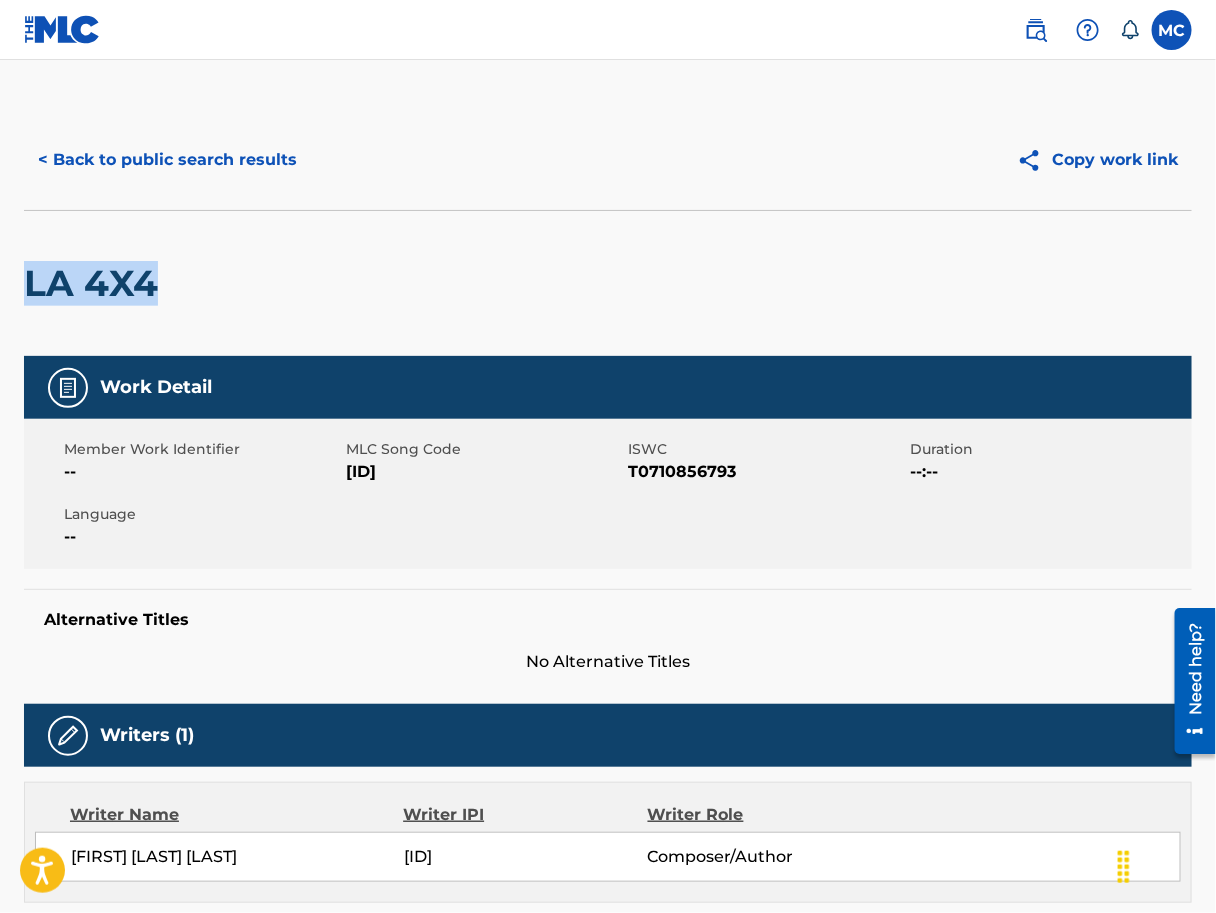 click on "LA 4X4" at bounding box center (608, 283) 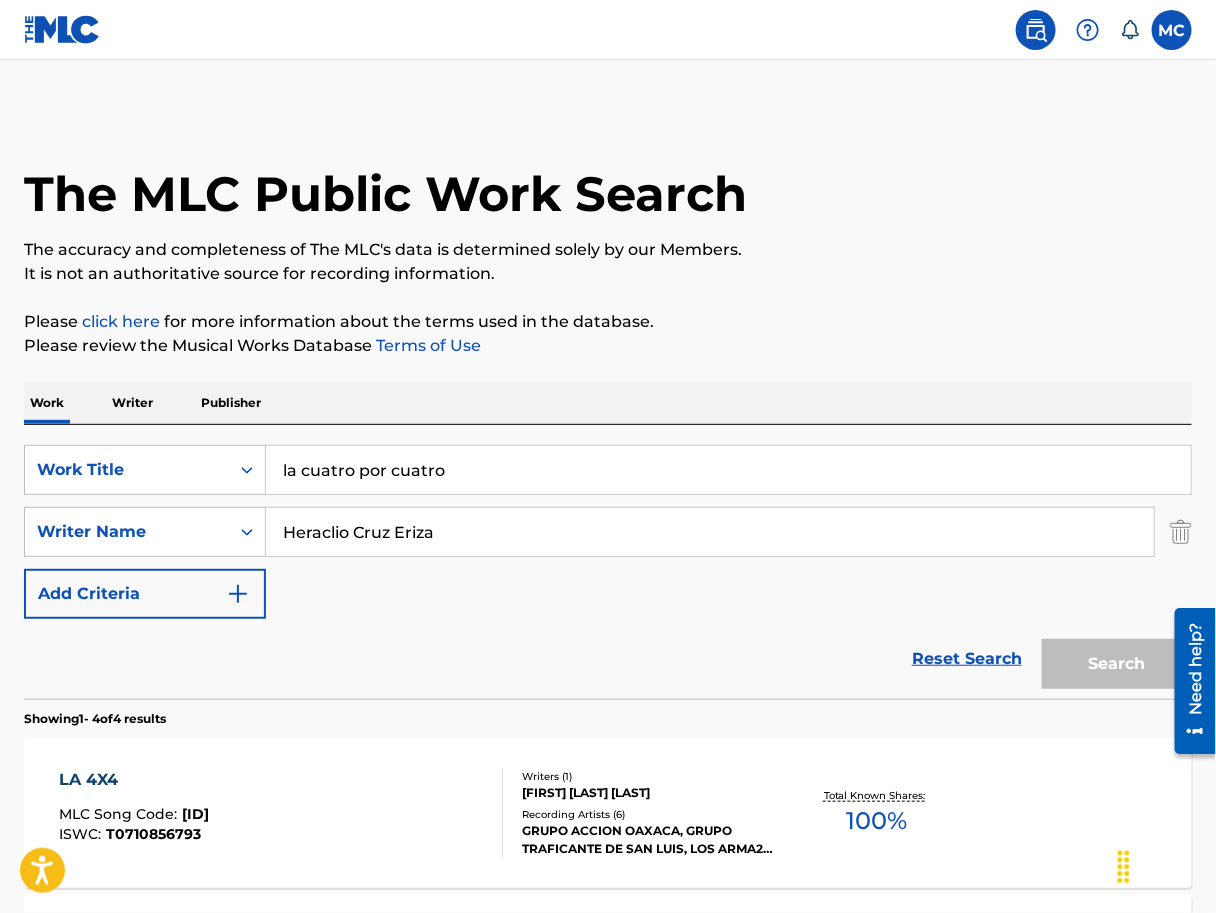 scroll, scrollTop: 646, scrollLeft: 0, axis: vertical 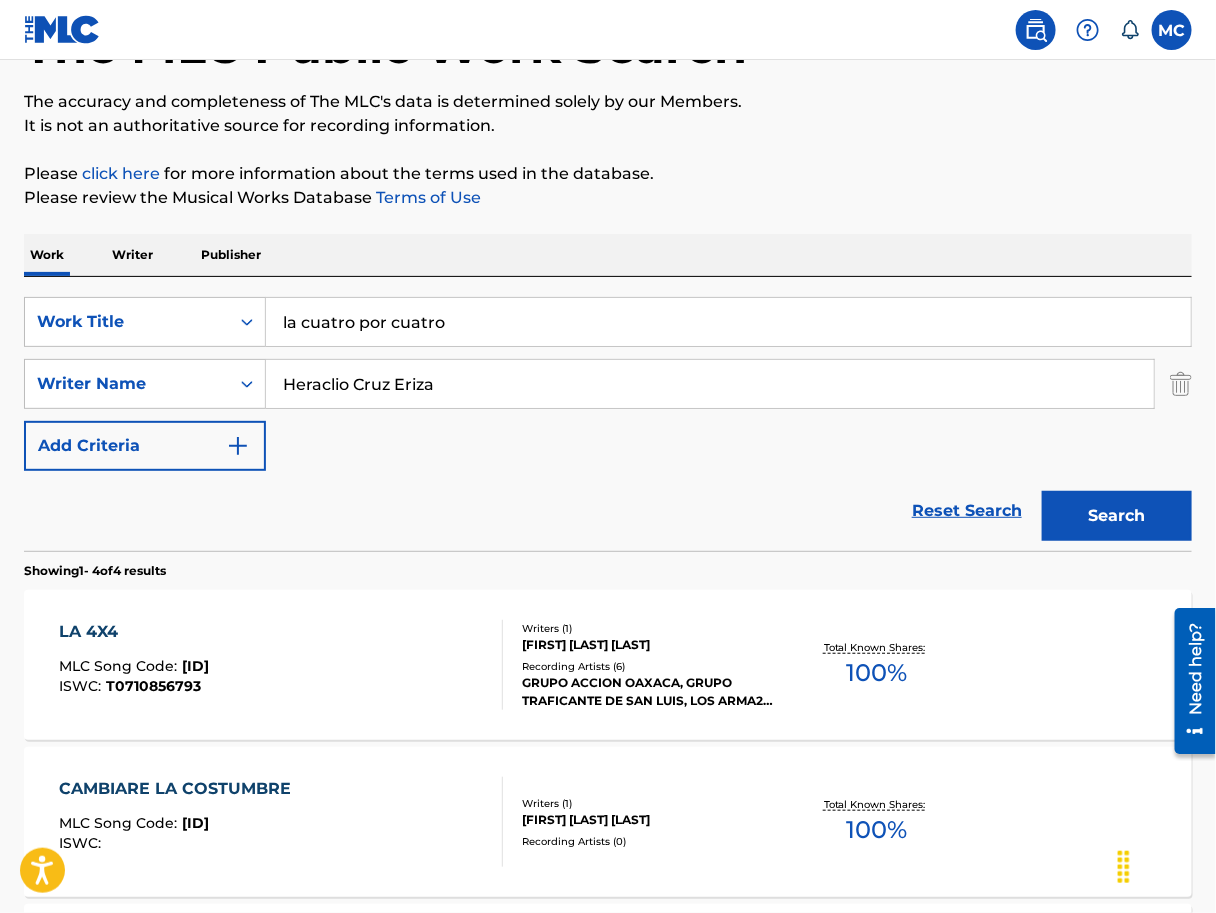 click on "la cuatro por cuatro" at bounding box center [728, 322] 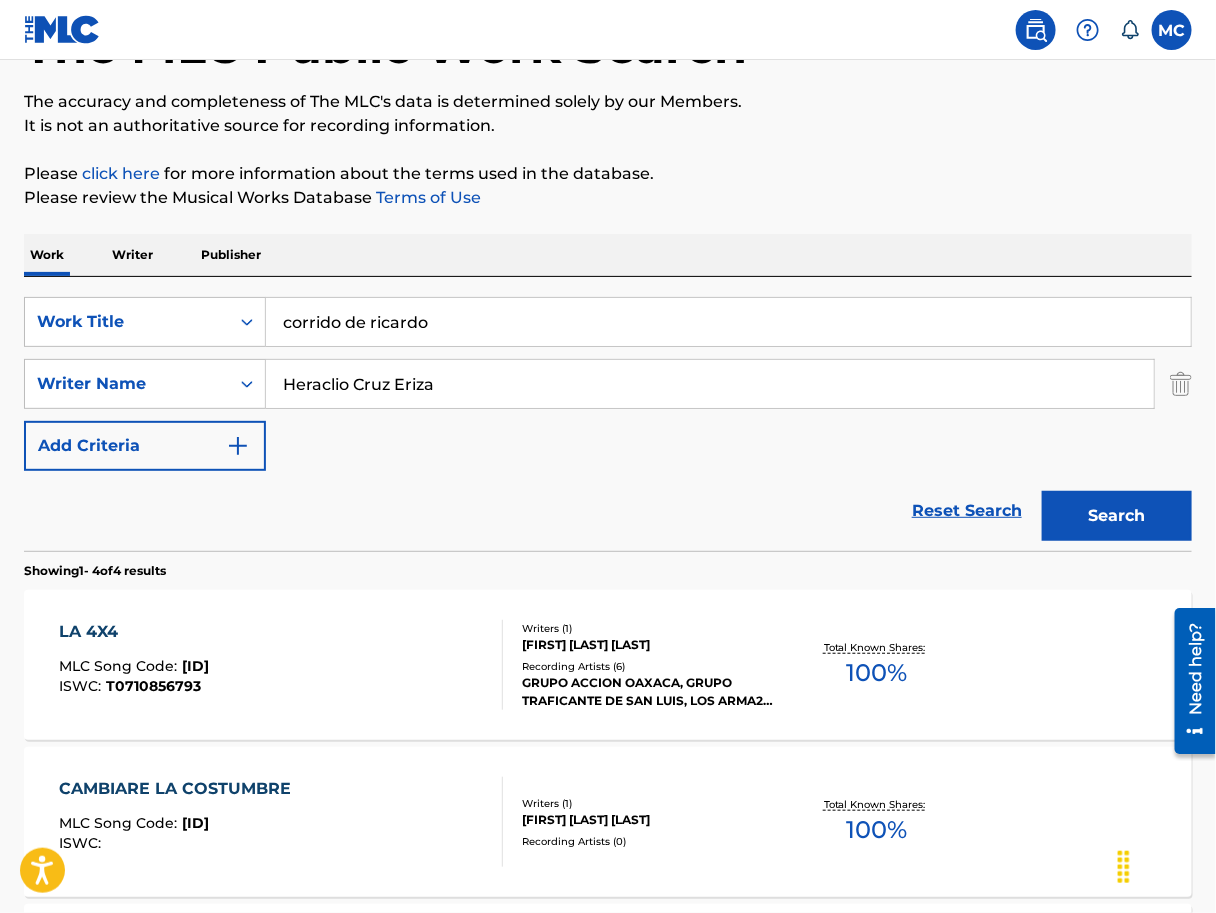 type on "corrido de ricardo" 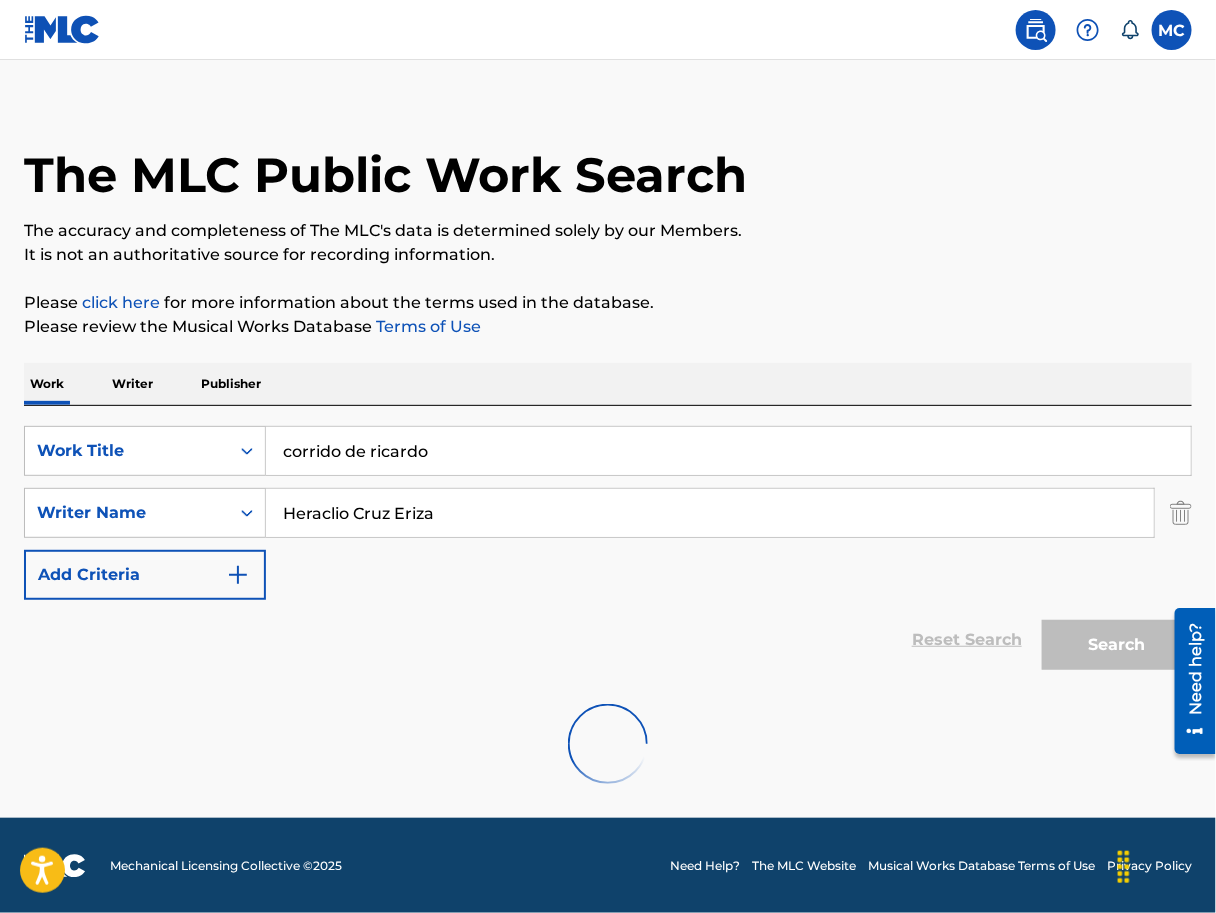 scroll, scrollTop: 148, scrollLeft: 0, axis: vertical 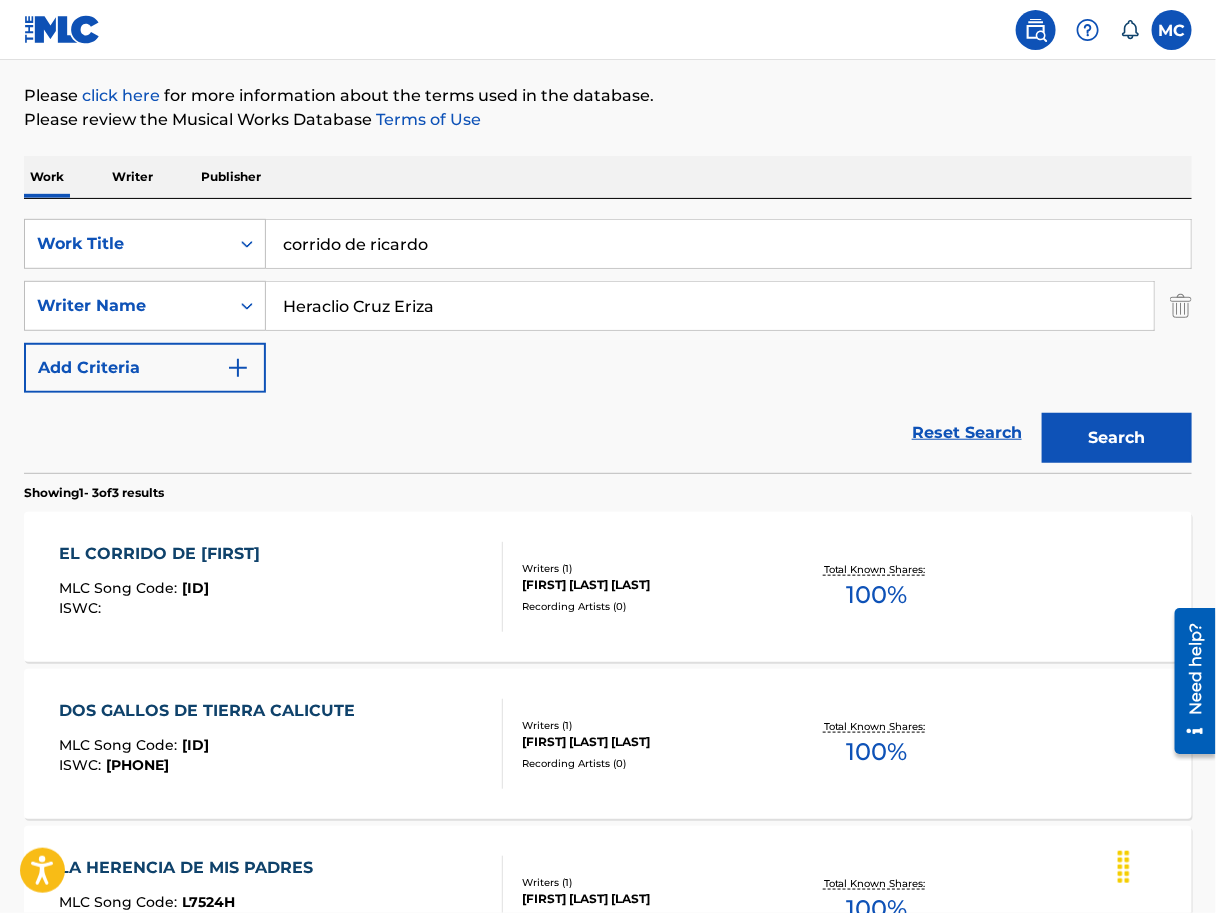 click at bounding box center [1181, 306] 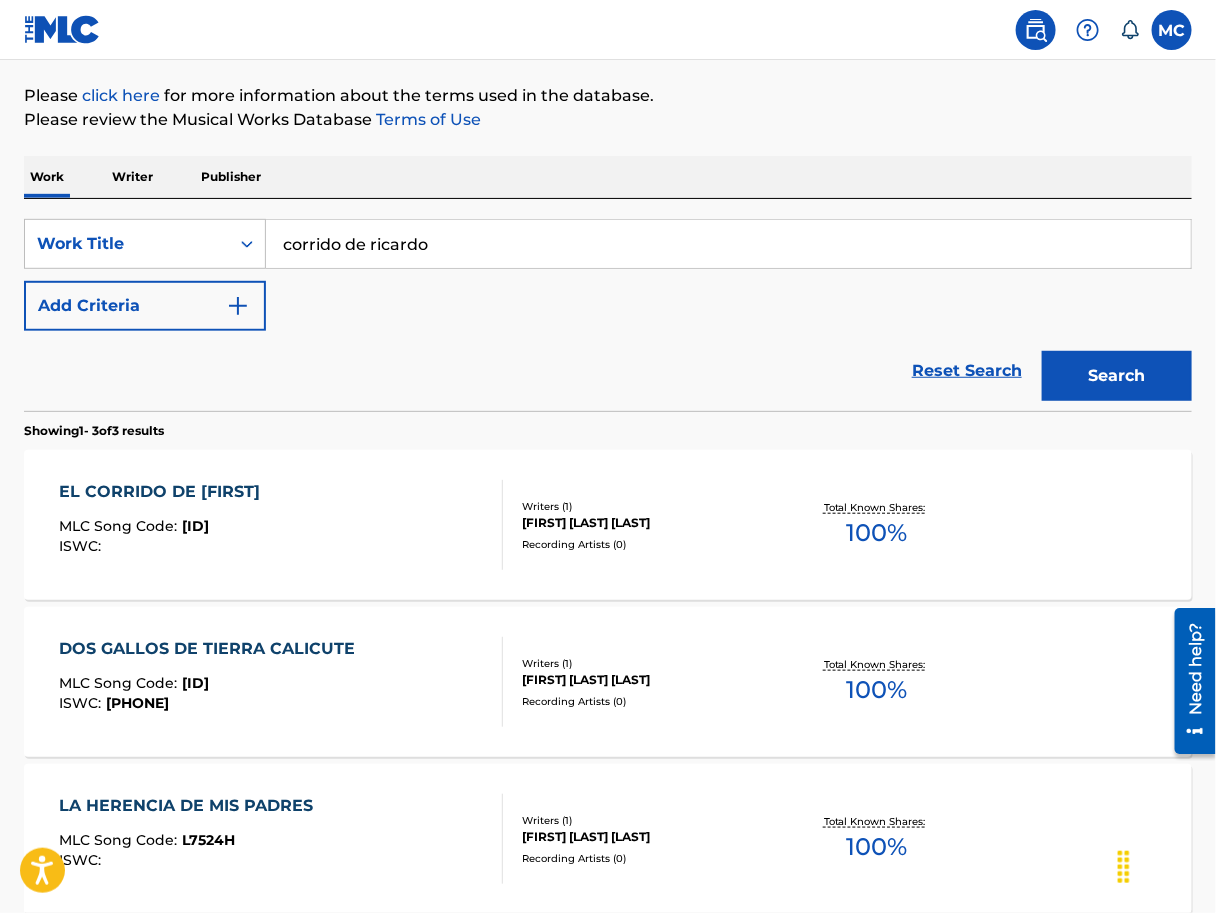 click on "Search" at bounding box center (1117, 376) 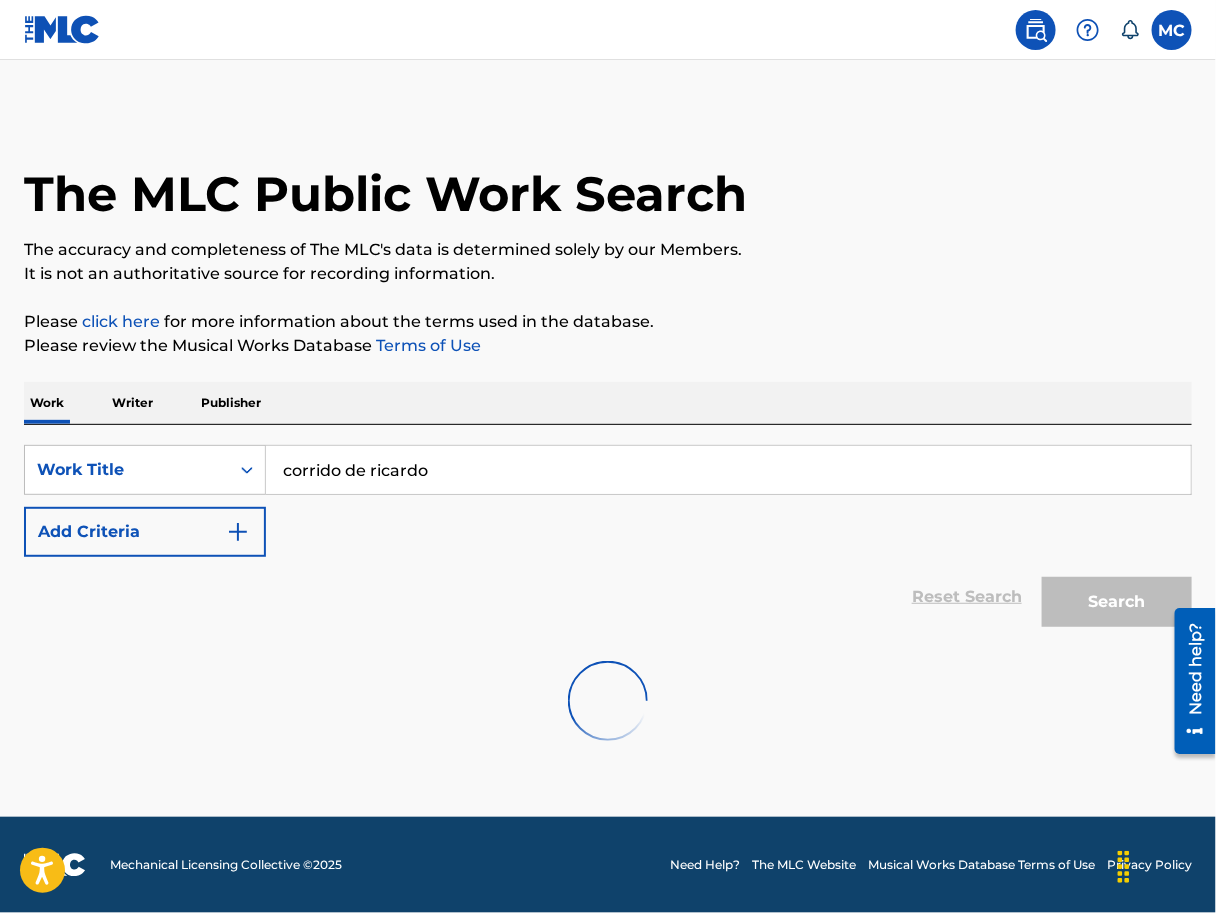scroll, scrollTop: 0, scrollLeft: 0, axis: both 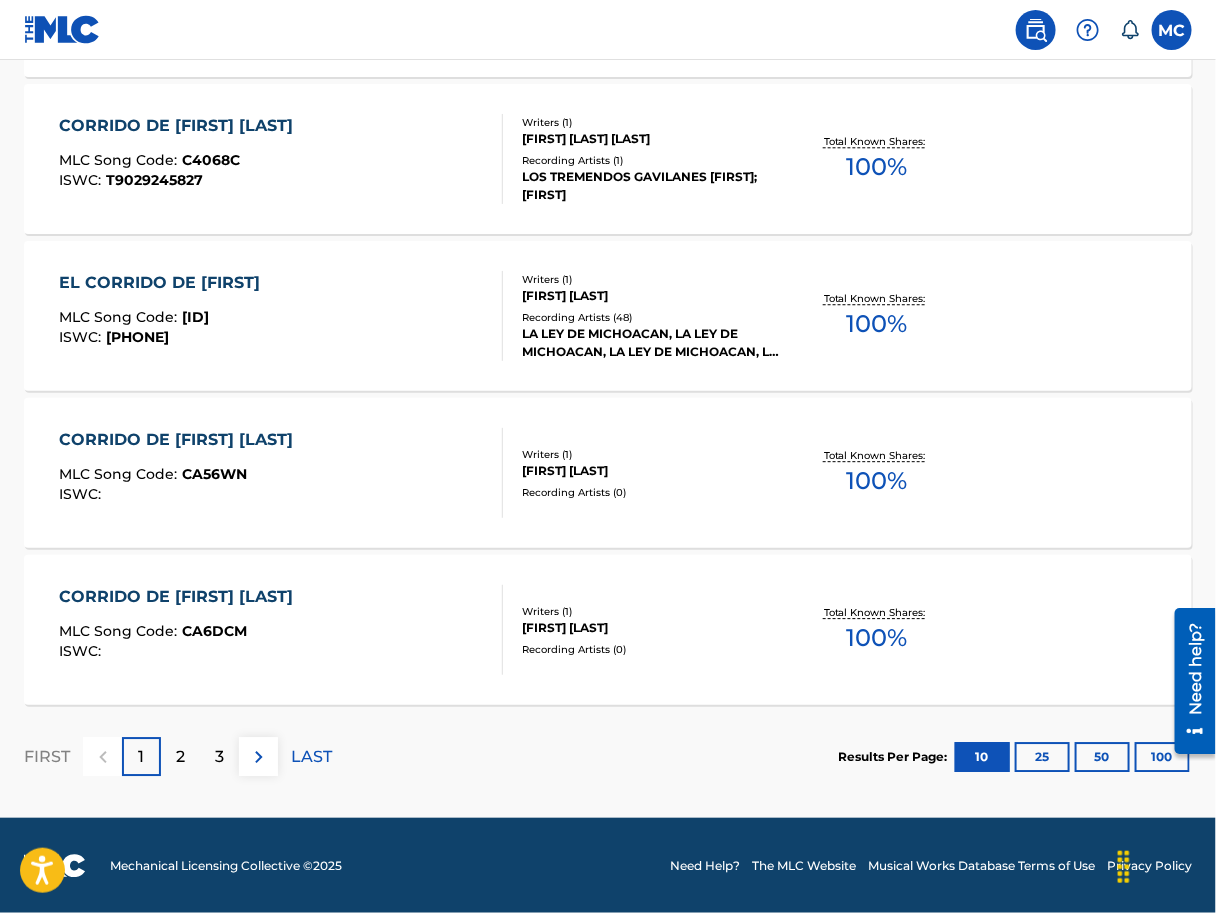 click on "LA LEY DE MICHOACAN, LA LEY DE MICHOACAN, LA LEY DE MICHOACAN, LA LEY DE MICHOACAN, LA LEY DE MICHOACÁN" at bounding box center [651, 343] 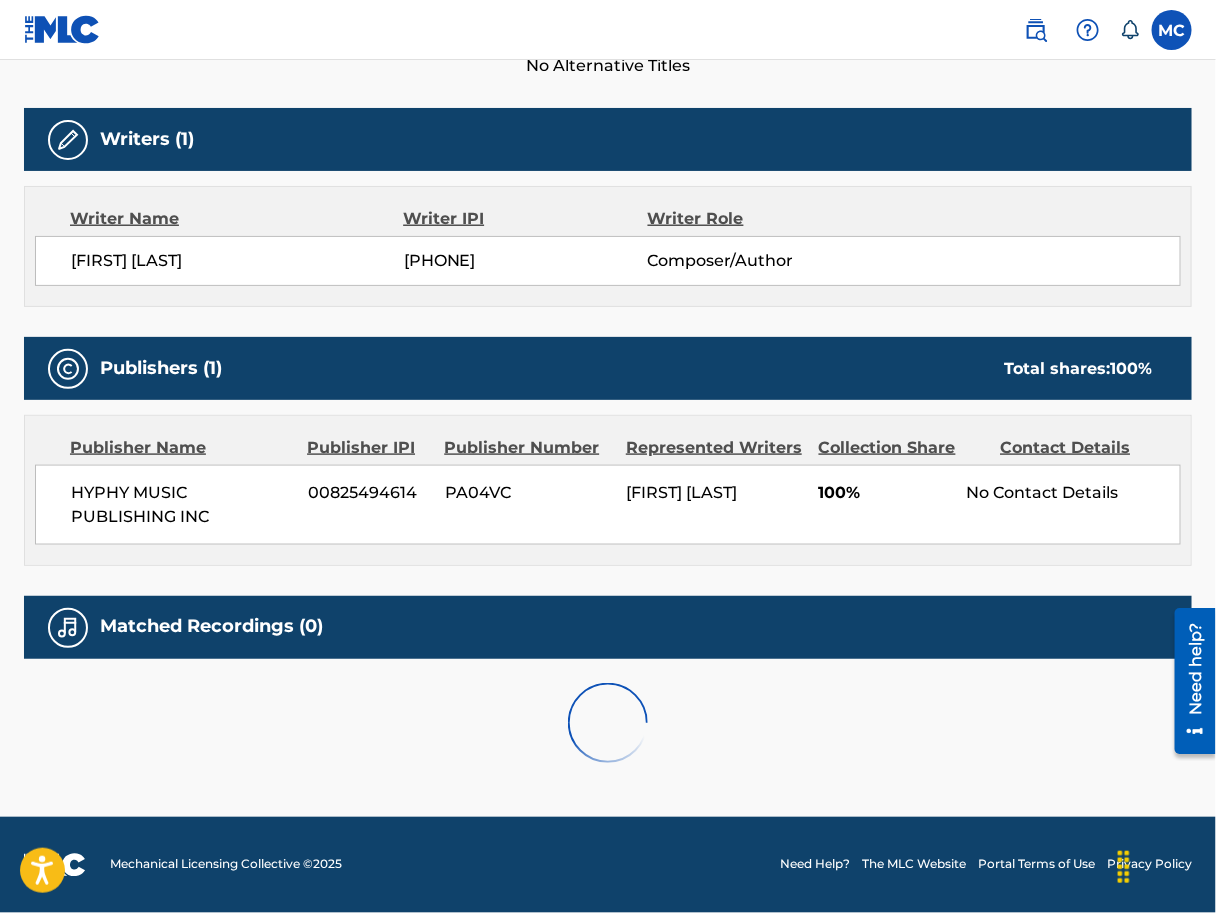scroll, scrollTop: 0, scrollLeft: 0, axis: both 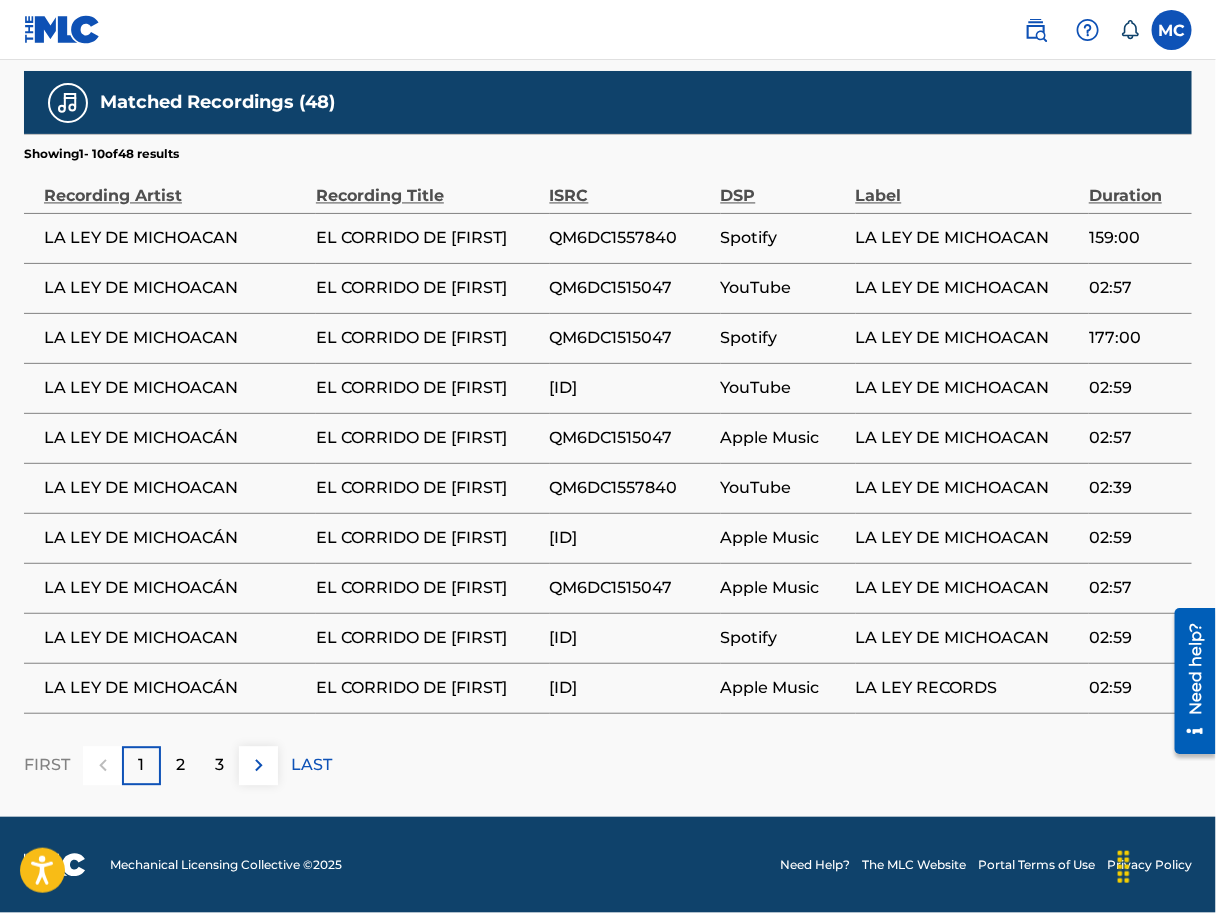 click on "Matched Recordings   (48)" at bounding box center (217, 102) 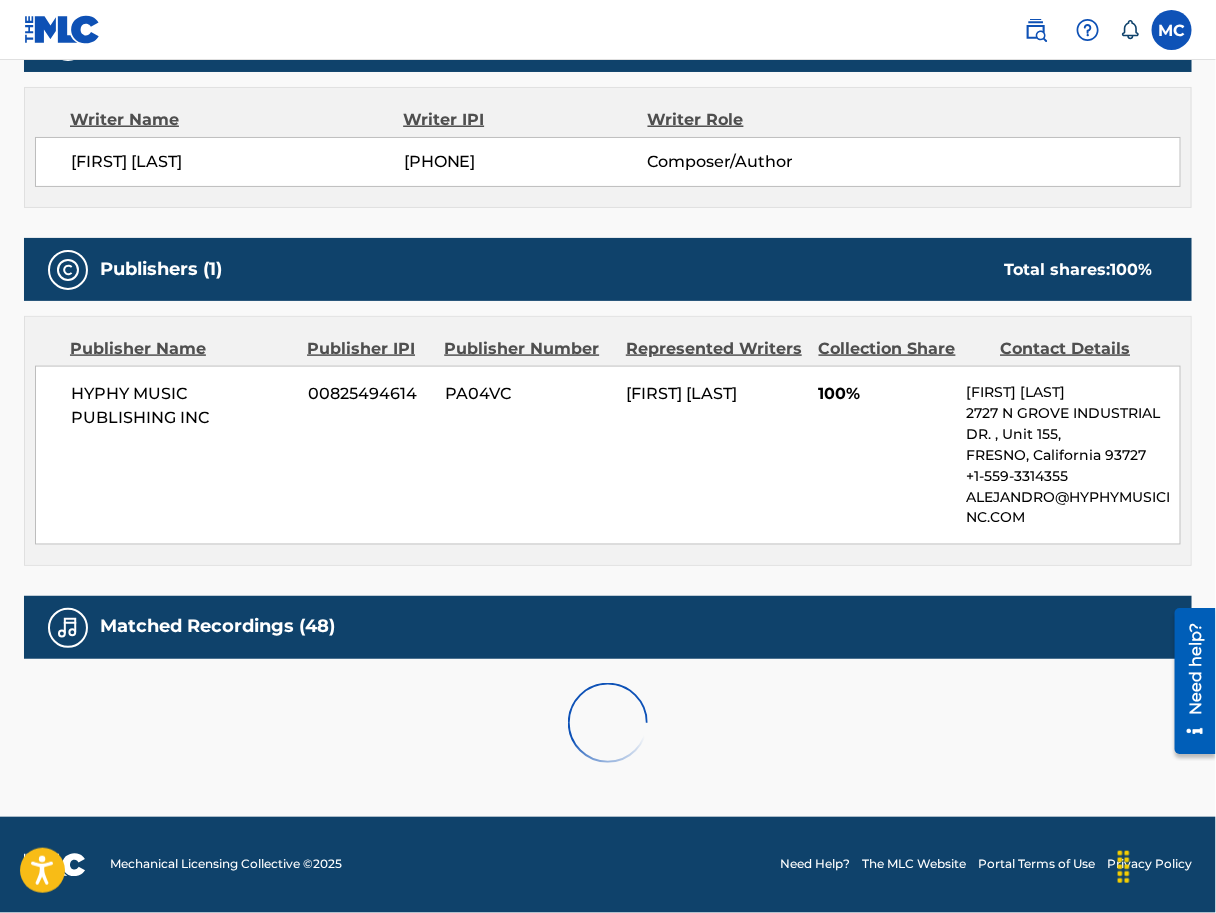 scroll, scrollTop: 1224, scrollLeft: 0, axis: vertical 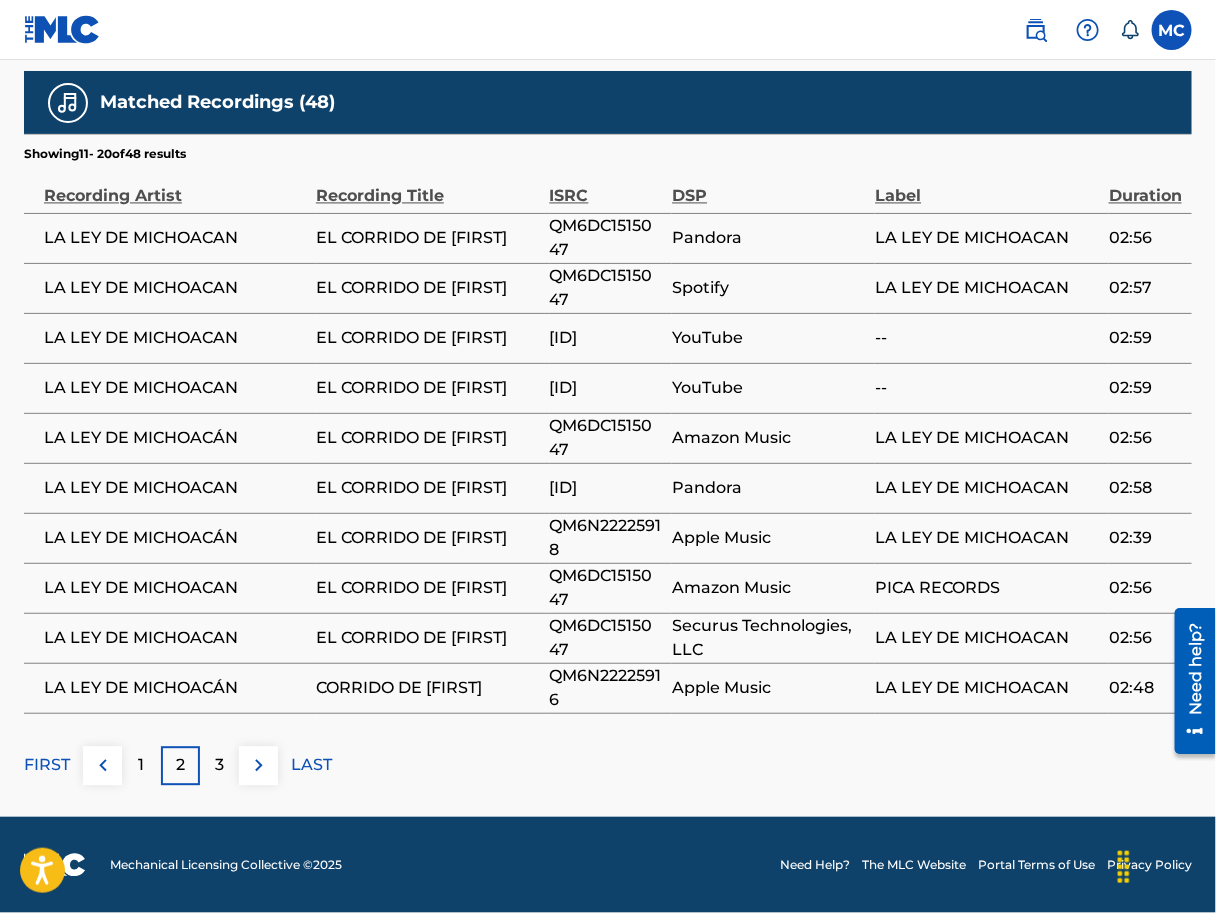 click on "3" at bounding box center (219, 765) 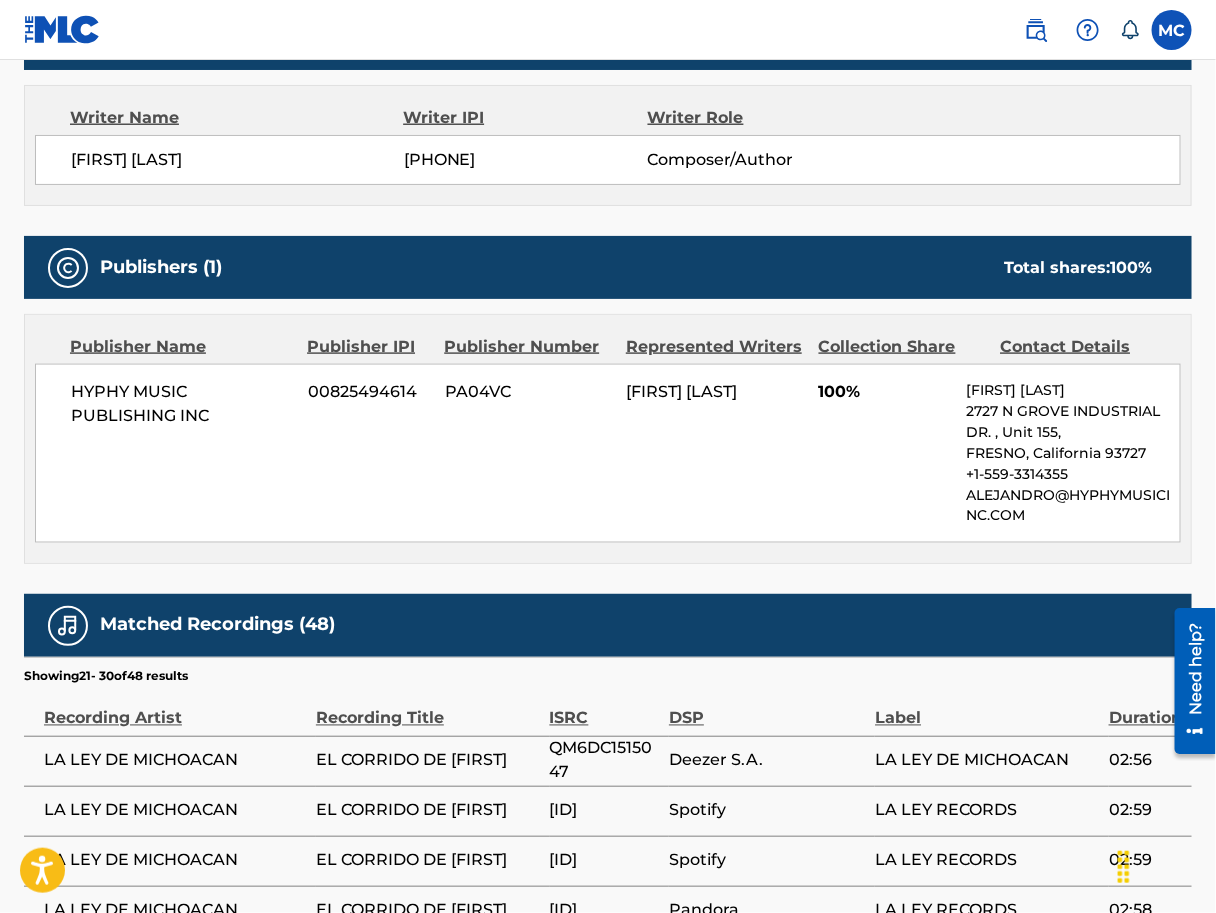 scroll, scrollTop: 1224, scrollLeft: 0, axis: vertical 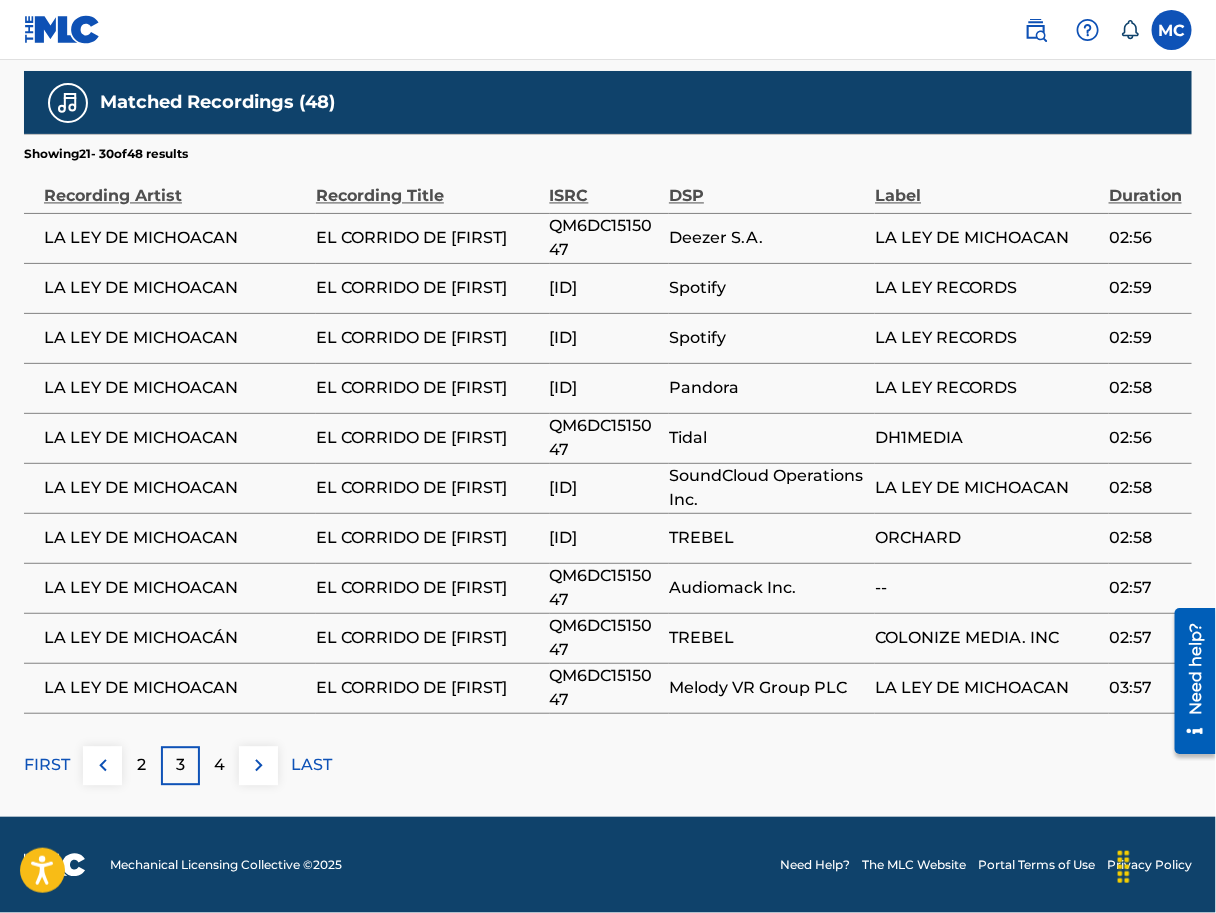click at bounding box center [259, 765] 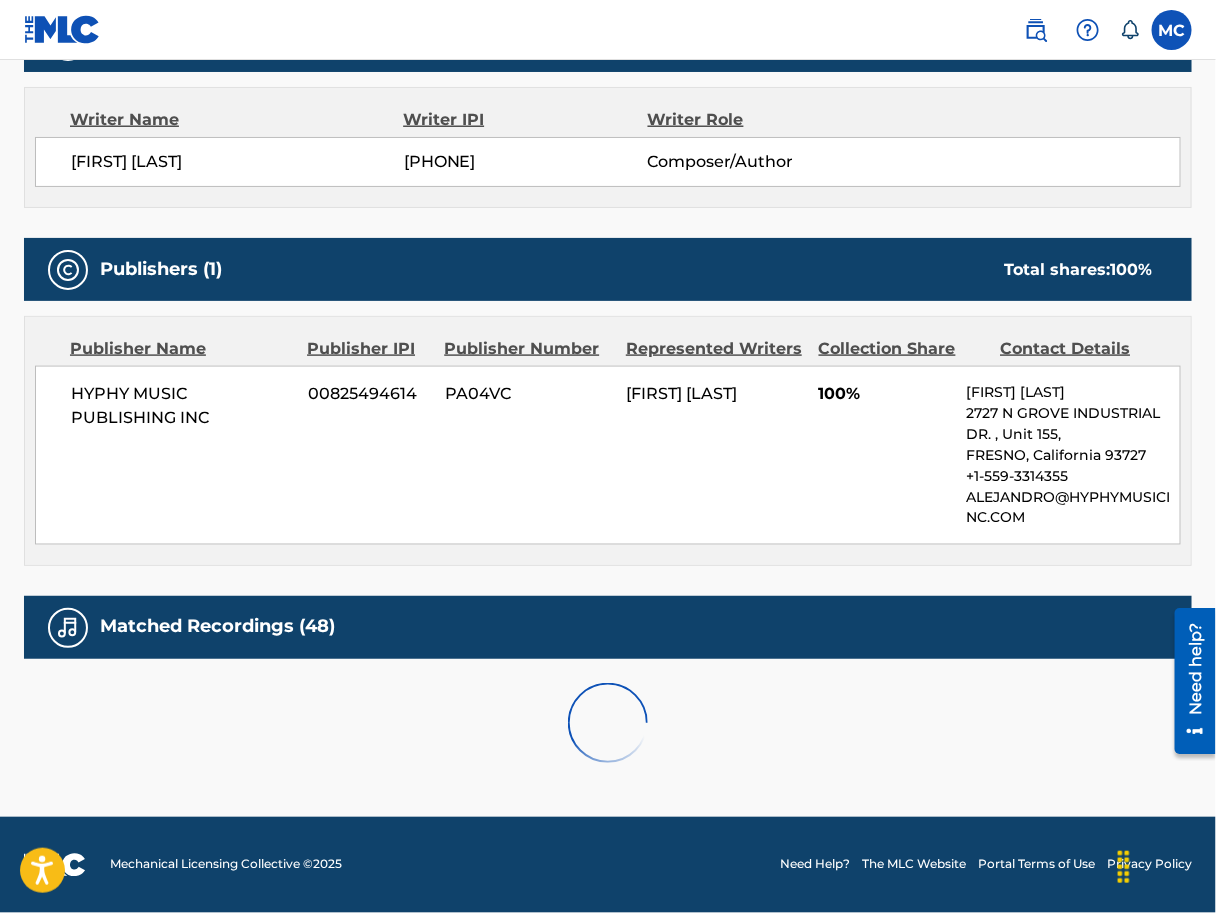 scroll, scrollTop: 1224, scrollLeft: 0, axis: vertical 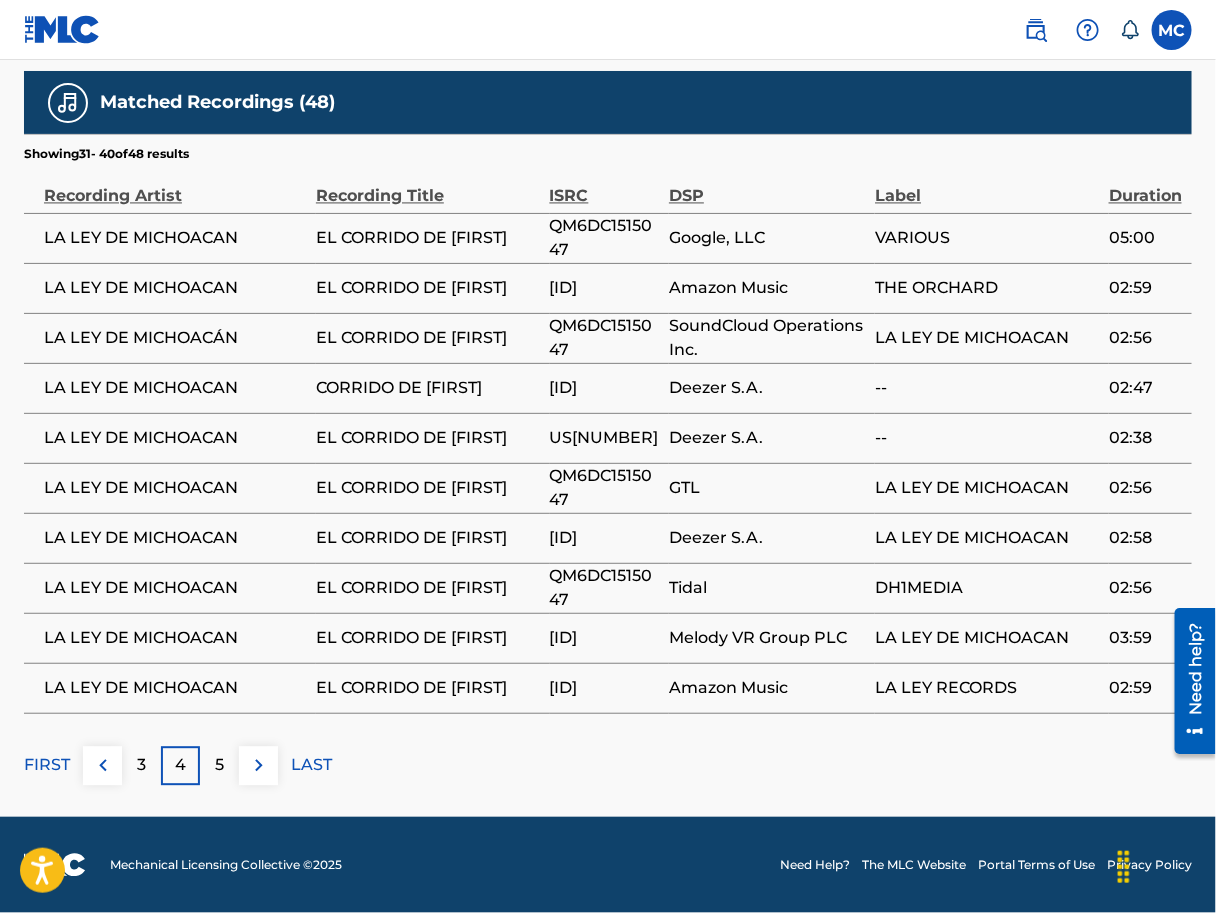 click at bounding box center (259, 765) 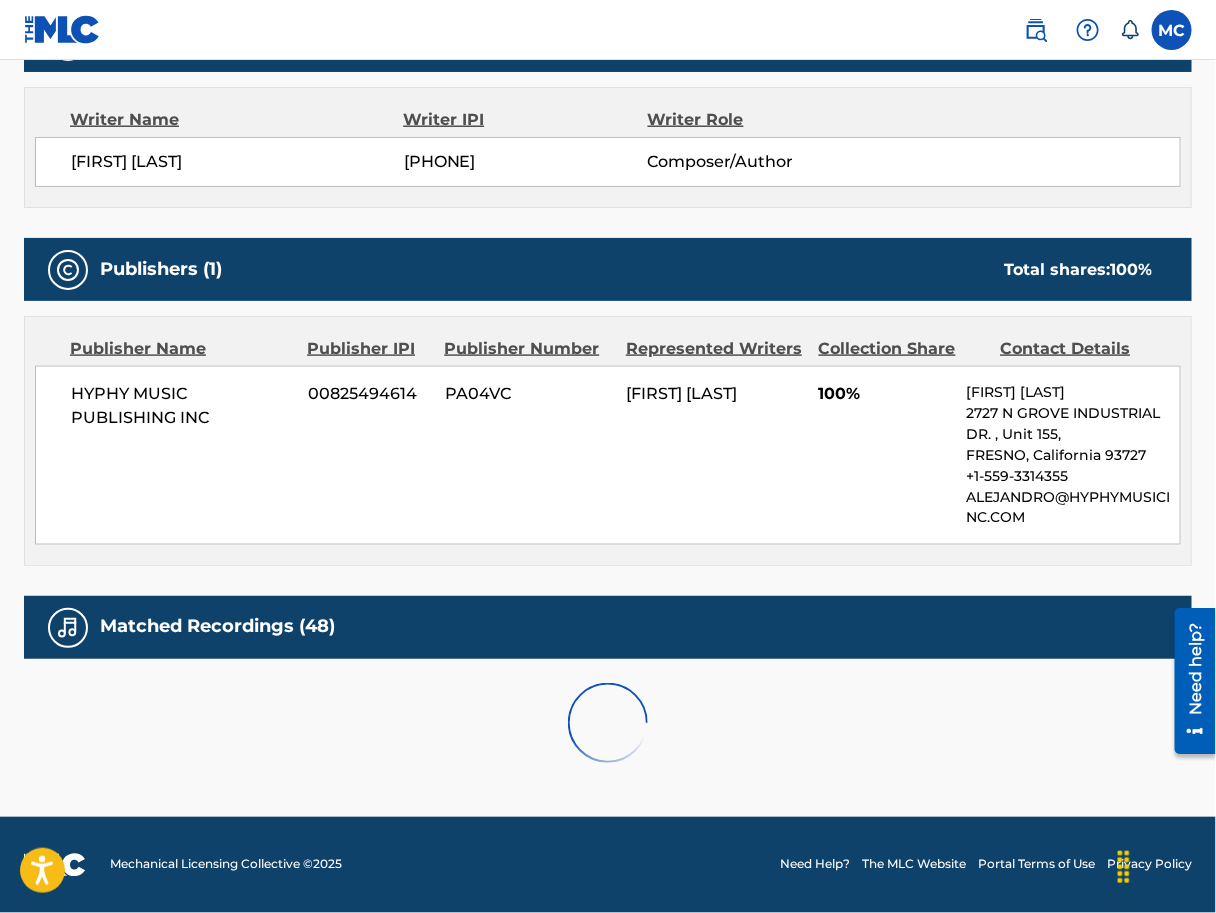 scroll, scrollTop: 1123, scrollLeft: 0, axis: vertical 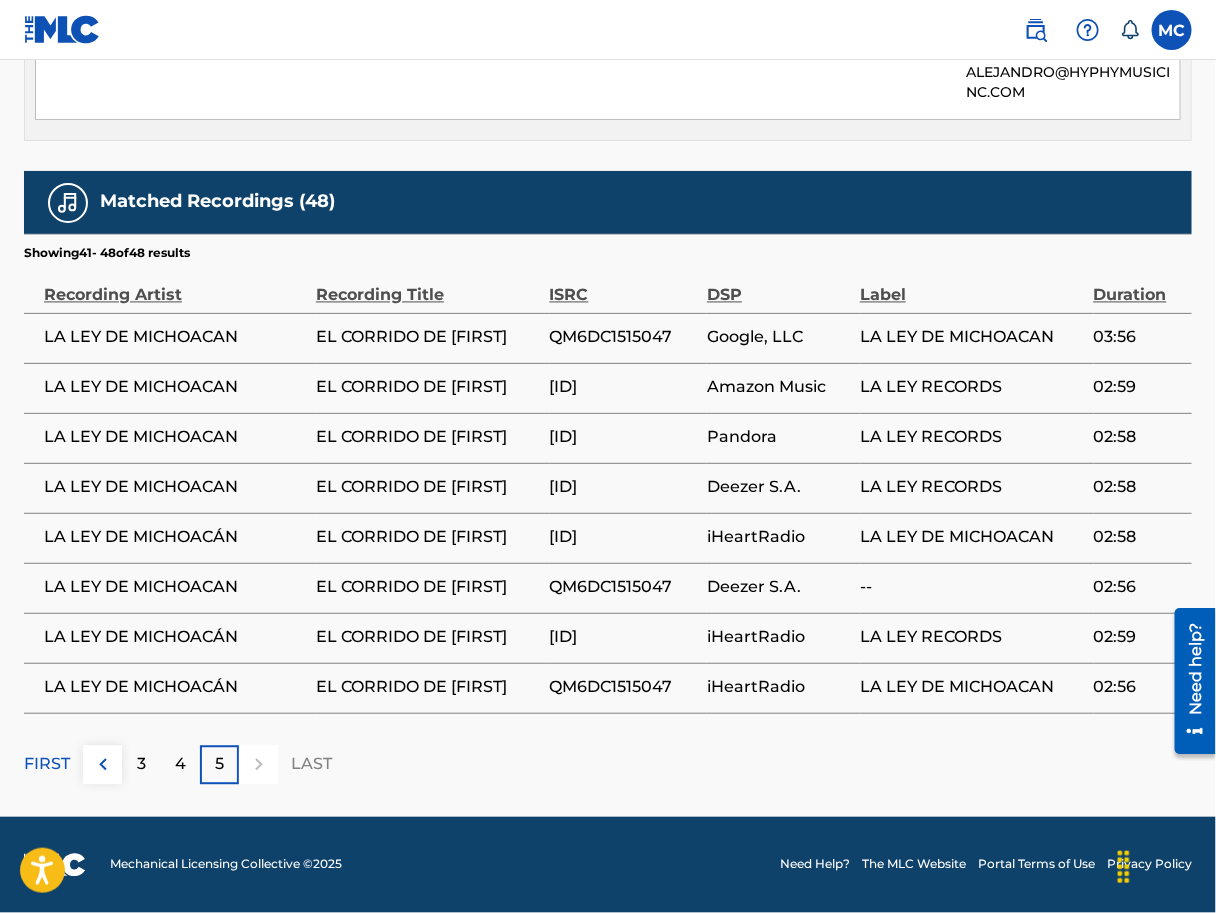 click at bounding box center [258, 765] 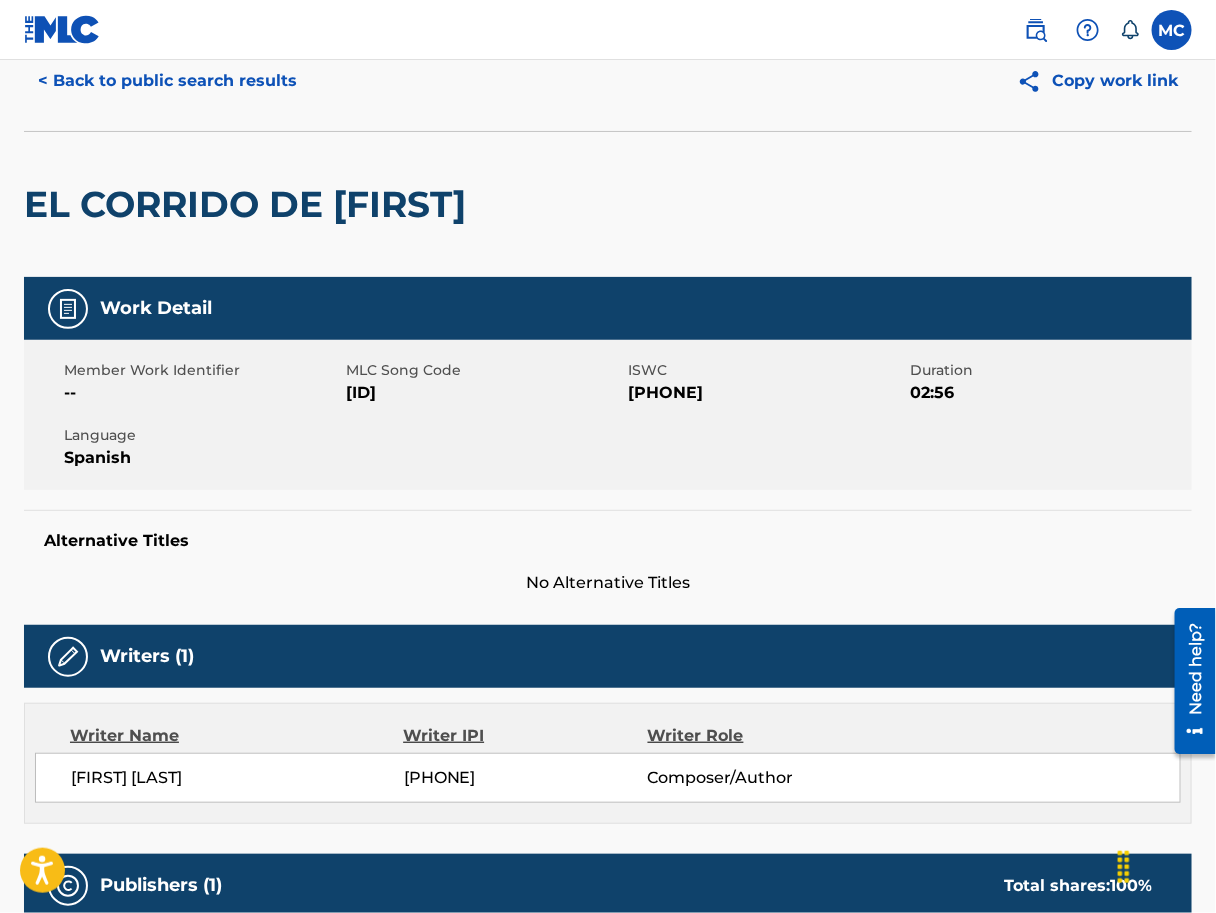 scroll, scrollTop: 63, scrollLeft: 0, axis: vertical 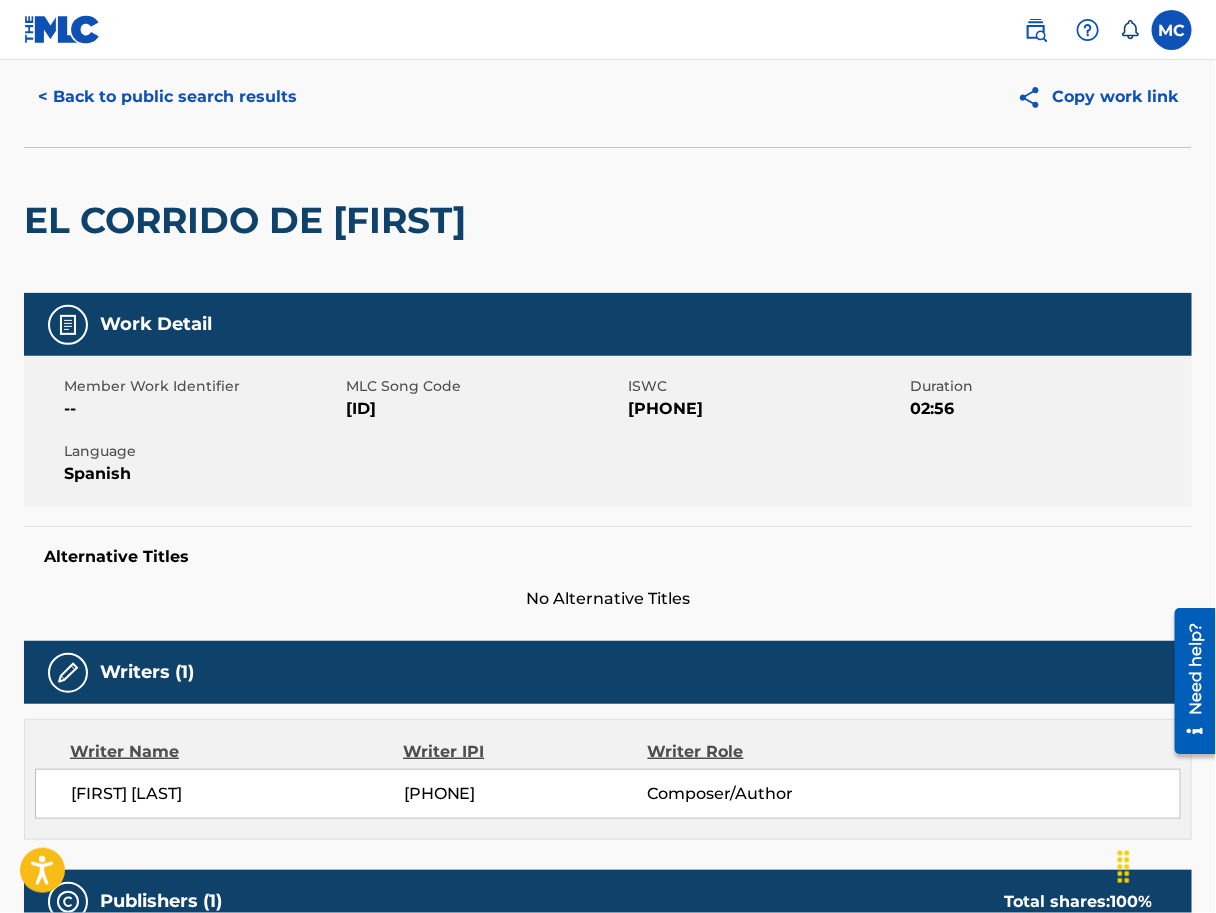 click on "< Back to public search results" at bounding box center (167, 97) 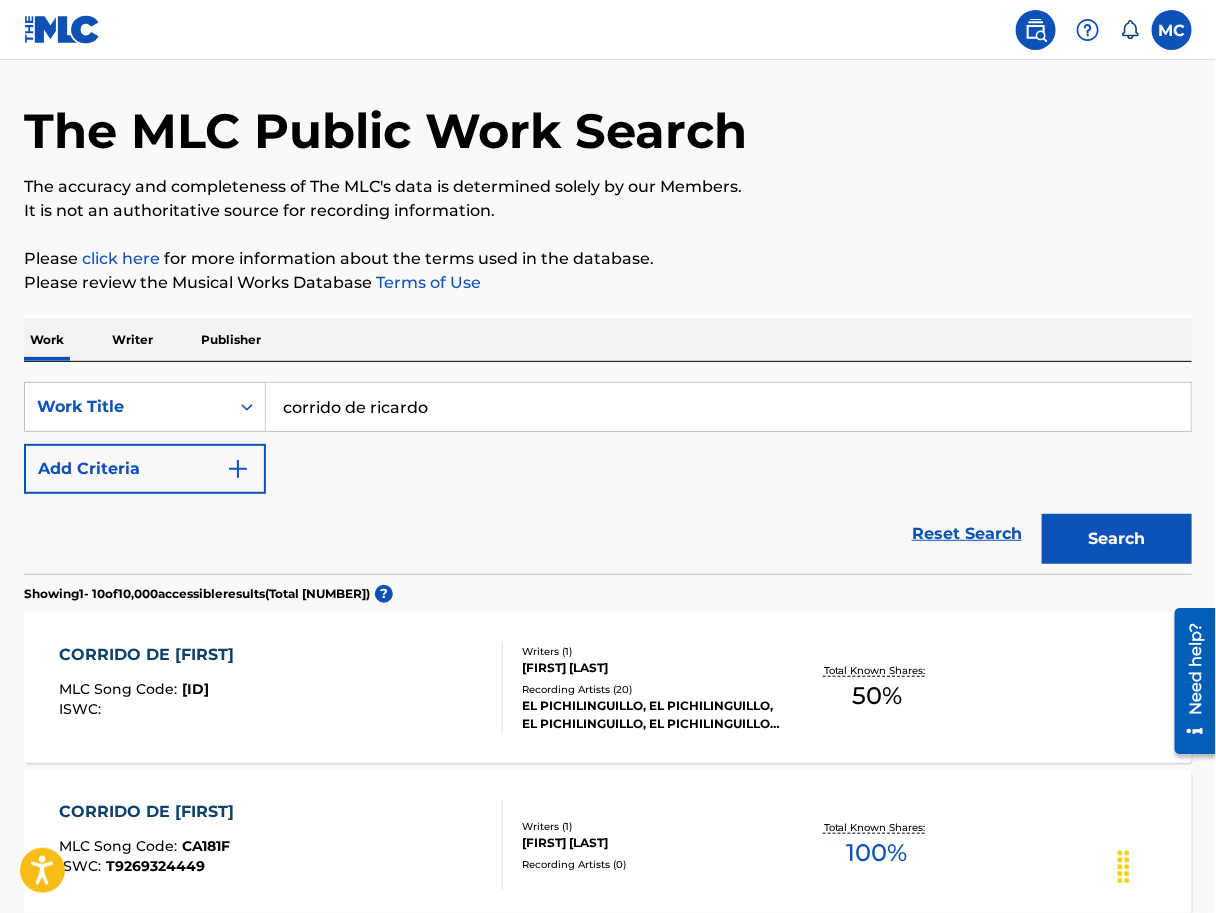 scroll, scrollTop: 1534, scrollLeft: 0, axis: vertical 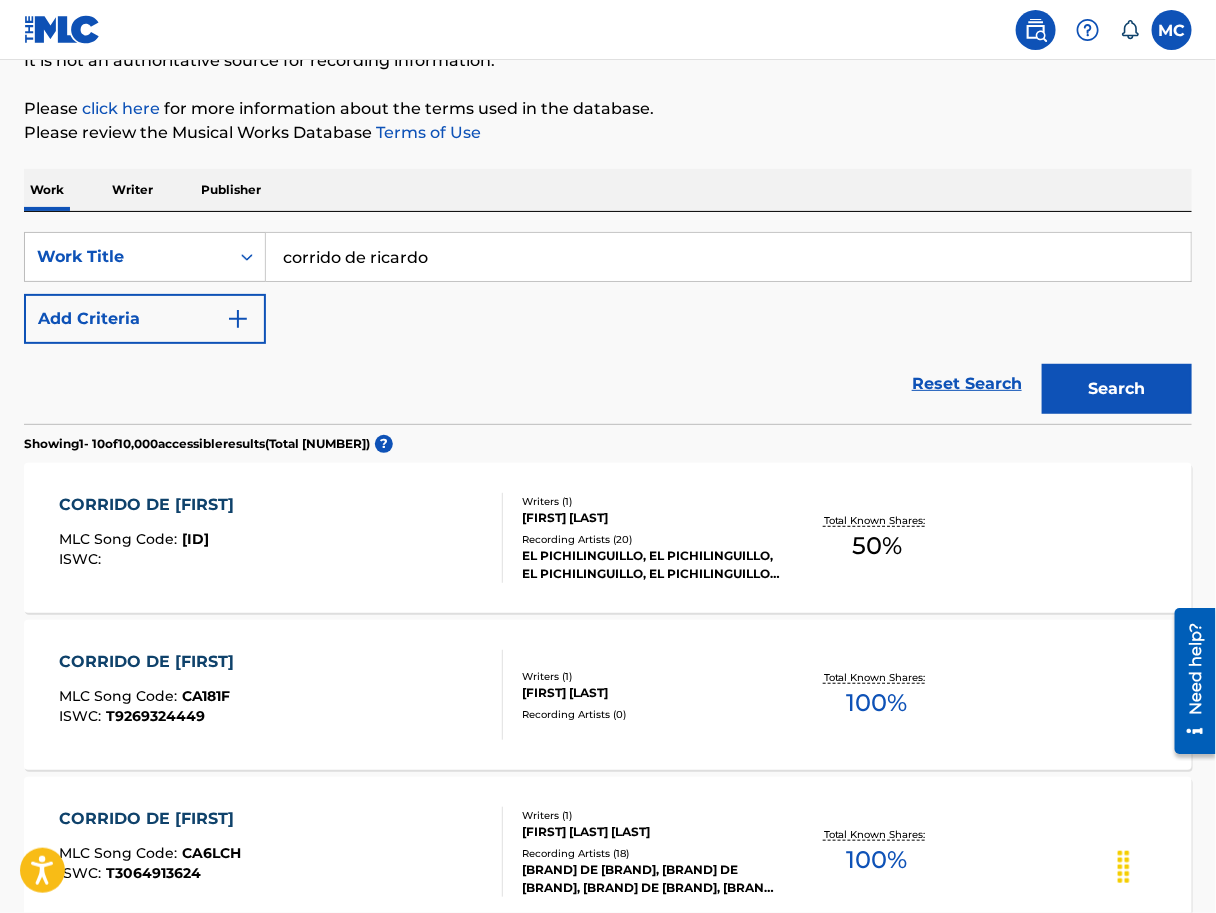 click at bounding box center [238, 319] 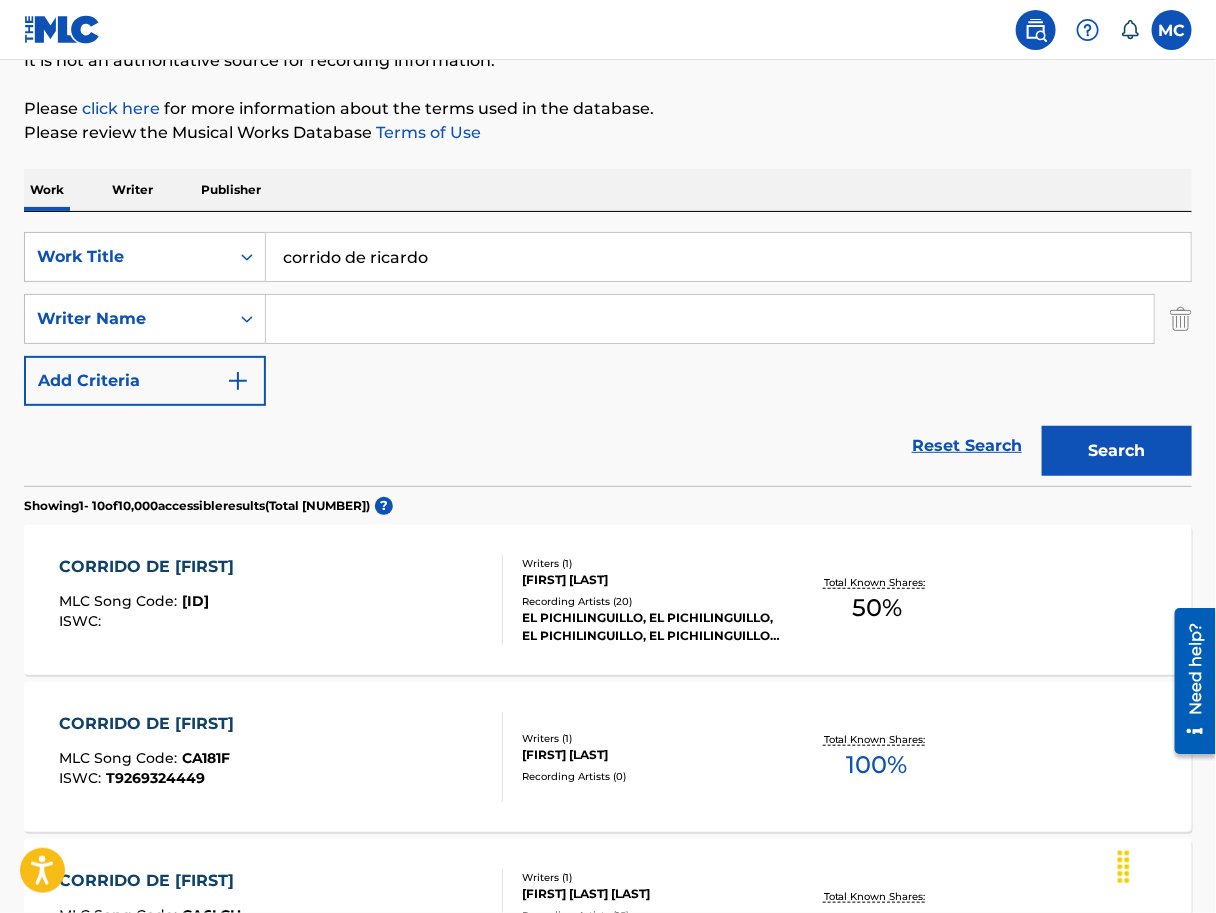 click 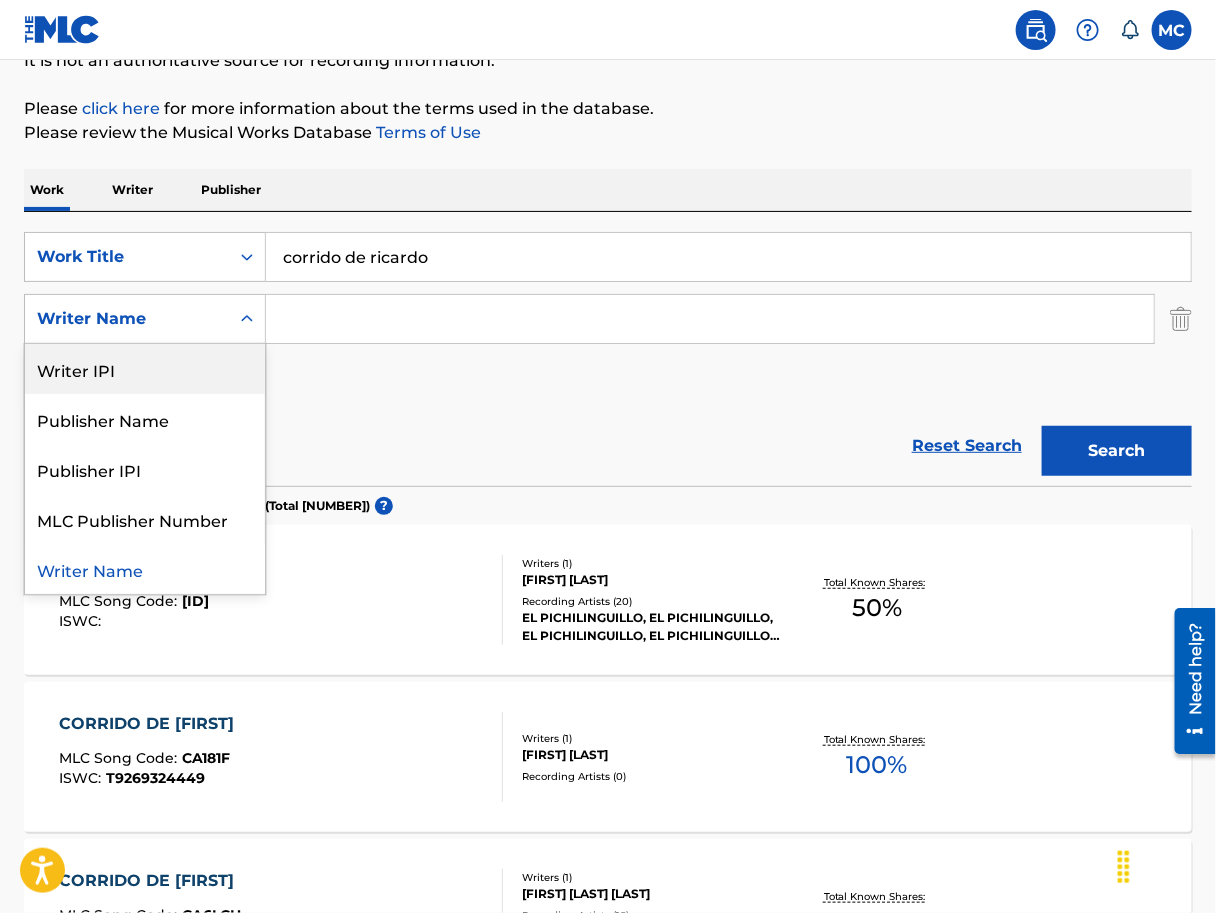 click on "Writer IPI" at bounding box center (145, 369) 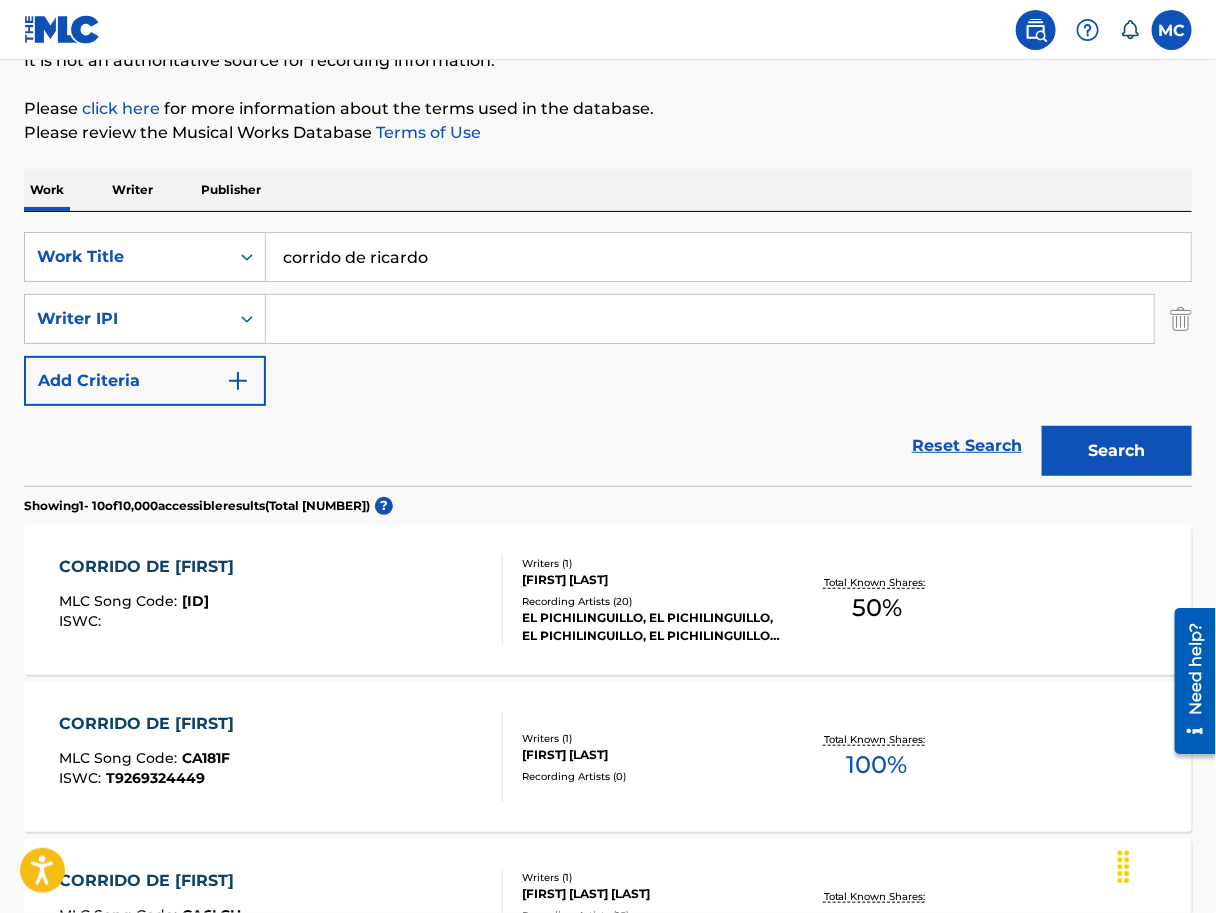 click on "SearchWithCriteria[ID] Writer [FIRST] [LAST] [LAST] SearchWithCriteria[ID] Writer IPI Add Criteria" at bounding box center (608, 319) 